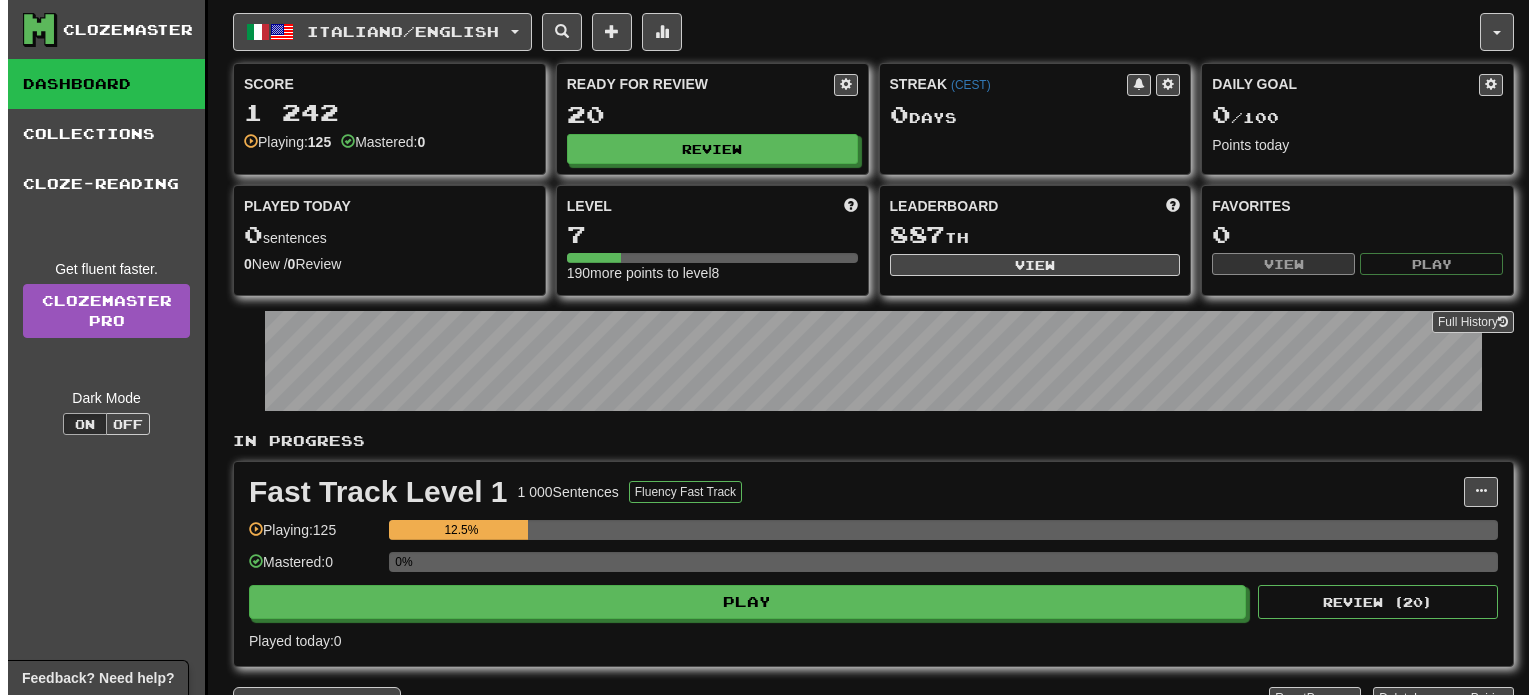 scroll, scrollTop: 0, scrollLeft: 0, axis: both 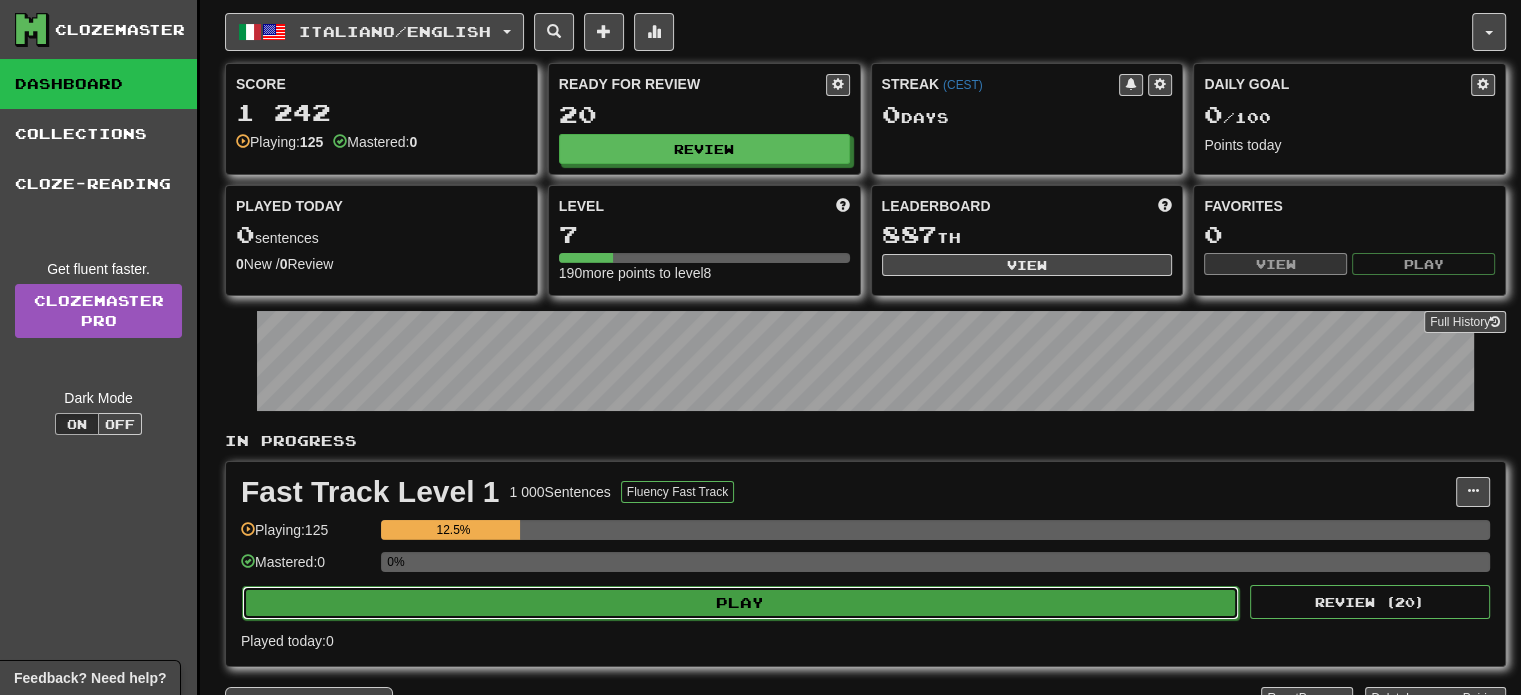 click on "Play" at bounding box center [740, 603] 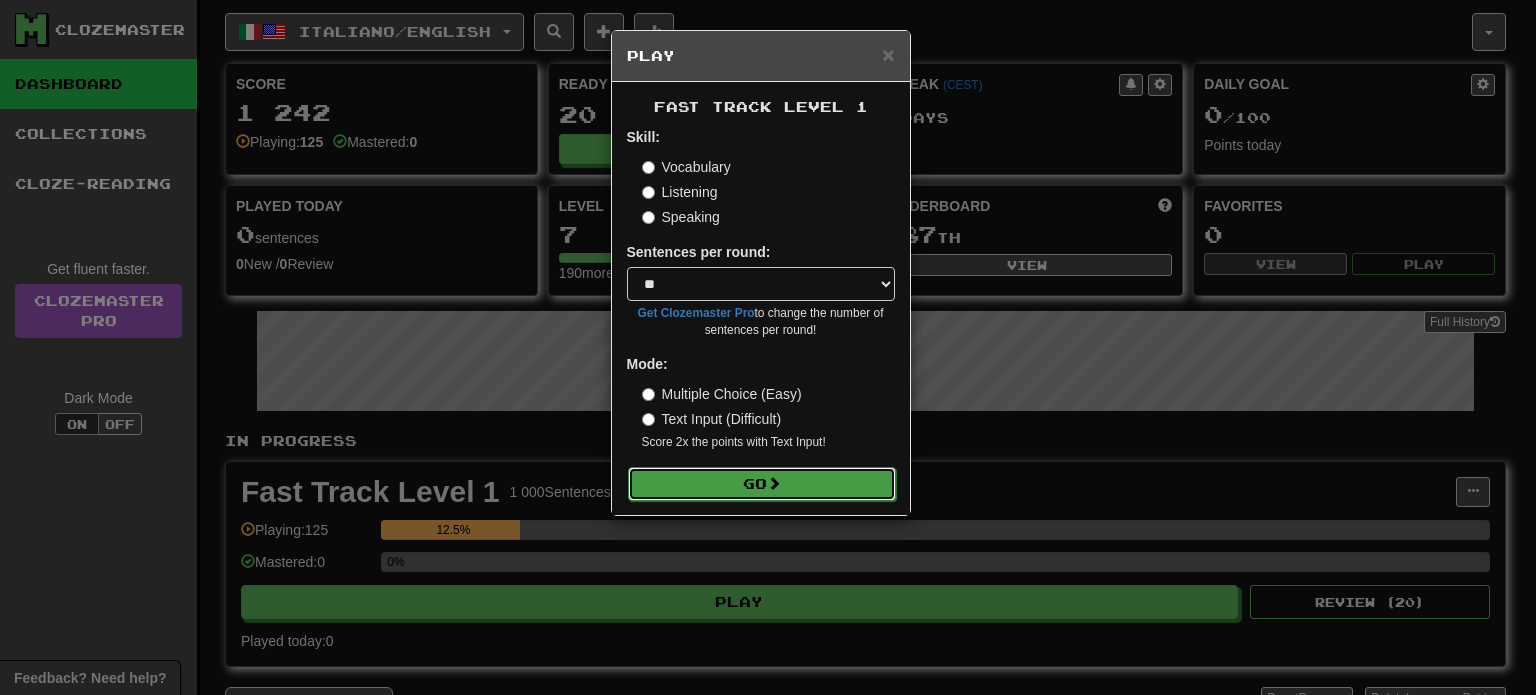 click on "Go" at bounding box center (762, 484) 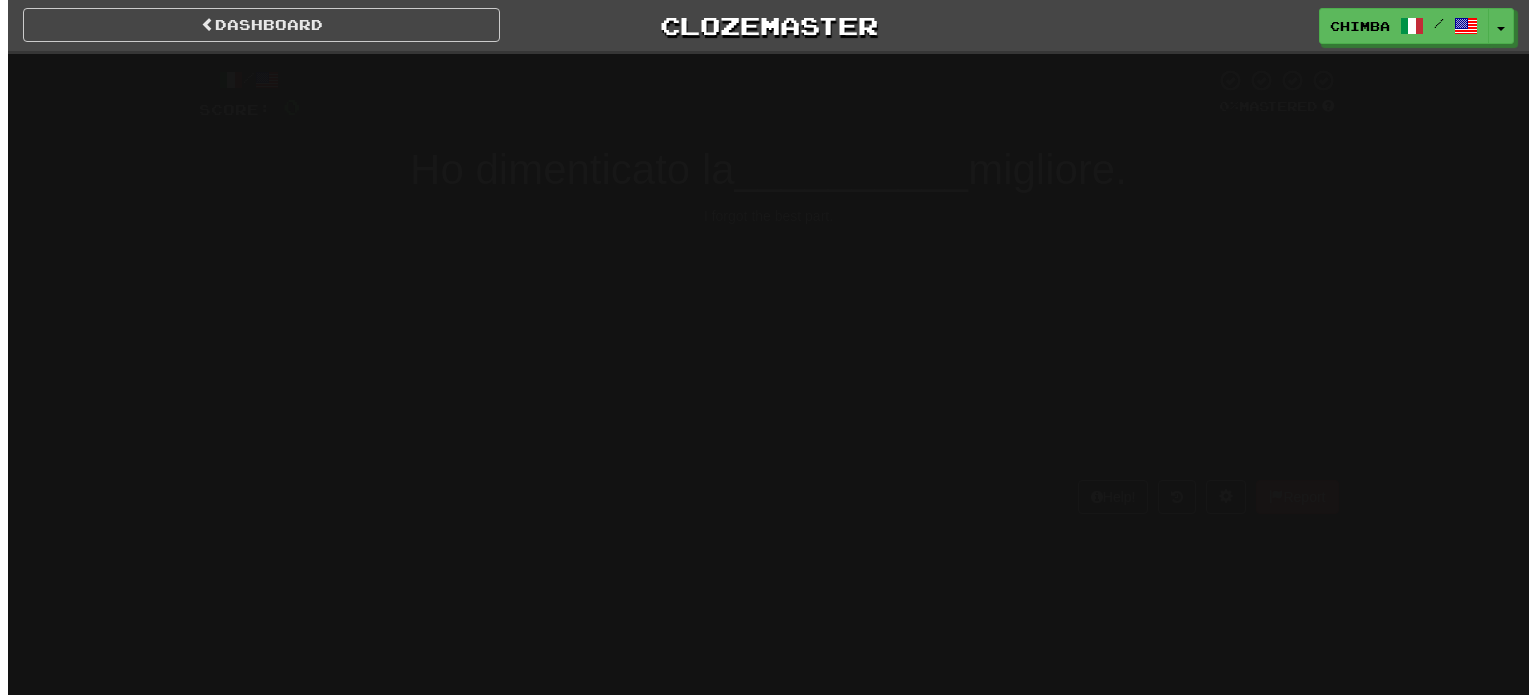 scroll, scrollTop: 0, scrollLeft: 0, axis: both 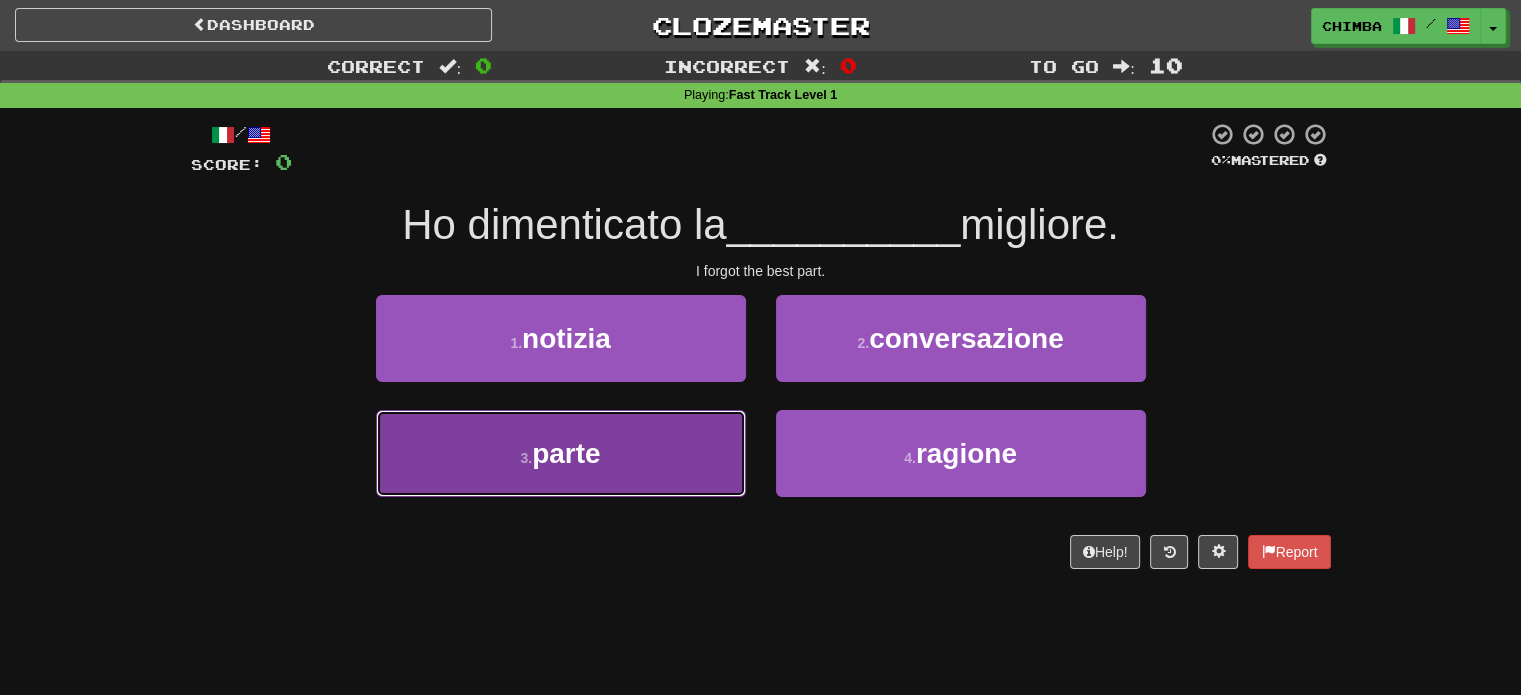 click on "3 .  parte" at bounding box center (561, 453) 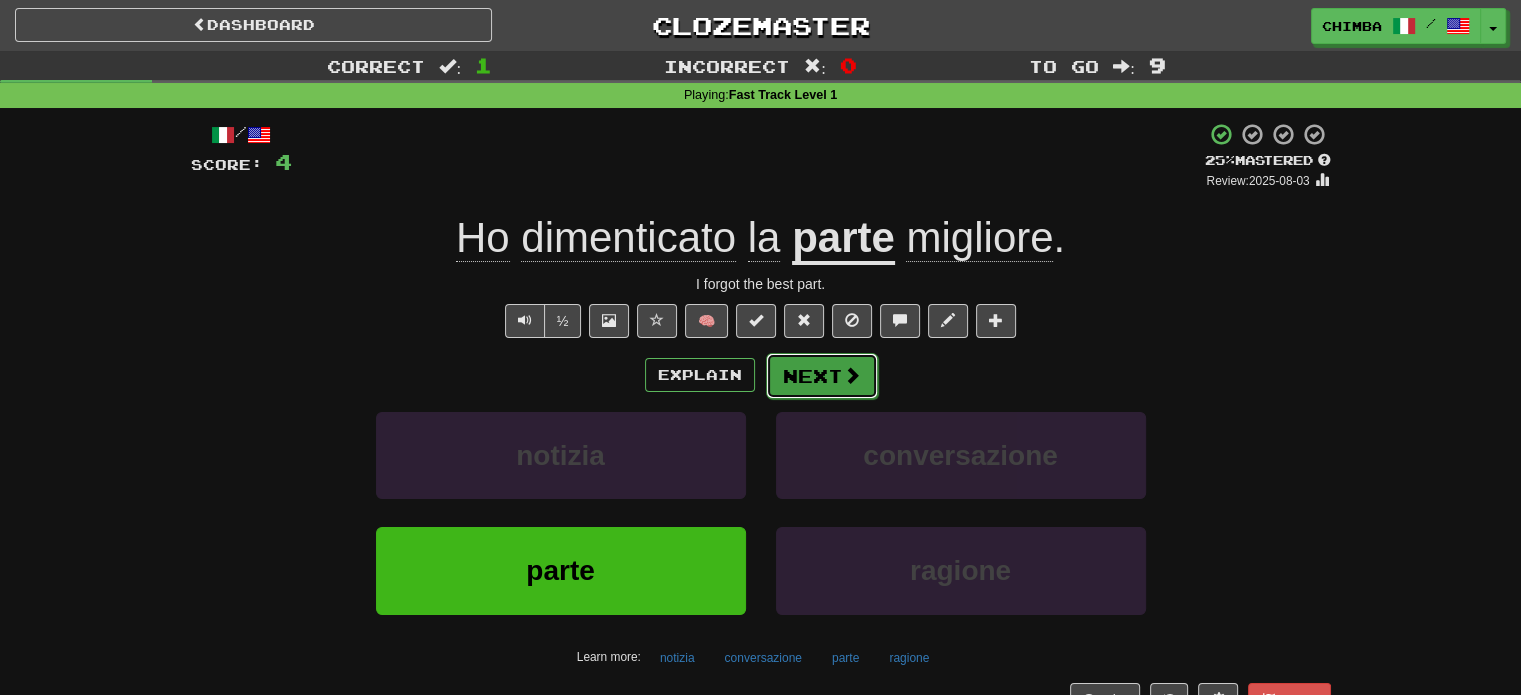 click on "Next" at bounding box center (822, 376) 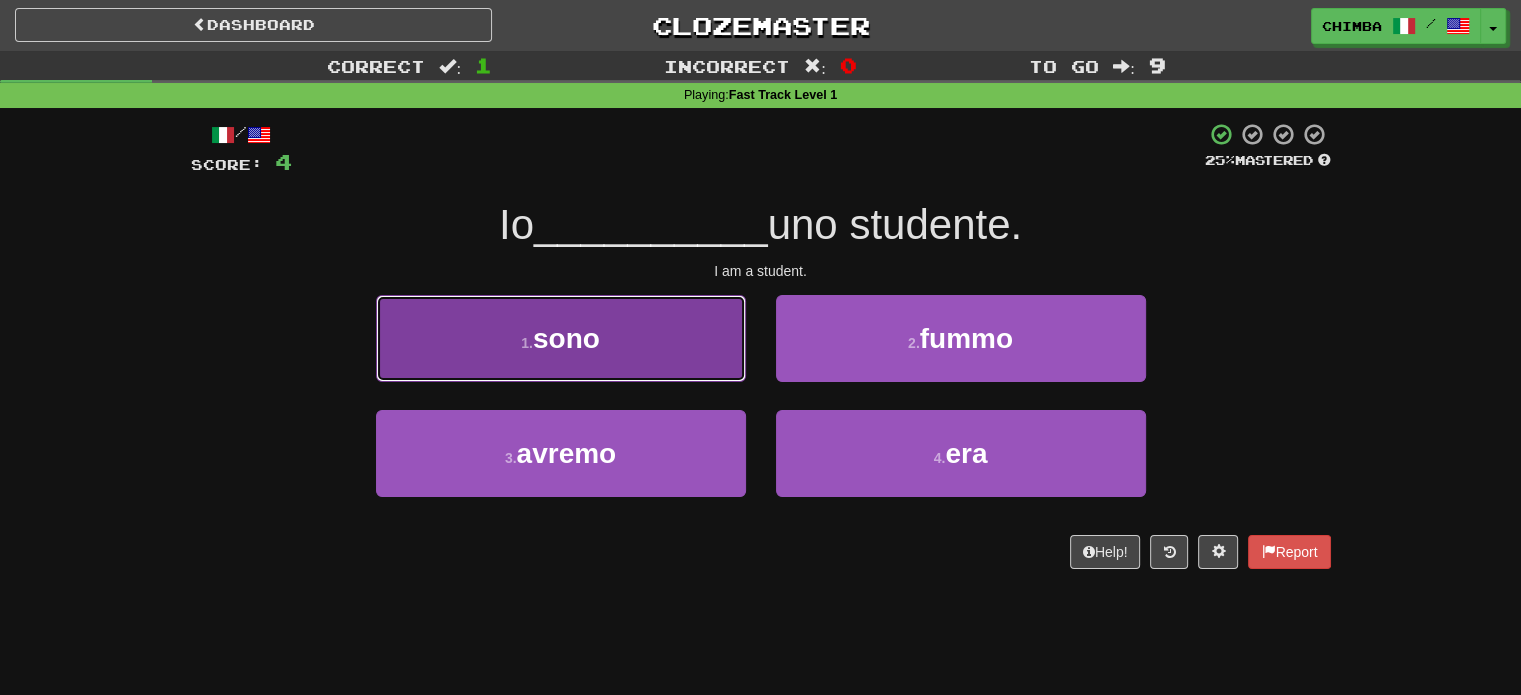 click on "1 .  sono" at bounding box center [561, 338] 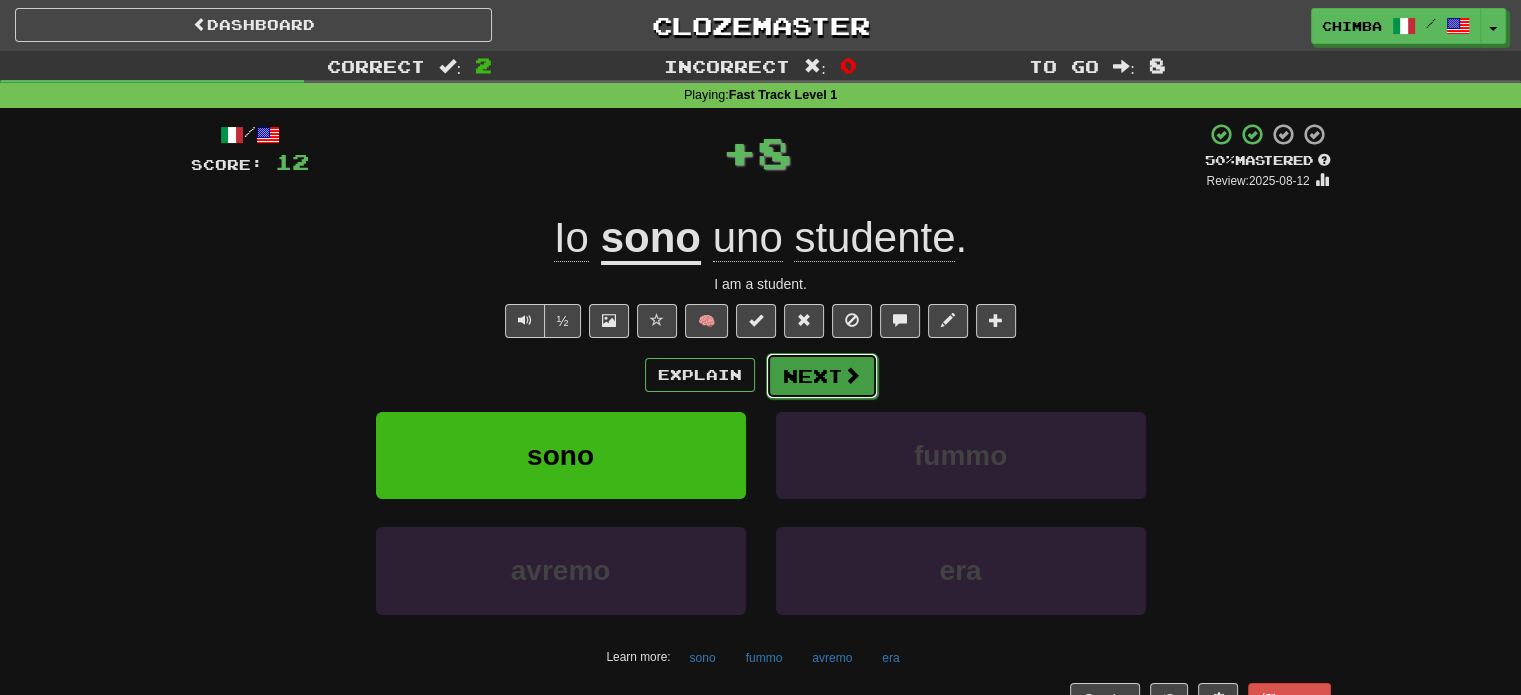 click on "Next" at bounding box center [822, 376] 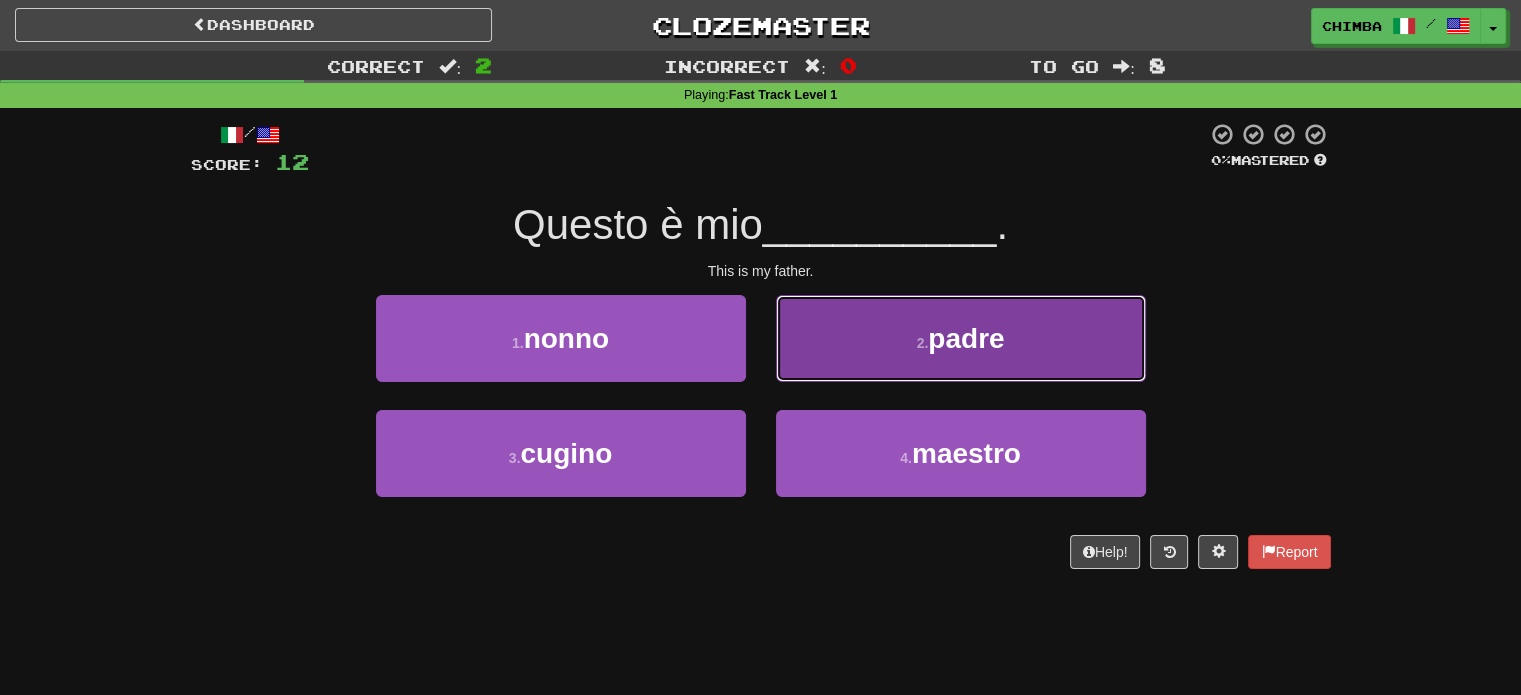 click on "2 .  padre" at bounding box center [961, 338] 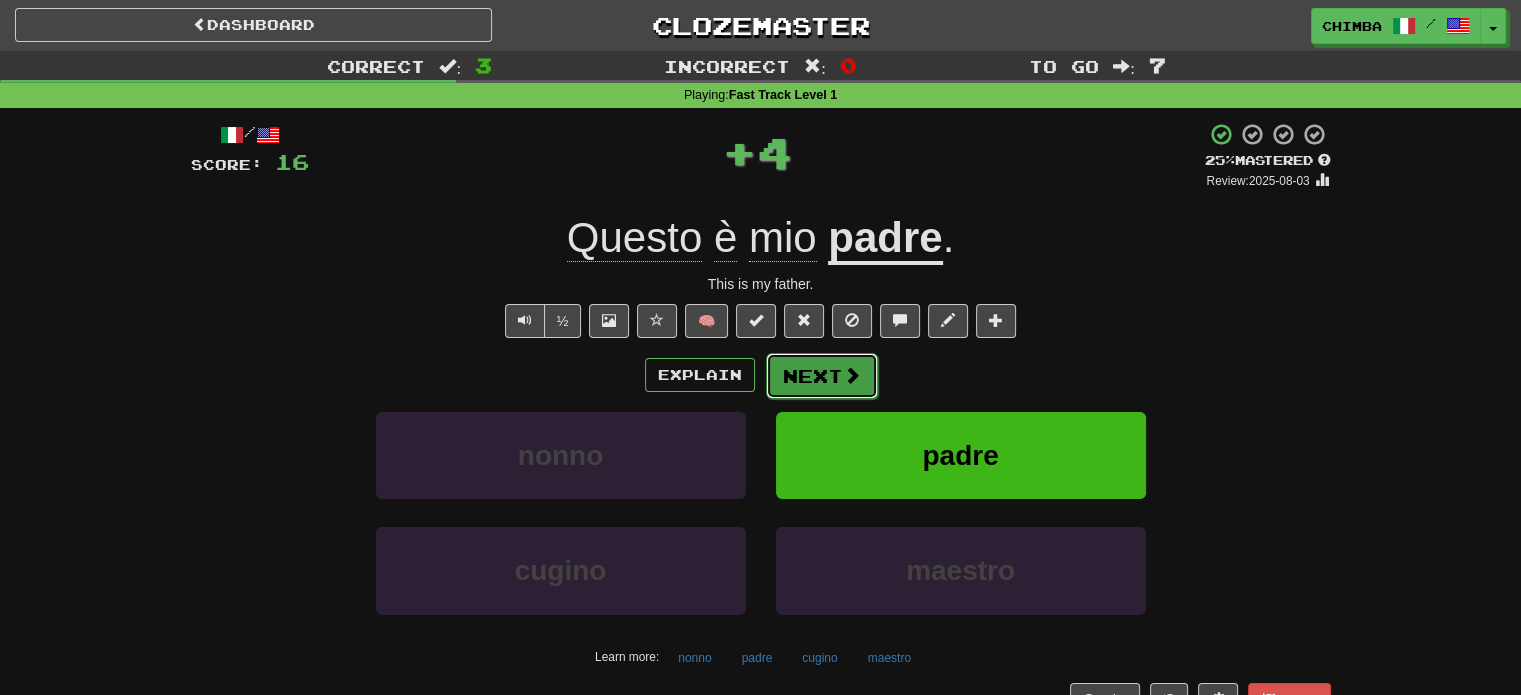 click on "Next" at bounding box center [822, 376] 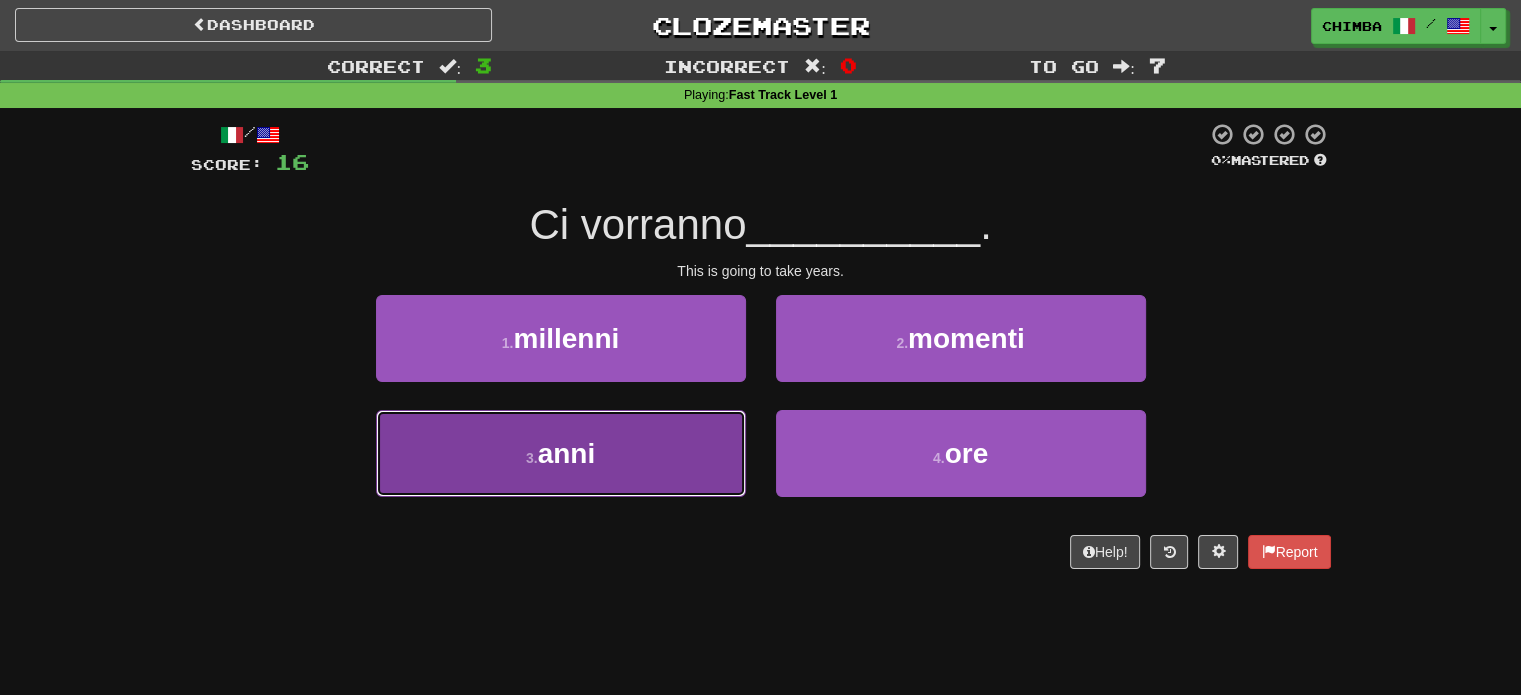 click on "3 .  anni" at bounding box center (561, 453) 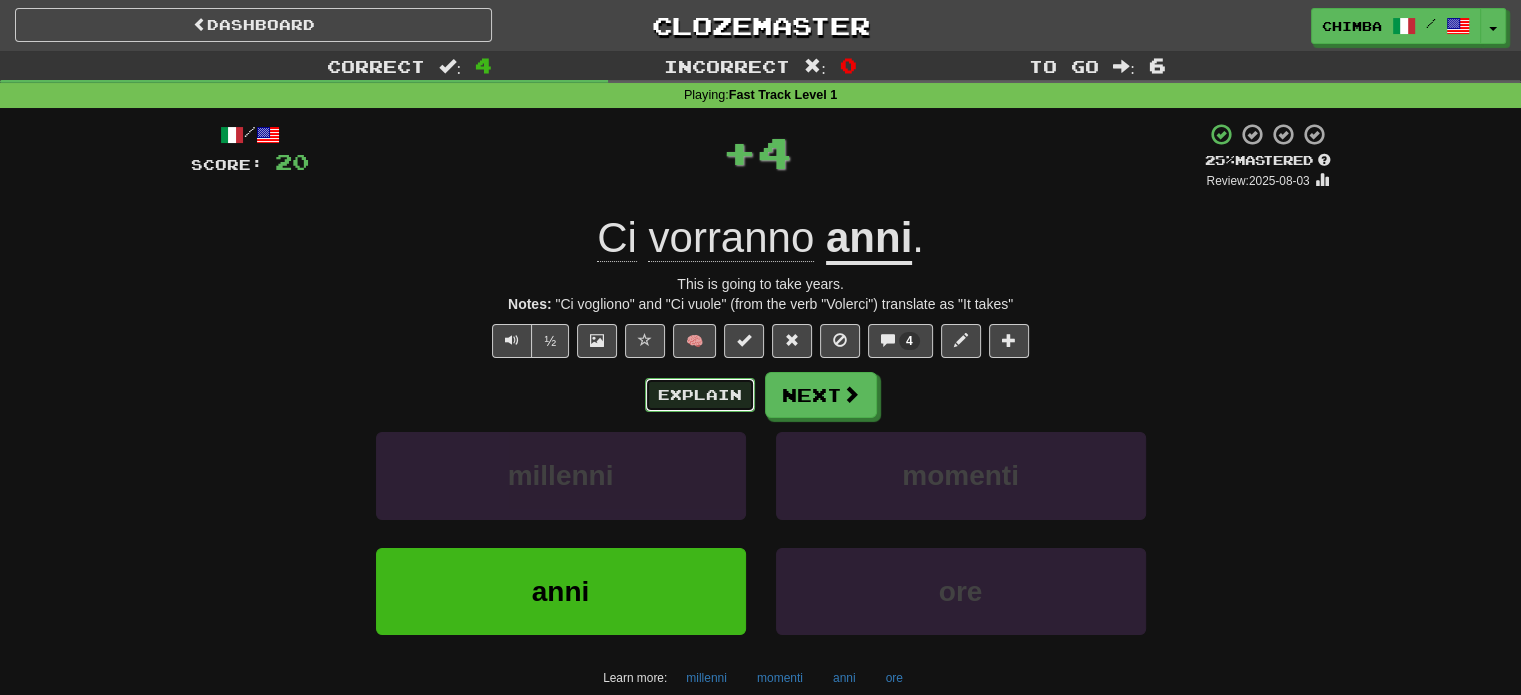 click on "Explain" at bounding box center (700, 395) 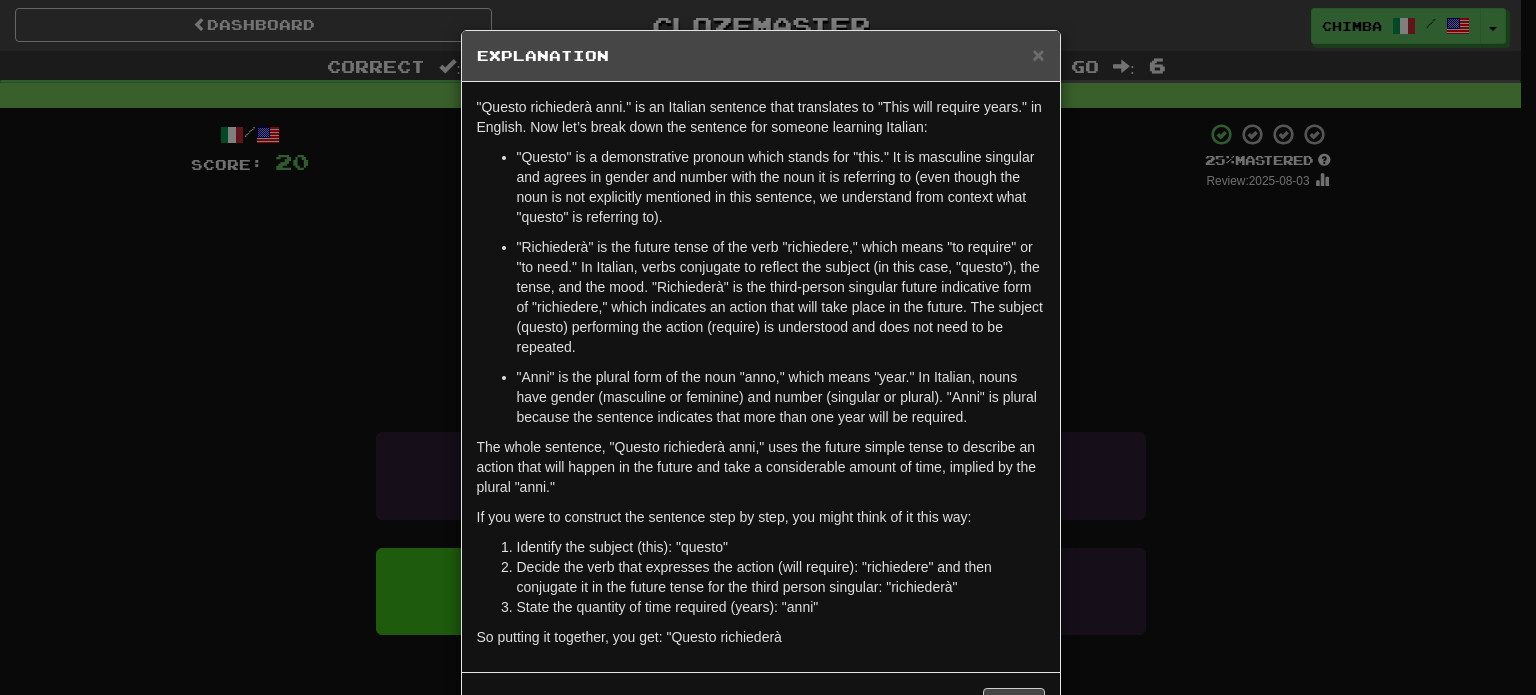 click on "× Explanation "Questo richiederà anni." is an Italian sentence that translates to "This will require years." in English. Now let’s break down the sentence for someone learning Italian:
"Questo" is a demonstrative pronoun which stands for "this." It is masculine singular and agrees in gender and number with the noun it is referring to (even though the noun is not explicitly mentioned in this sentence, we understand from context what "questo" is referring to).
"Richiederà" is the future tense of the verb "richiedere," which means "to require" or "to need." In Italian, verbs conjugate to reflect the subject (in this case, "questo"), the tense, and the mood. "Richiederà" is the third-person singular future indicative form of "richiedere," which indicates an action that will take place in the future. The subject (questo) performing the action (require) is understood and does not need to be repeated.
If you were to construct the sentence step by step, you might think of it this way:" at bounding box center (768, 347) 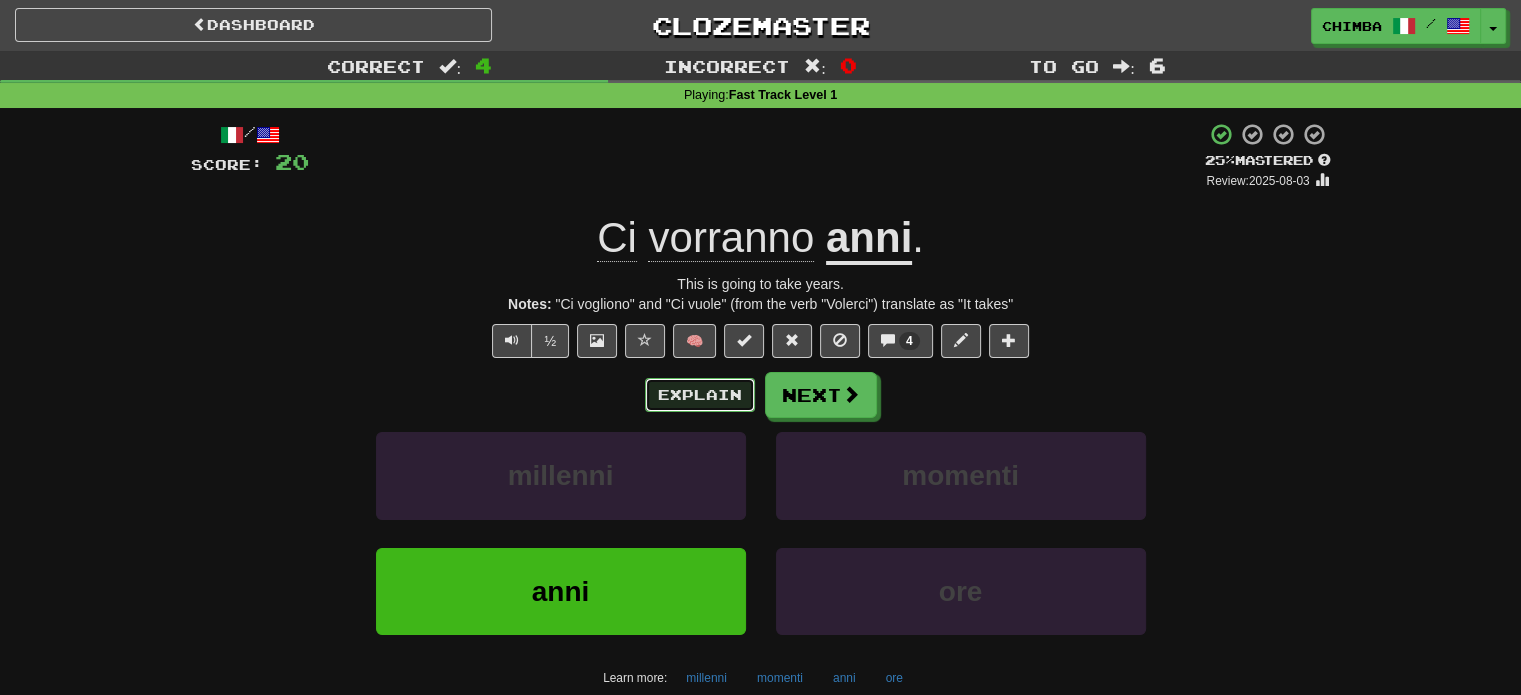 click on "Explain" at bounding box center (700, 395) 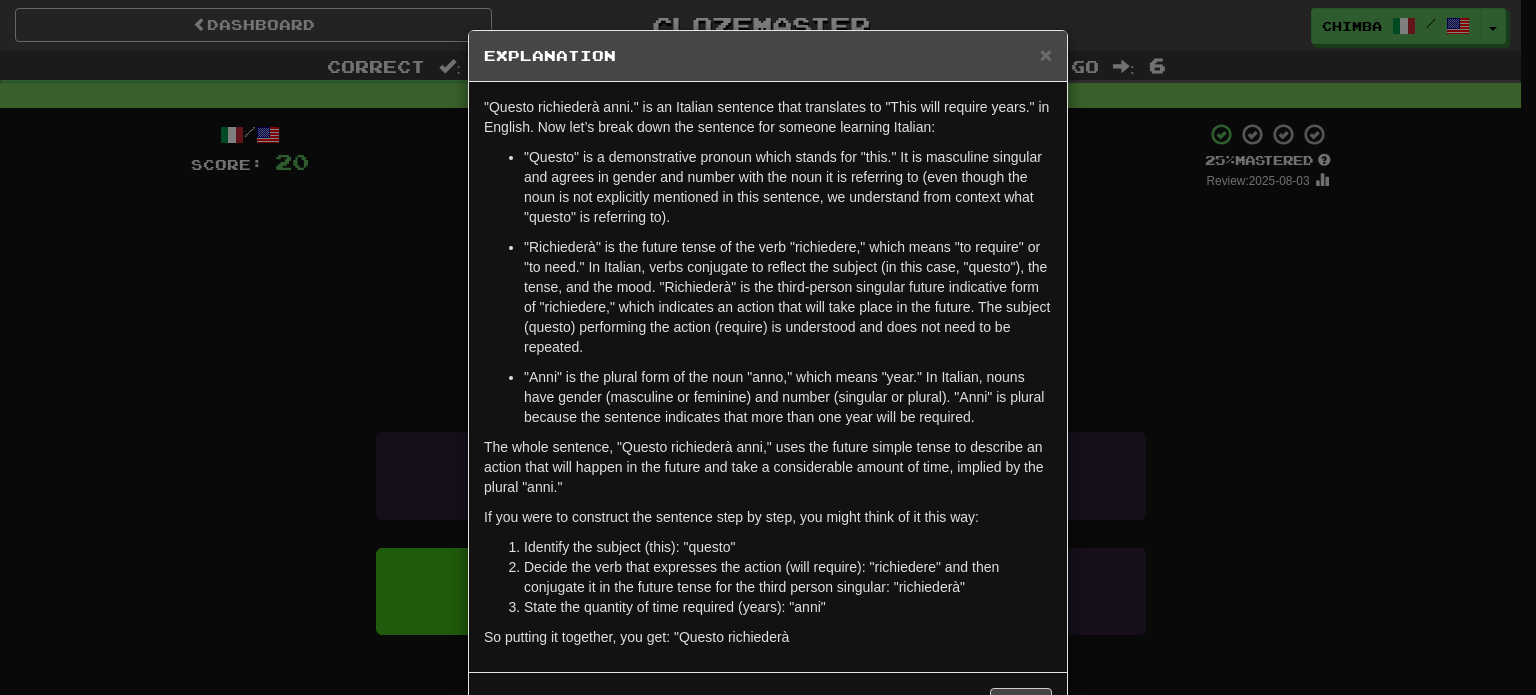 click on "× Explanation "Questo richiederà anni." is an Italian sentence that translates to "This will require years." in English. Now let’s break down the sentence for someone learning Italian:
"Questo" is a demonstrative pronoun which stands for "this." It is masculine singular and agrees in gender and number with the noun it is referring to (even though the noun is not explicitly mentioned in this sentence, we understand from context what "questo" is referring to).
"Richiederà" is the future tense of the verb "richiedere," which means "to require" or "to need." In Italian, verbs conjugate to reflect the subject (in this case, "questo"), the tense, and the mood. "Richiederà" is the third-person singular future indicative form of "richiedere," which indicates an action that will take place in the future. The subject (questo) performing the action (require) is understood and does not need to be repeated.
If you were to construct the sentence step by step, you might think of it this way:" at bounding box center (768, 347) 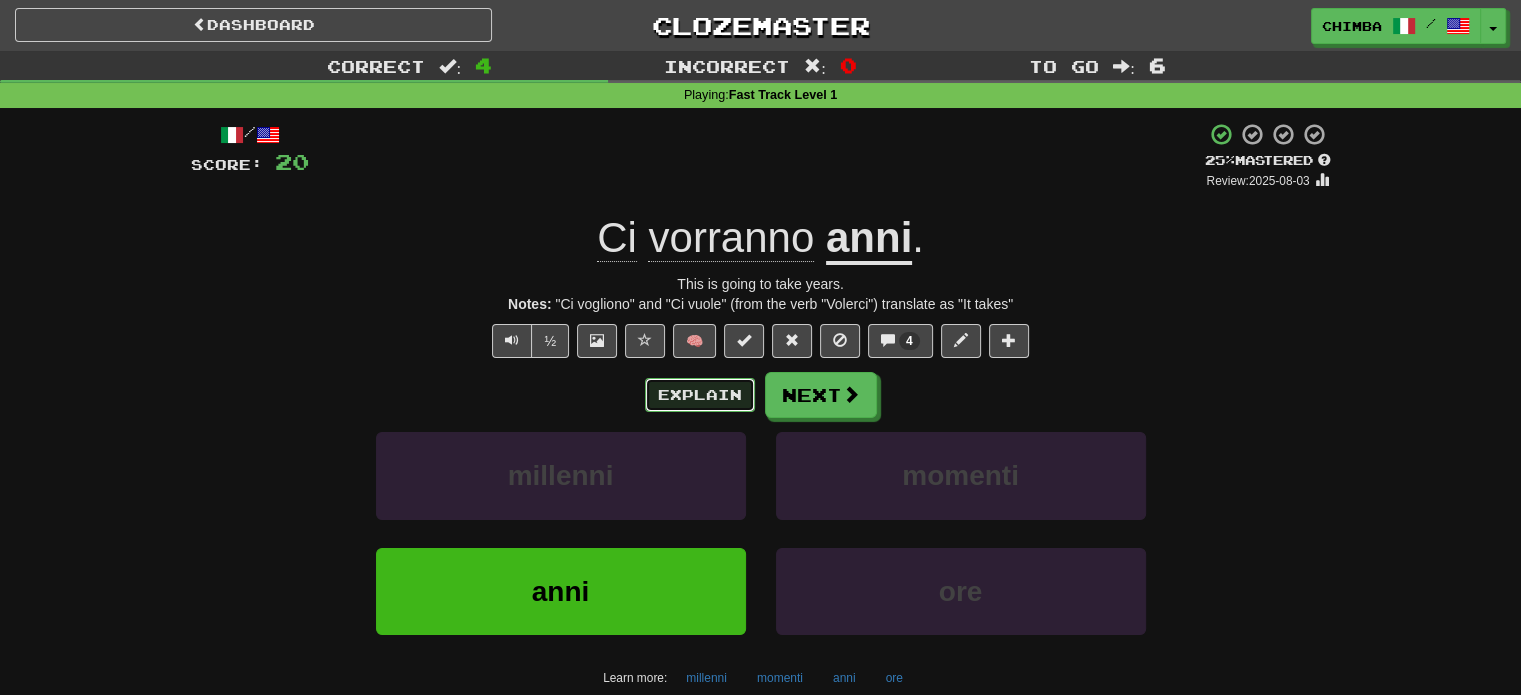 click on "Explain" at bounding box center [700, 395] 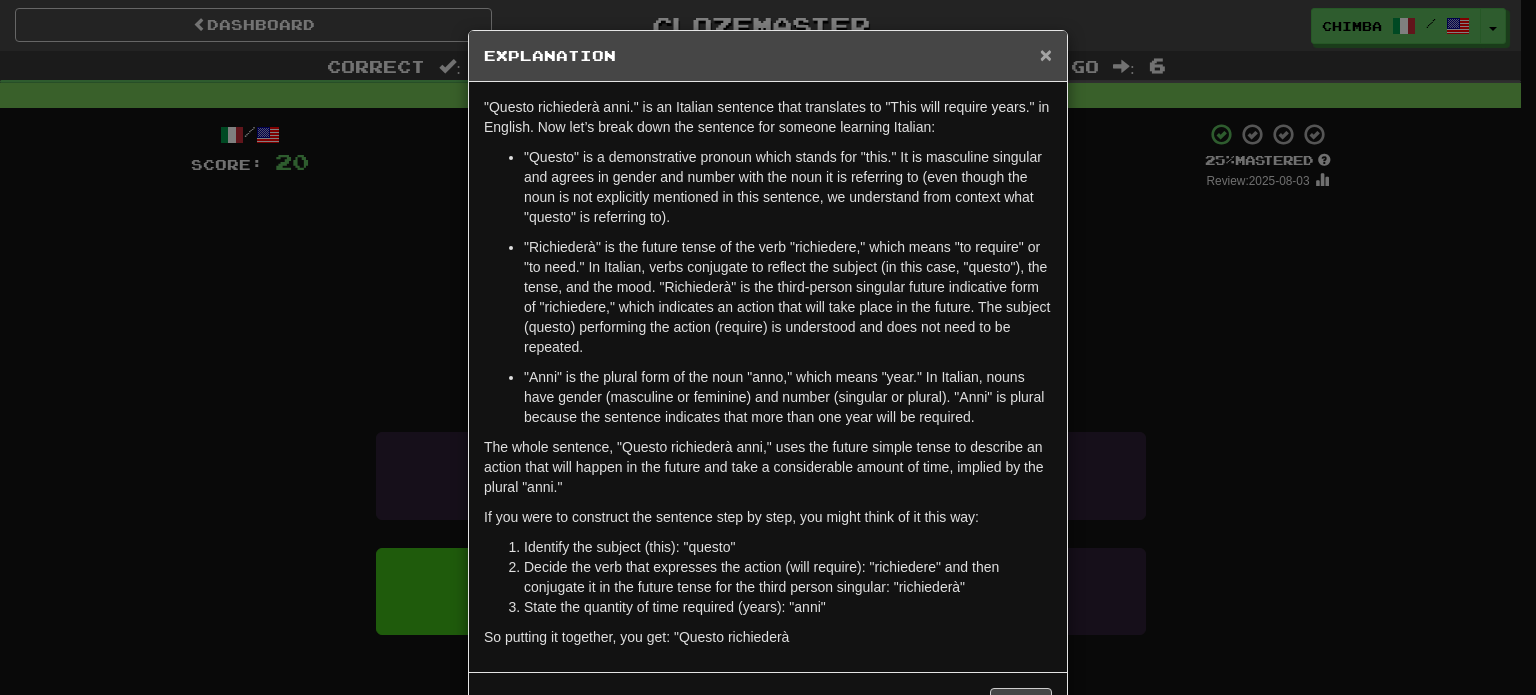 click on "×" at bounding box center [1046, 54] 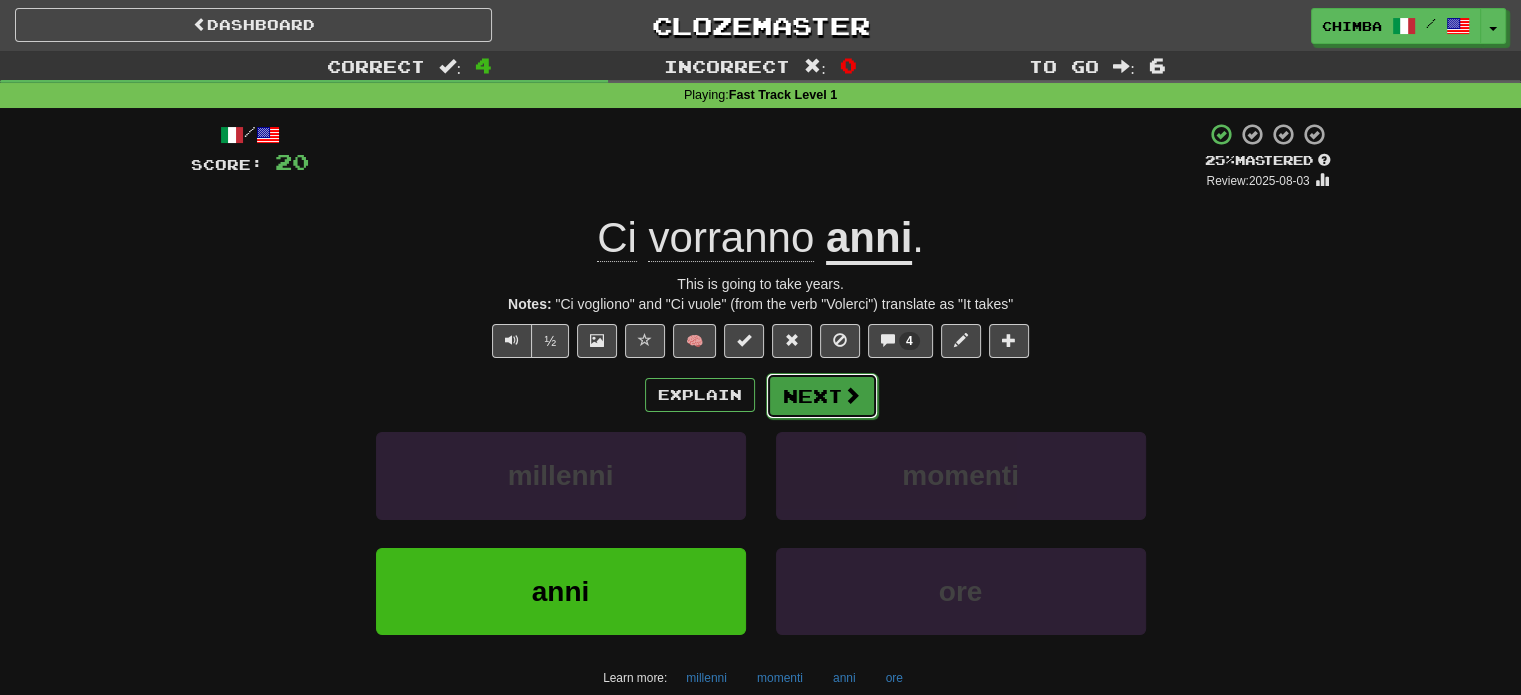 click on "Next" at bounding box center (822, 396) 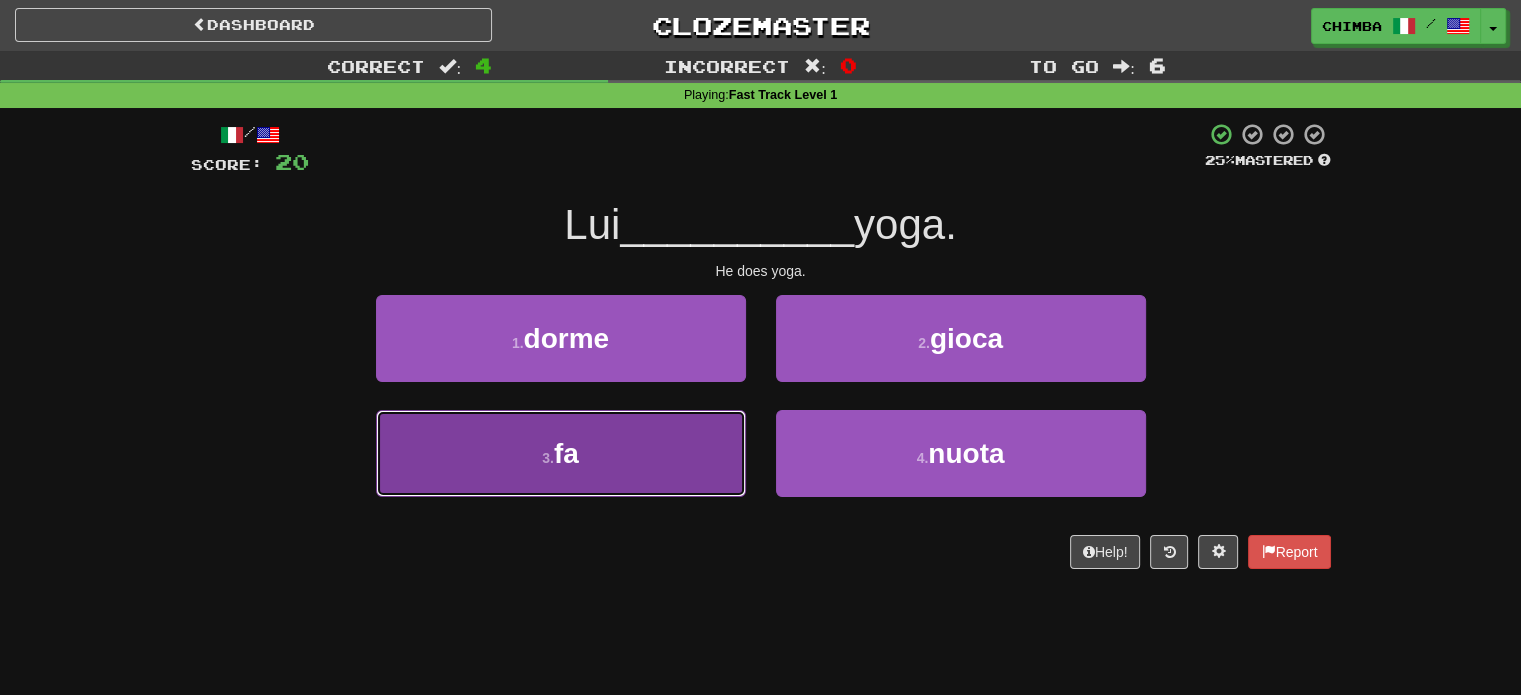 click on "3 .  fa" at bounding box center [561, 453] 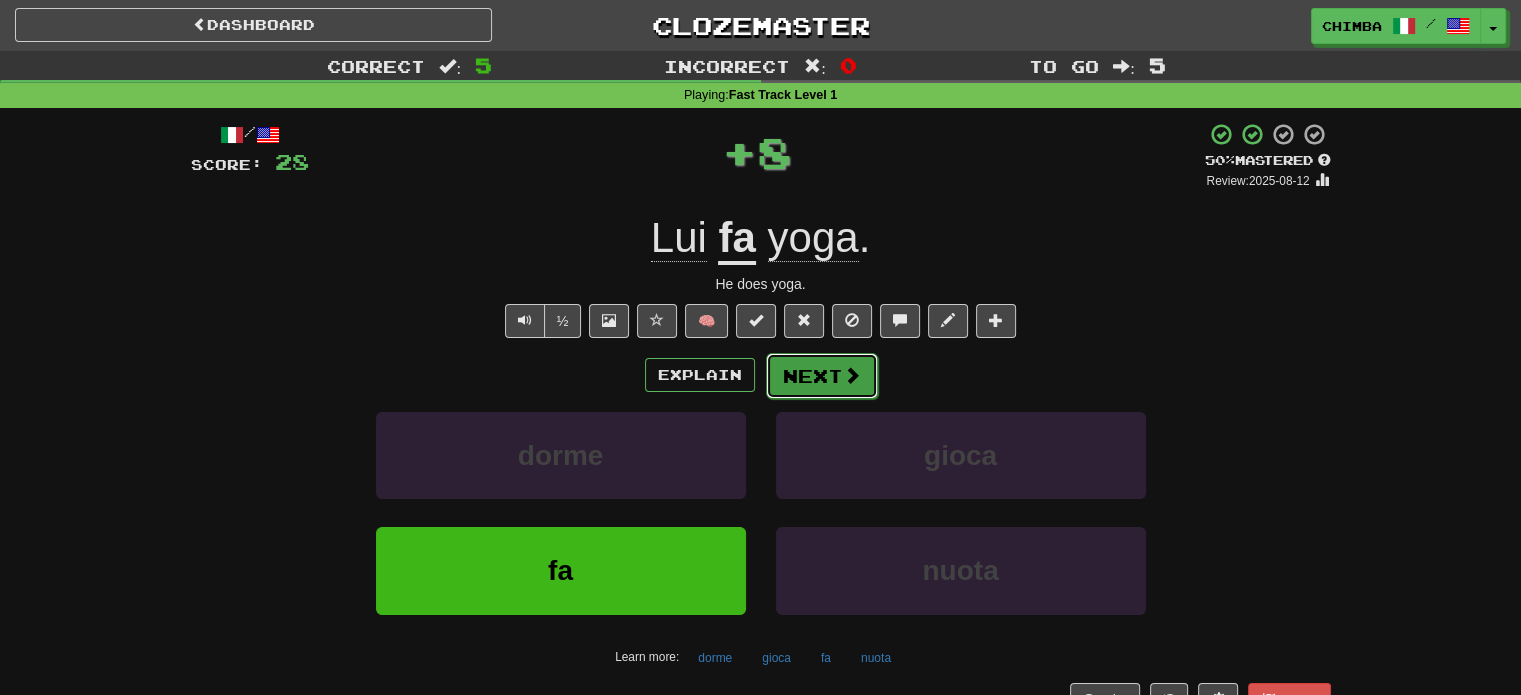 click on "Next" at bounding box center (822, 376) 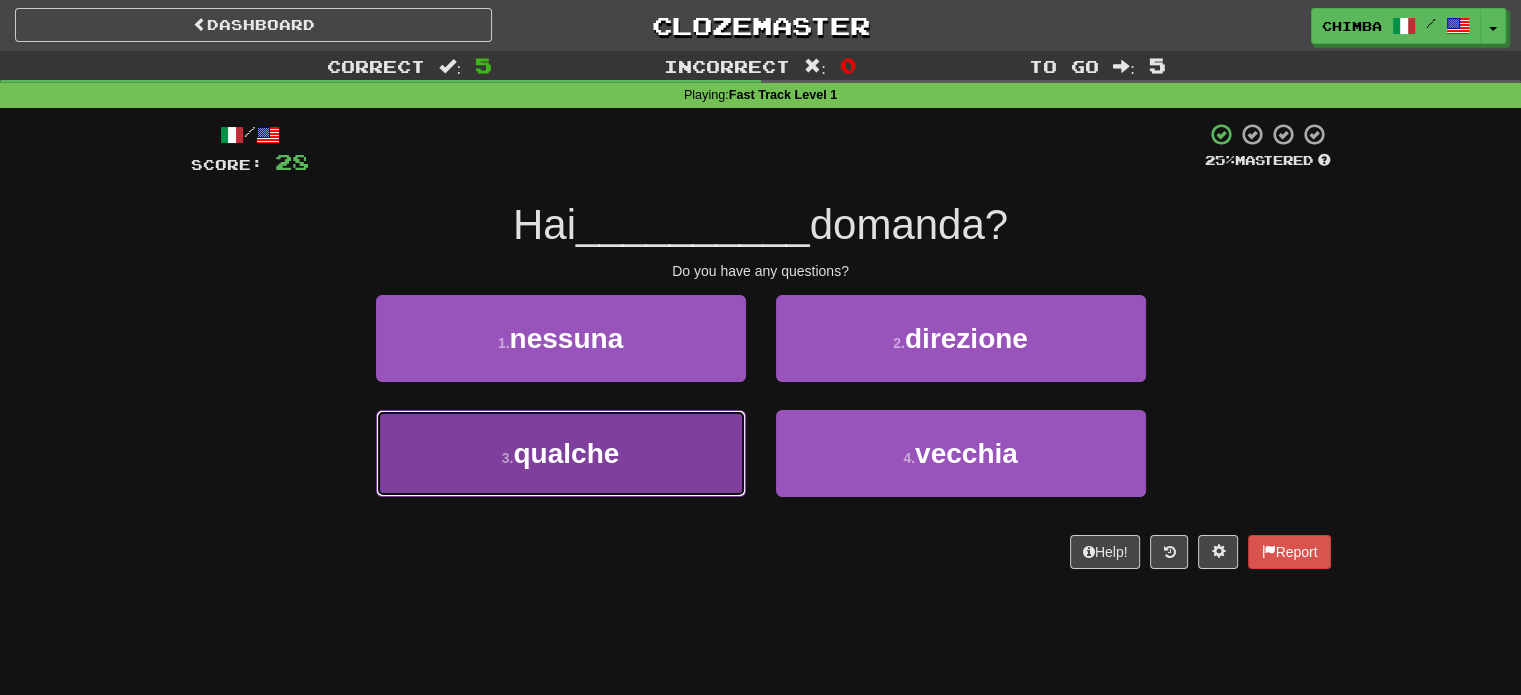 click on "qualche" at bounding box center [566, 453] 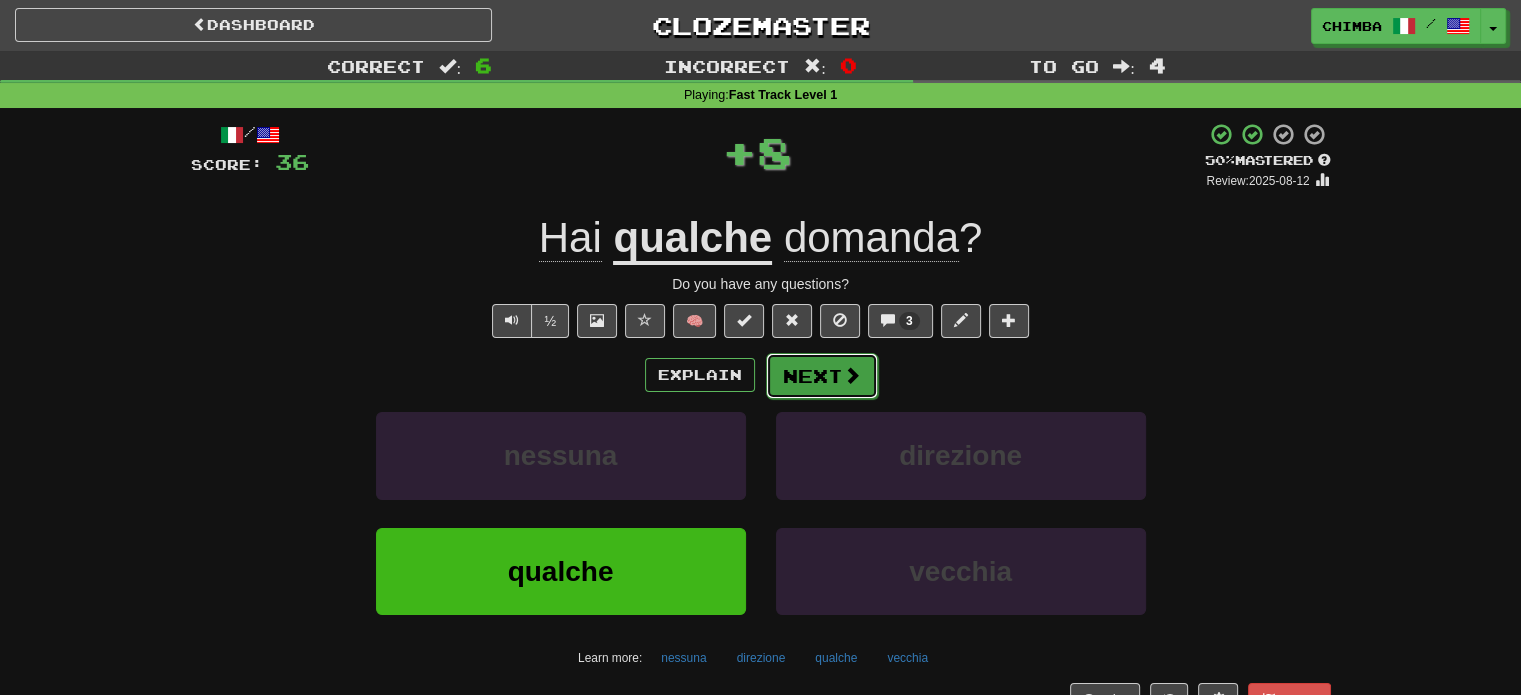 click on "Next" at bounding box center (822, 376) 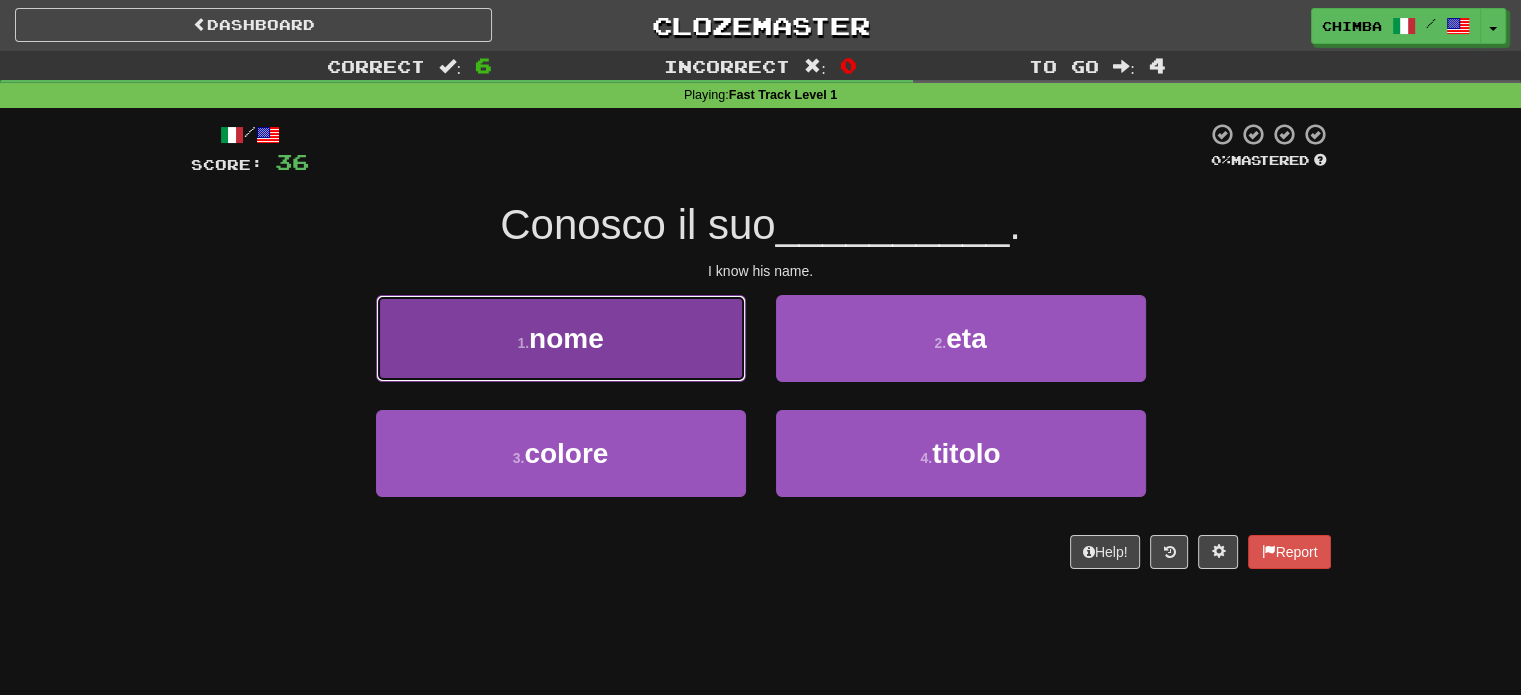 click on "nome" at bounding box center [566, 338] 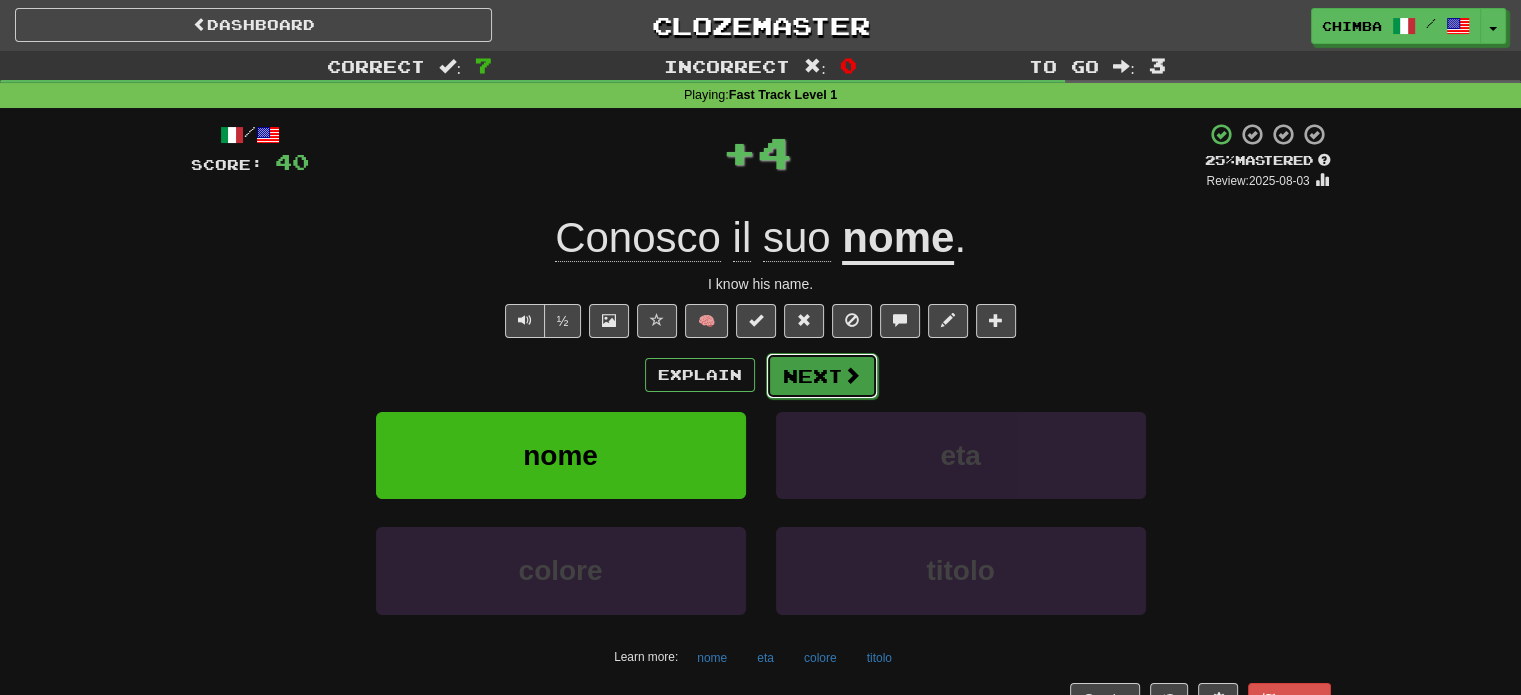 click on "Next" at bounding box center [822, 376] 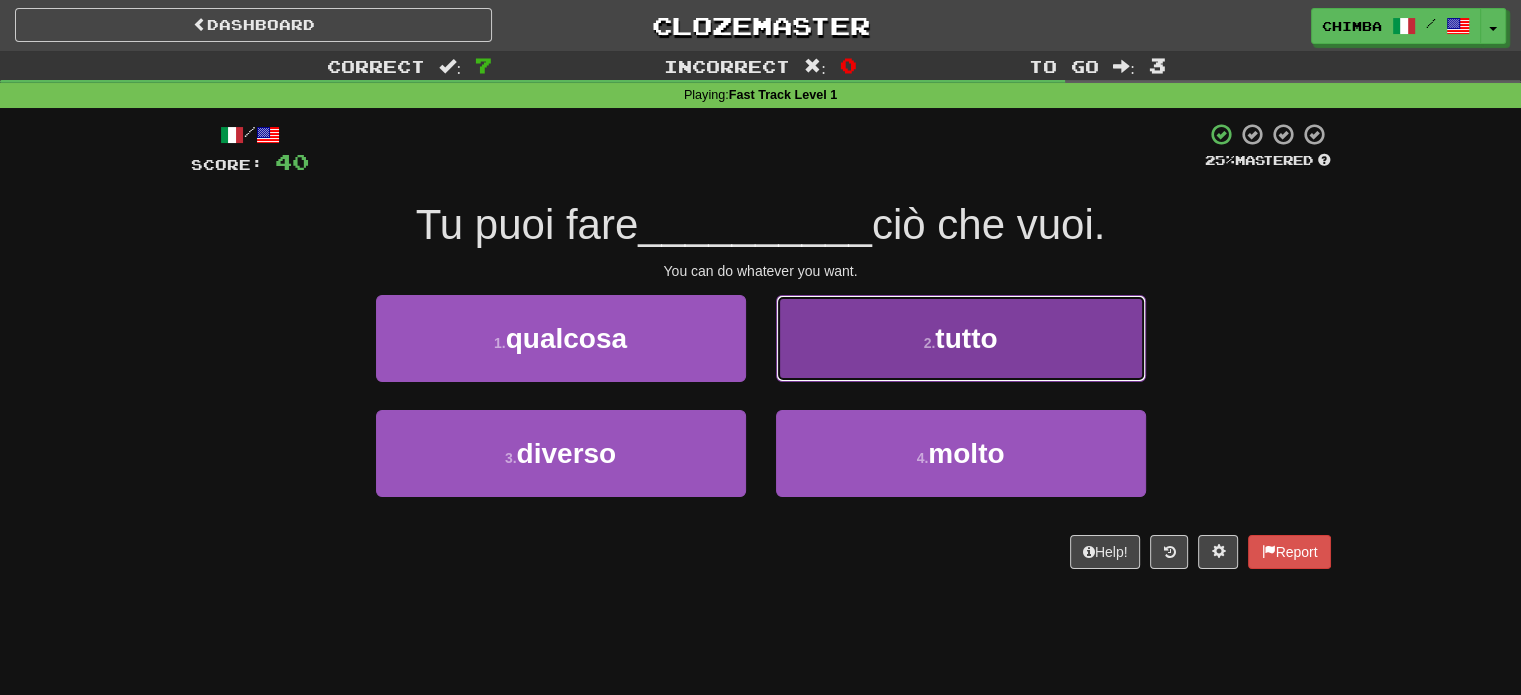 click on "2 .  tutto" at bounding box center (961, 338) 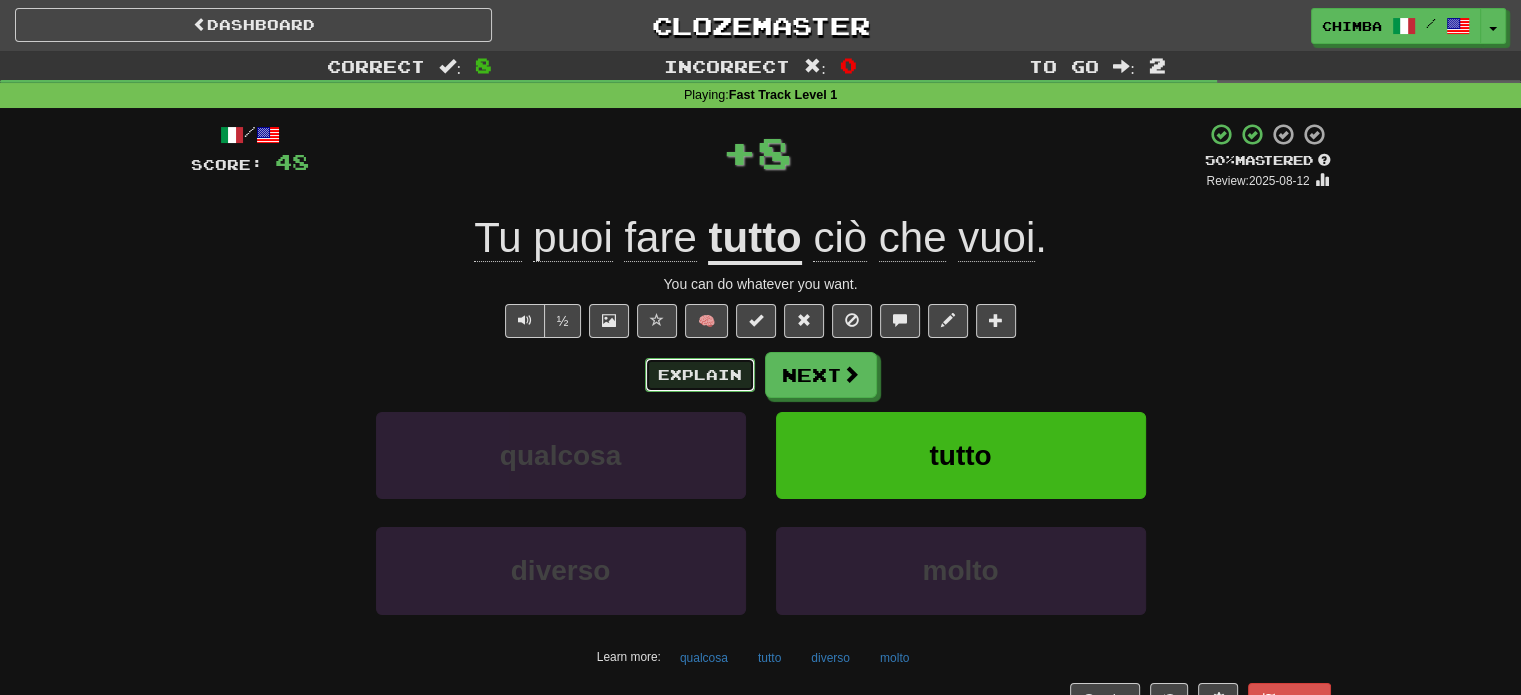 click on "Explain" at bounding box center [700, 375] 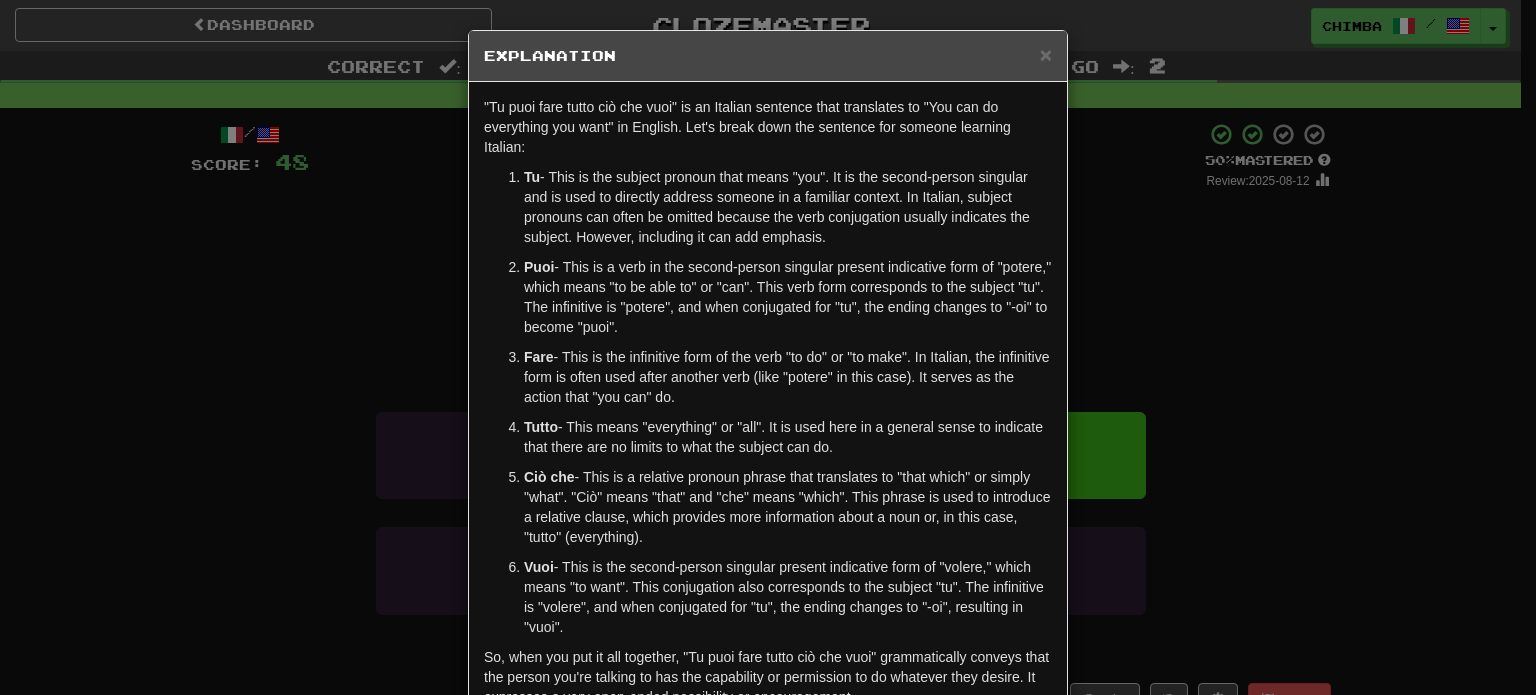 drag, startPoint x: 516, startPoint y: 477, endPoint x: 654, endPoint y: 542, distance: 152.5418 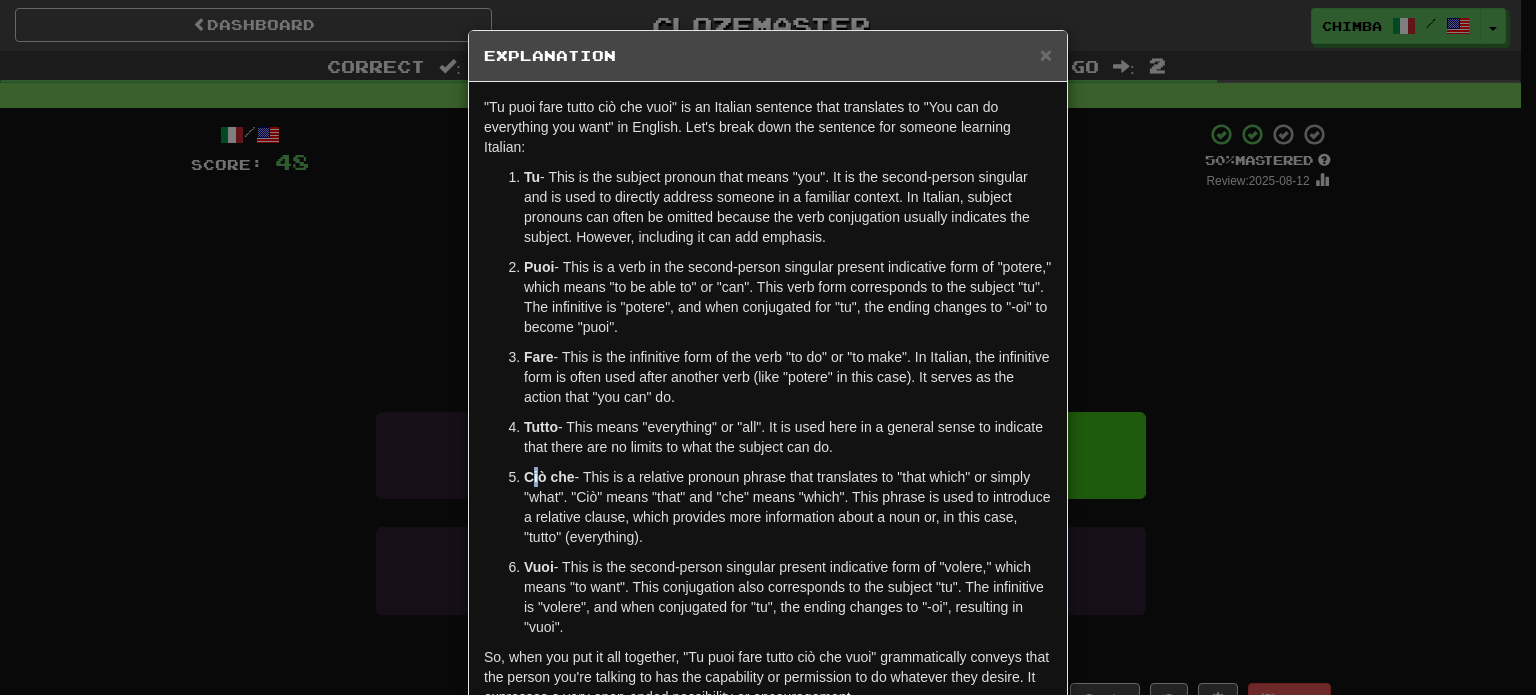drag, startPoint x: 643, startPoint y: 466, endPoint x: 528, endPoint y: 474, distance: 115.27792 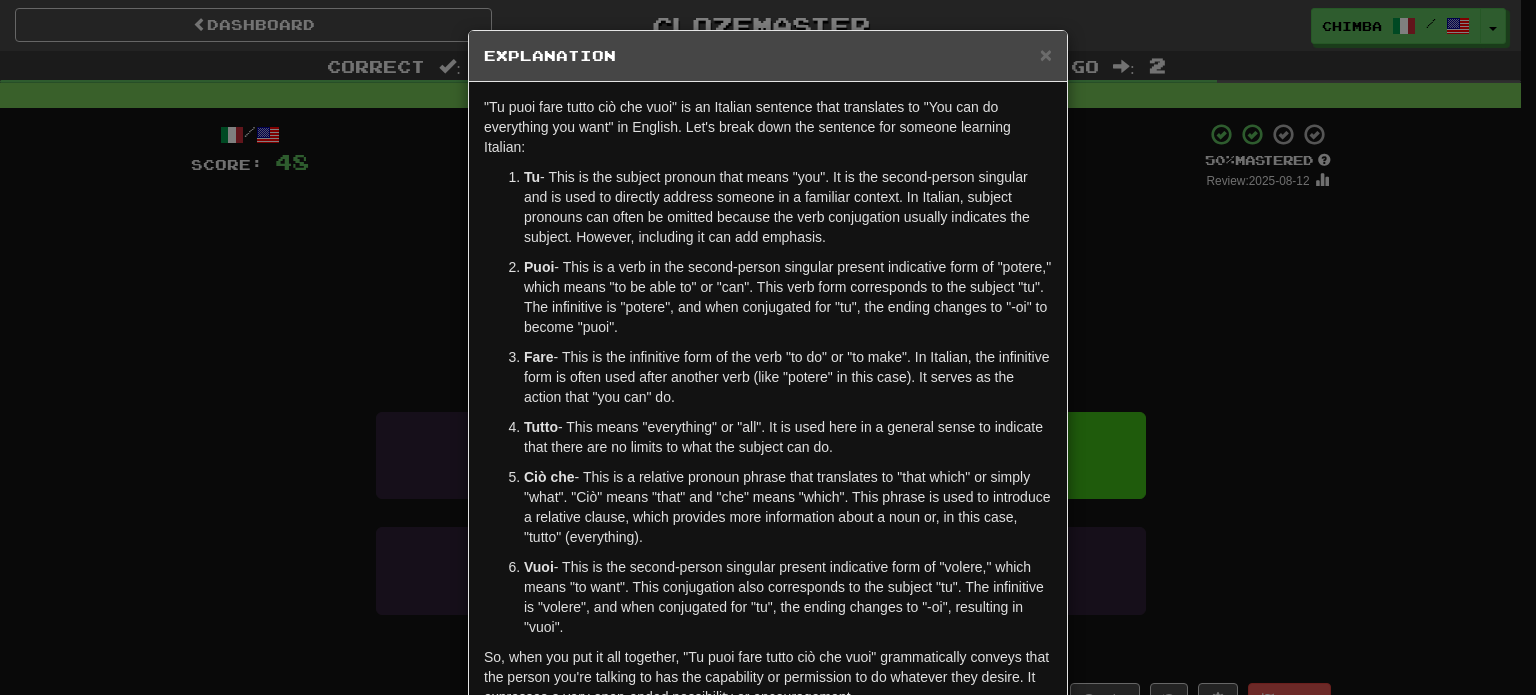 drag, startPoint x: 628, startPoint y: 495, endPoint x: 697, endPoint y: 268, distance: 237.25514 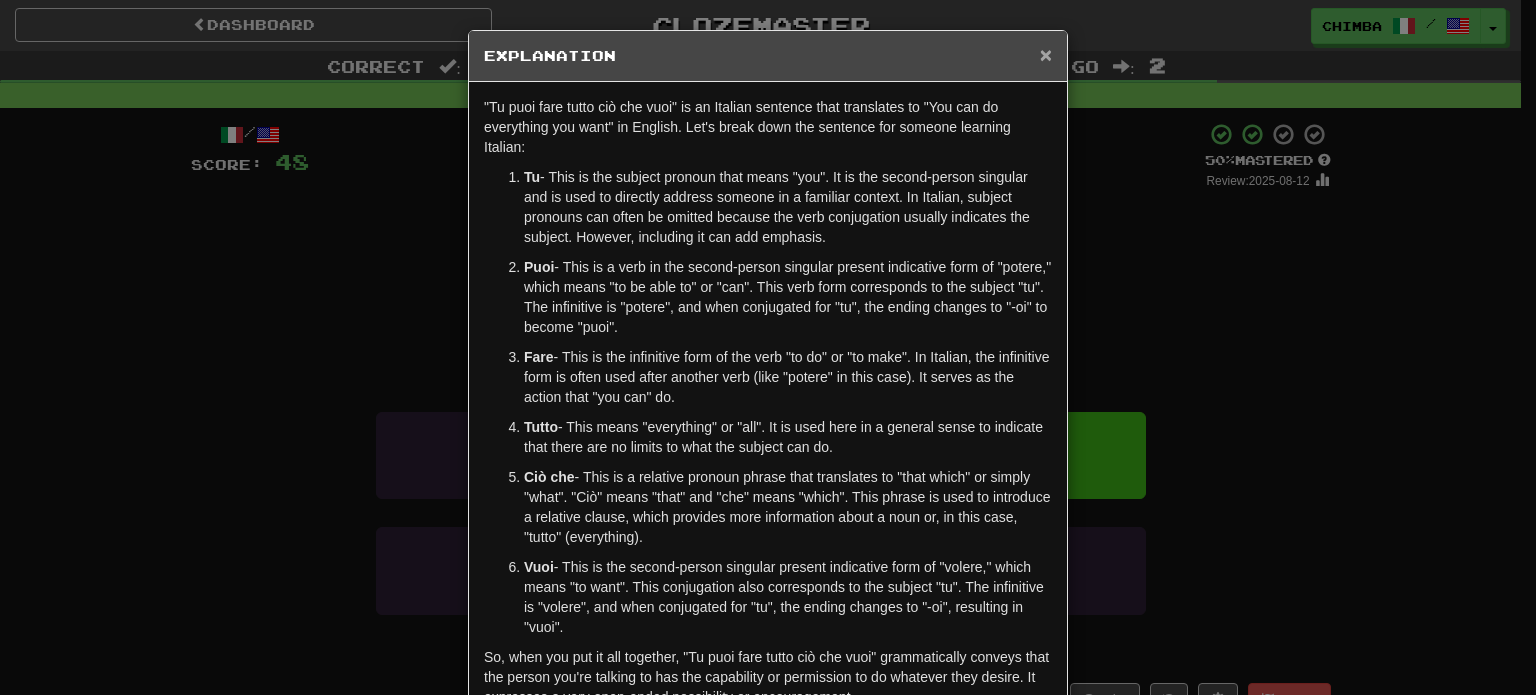 click on "×" at bounding box center (1046, 54) 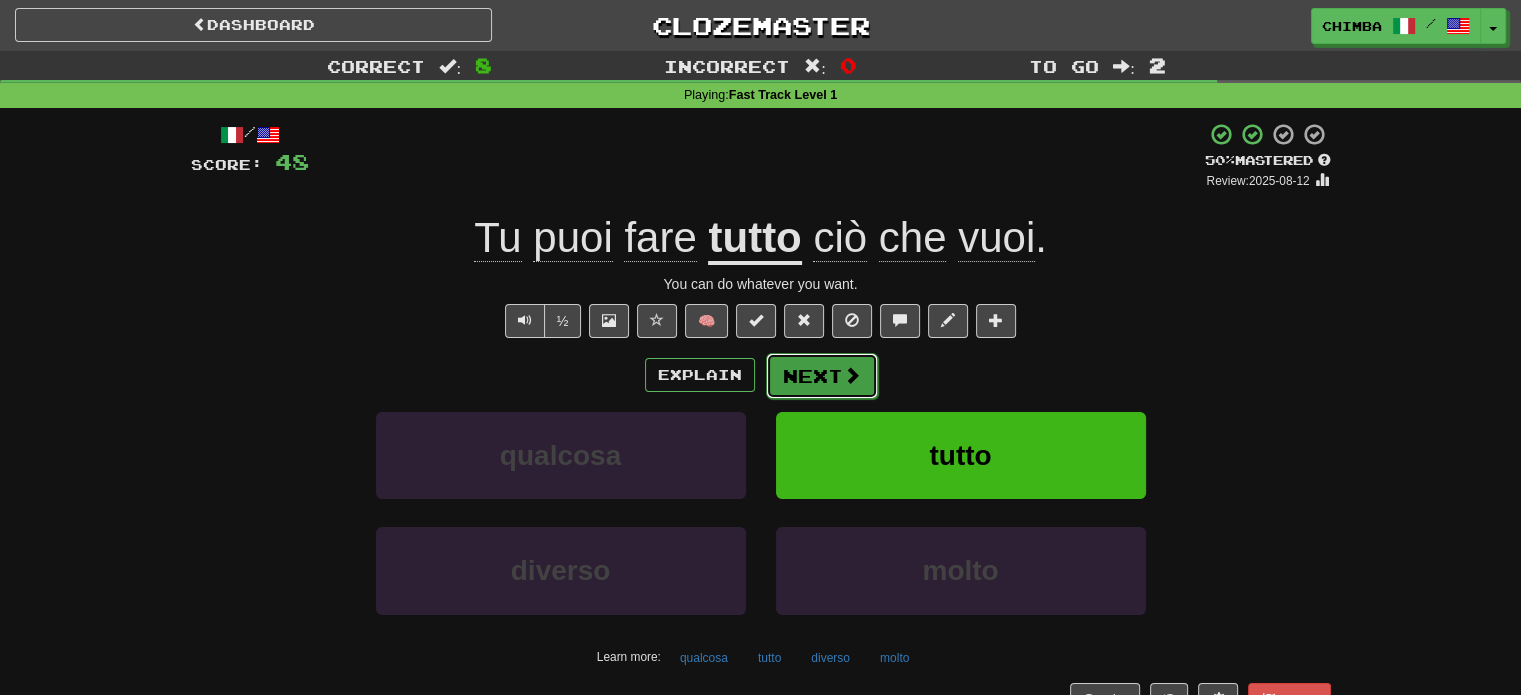 click on "Next" at bounding box center [822, 376] 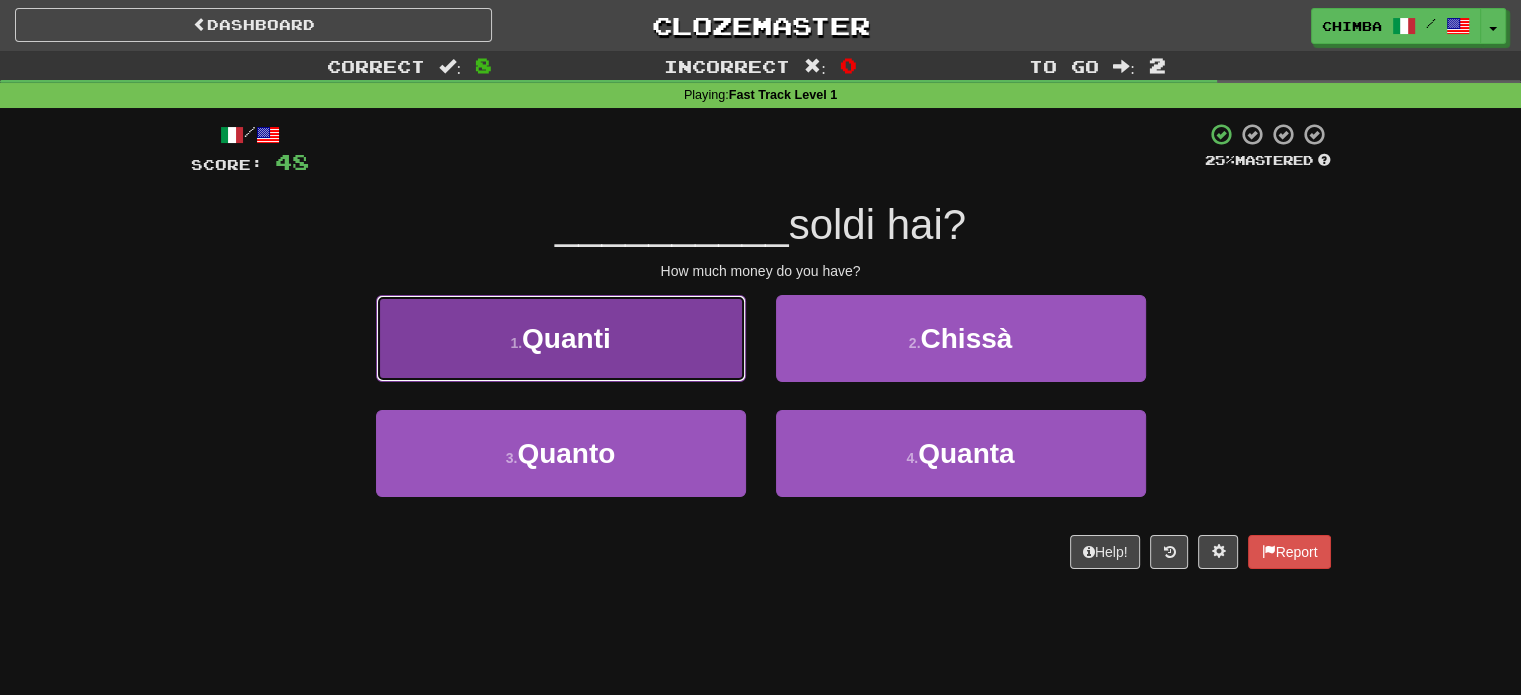 click on "Quanti" at bounding box center (566, 338) 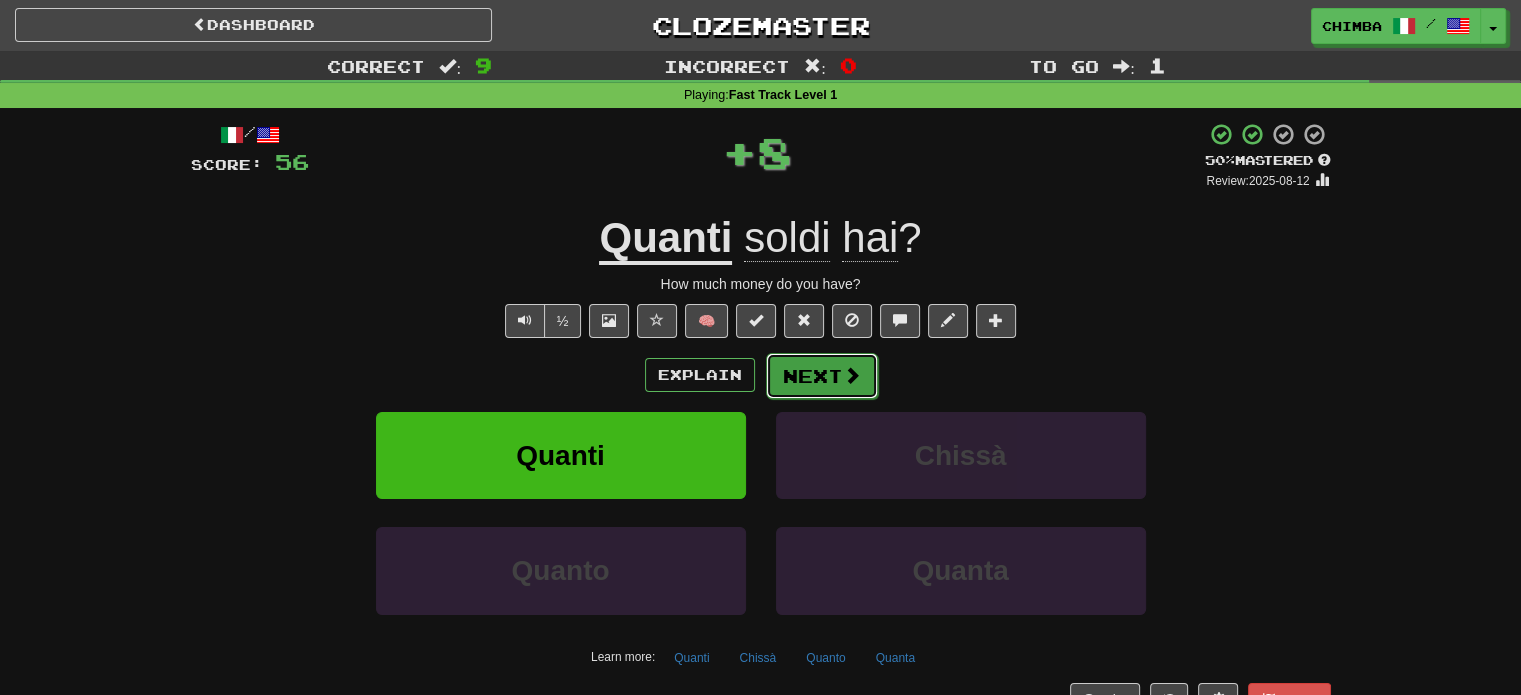 click on "Next" at bounding box center [822, 376] 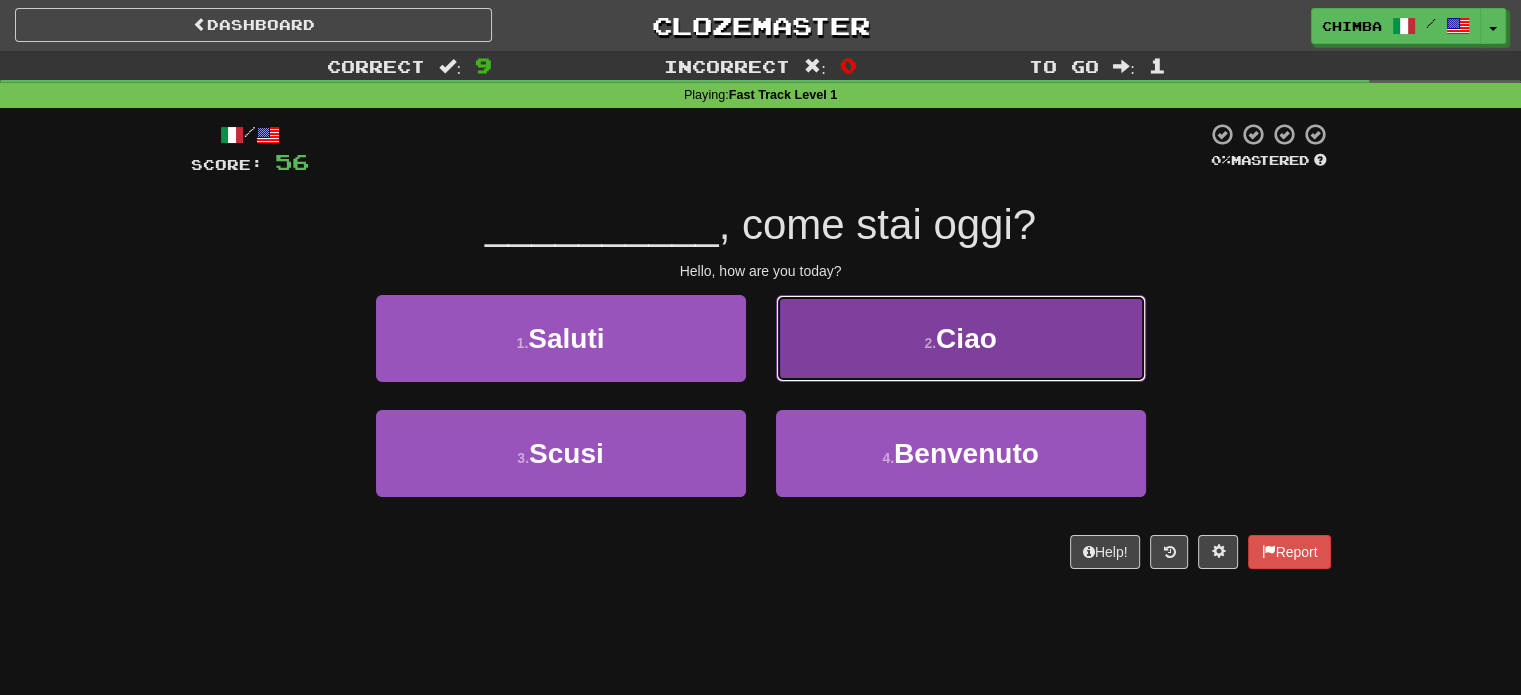 click on "2 .  Ciao" at bounding box center [961, 338] 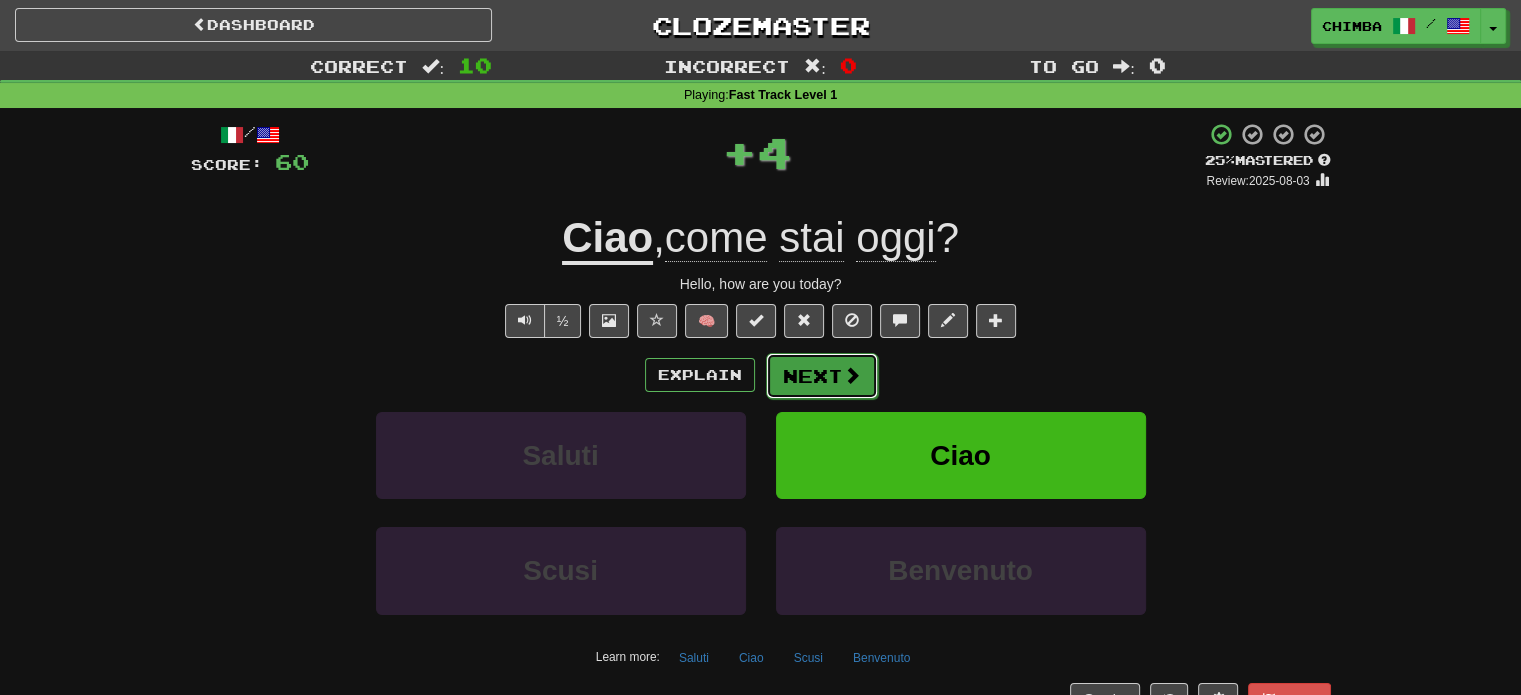 click on "Next" at bounding box center (822, 376) 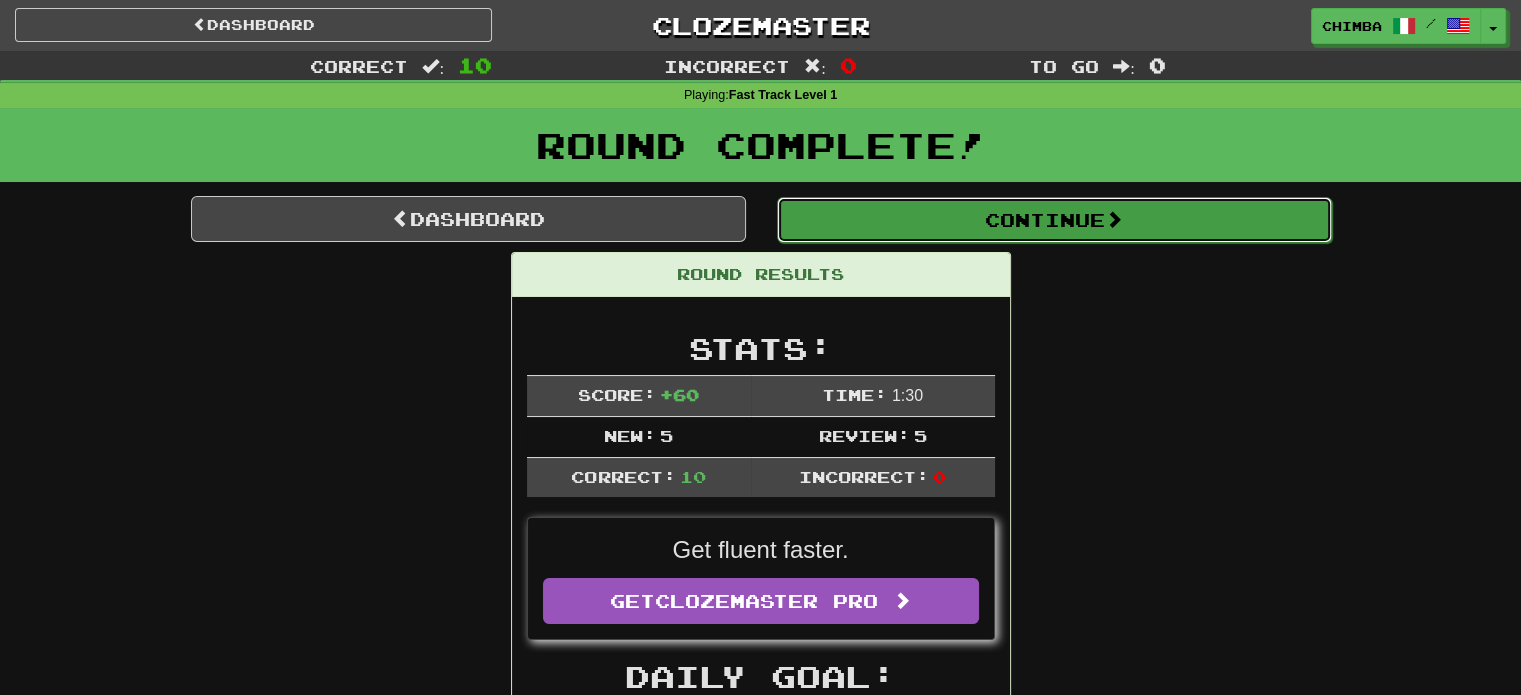 click on "Continue" at bounding box center (1054, 220) 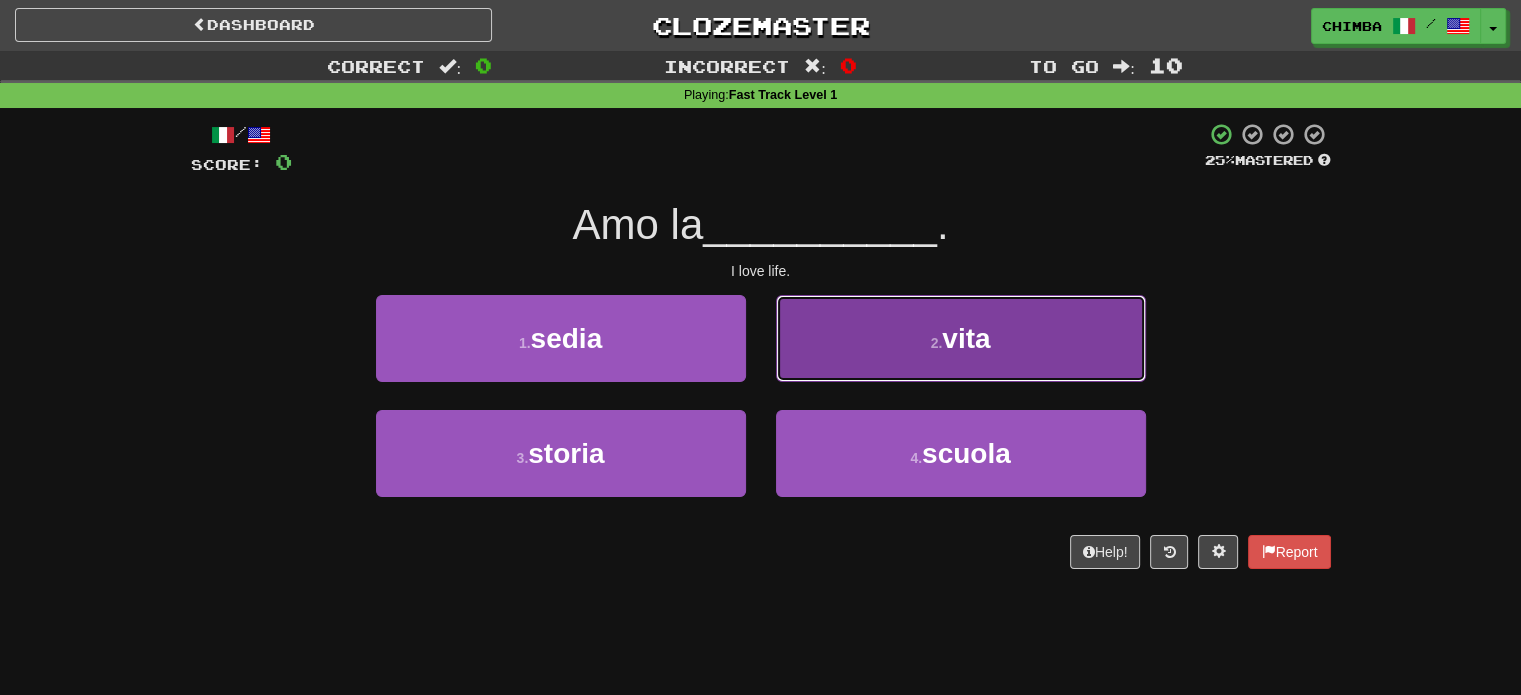 click on "2 .  vita" at bounding box center (961, 338) 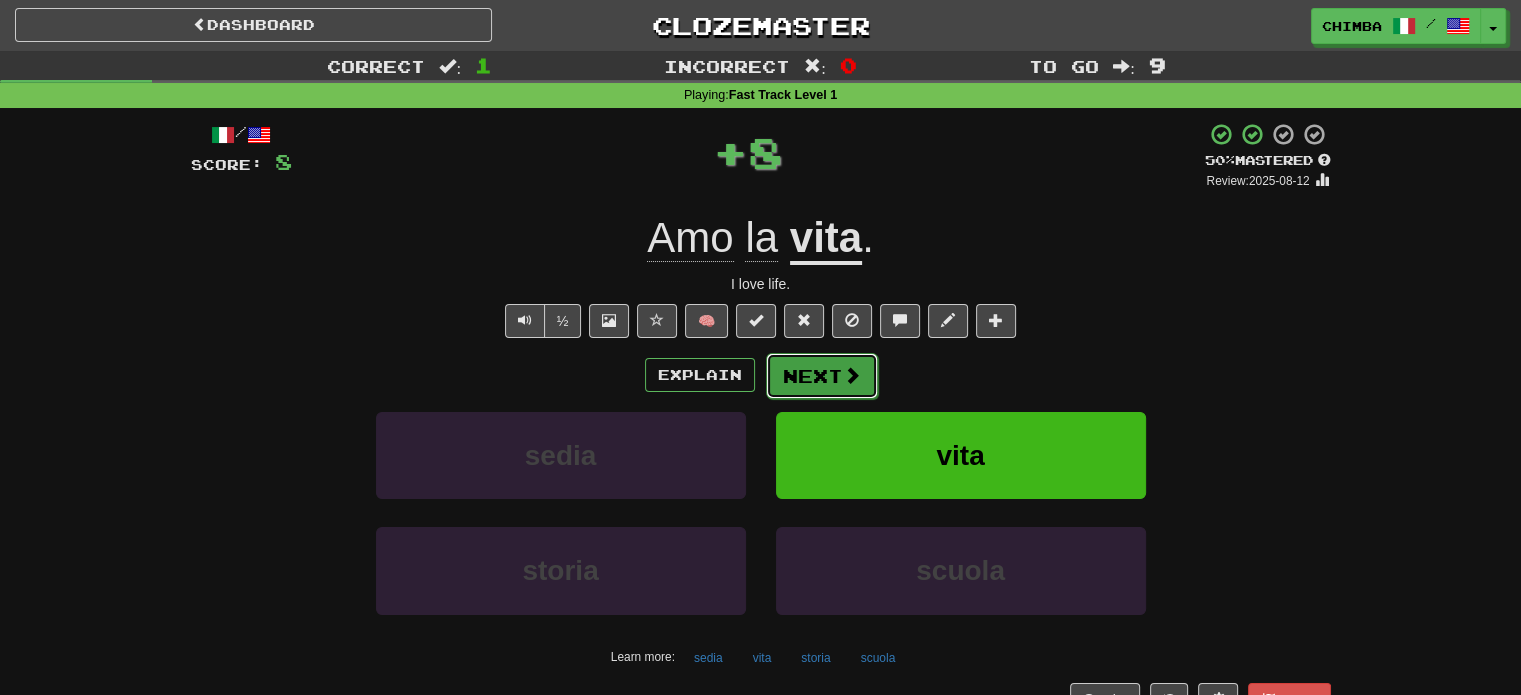 click on "Next" at bounding box center (822, 376) 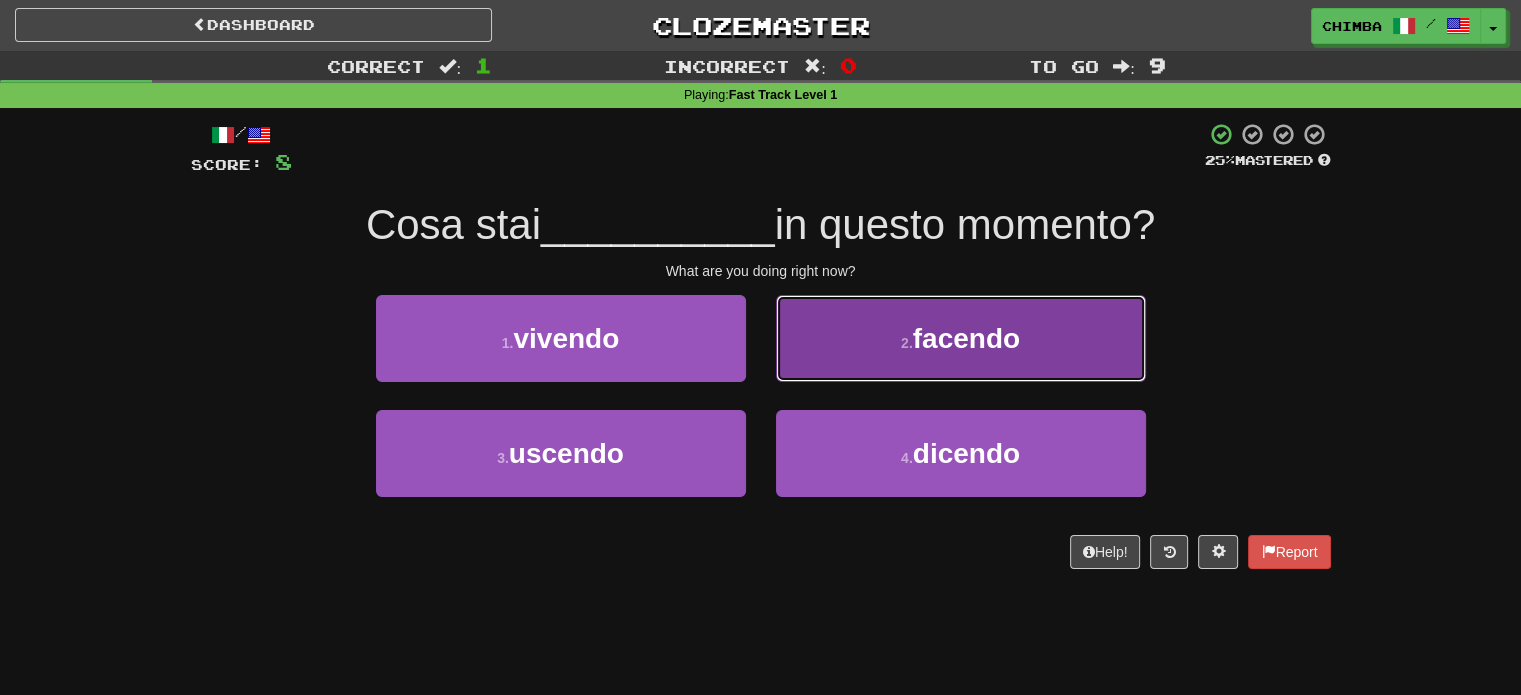 click on "2 ." at bounding box center [907, 343] 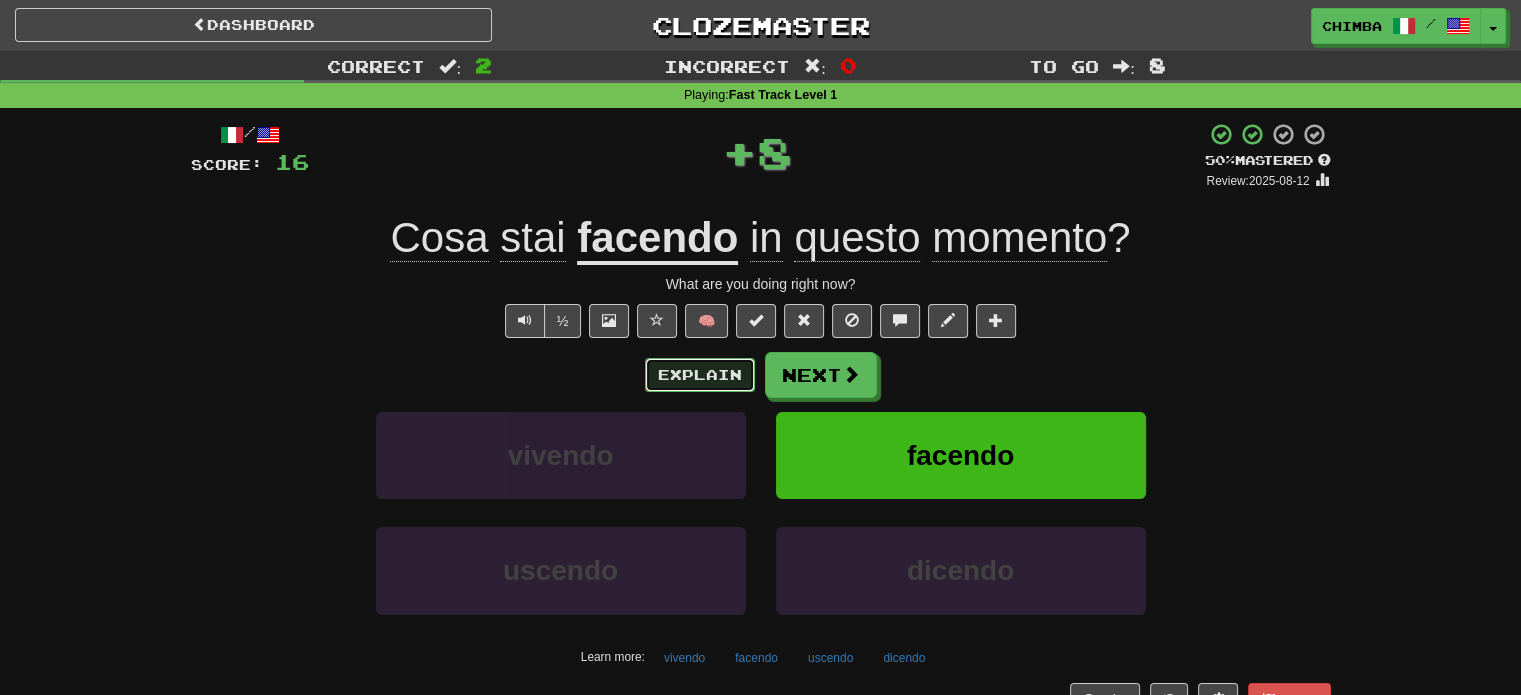 click on "Explain" at bounding box center [700, 375] 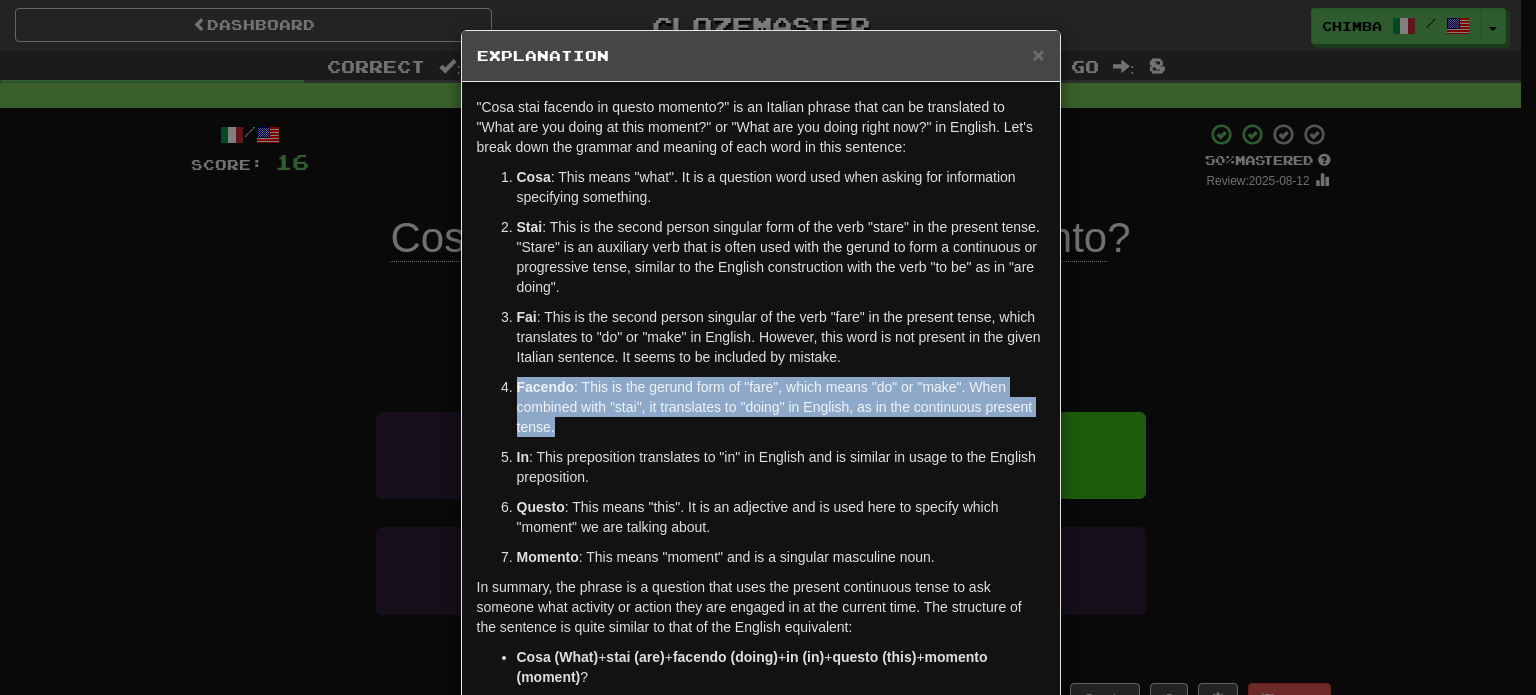 drag, startPoint x: 508, startPoint y: 384, endPoint x: 570, endPoint y: 430, distance: 77.201035 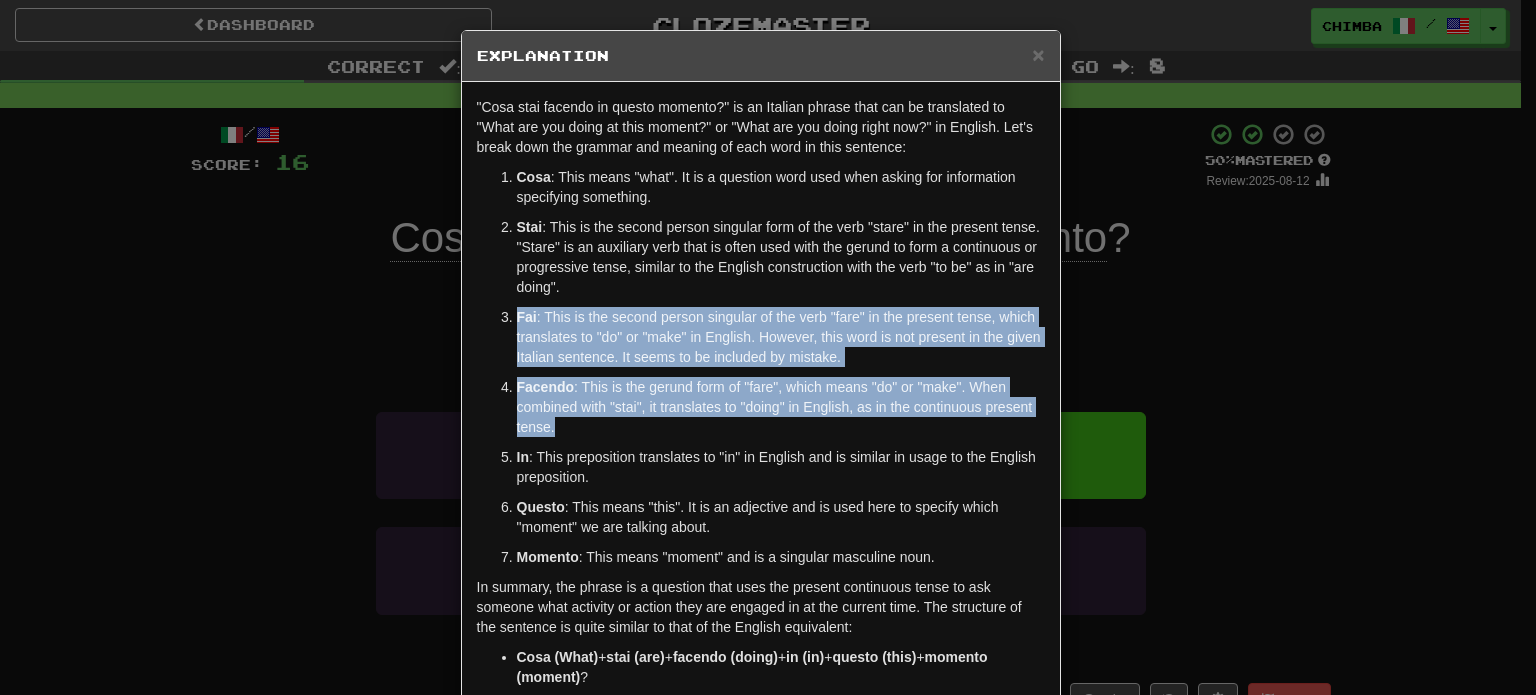 drag, startPoint x: 505, startPoint y: 310, endPoint x: 562, endPoint y: 427, distance: 130.14607 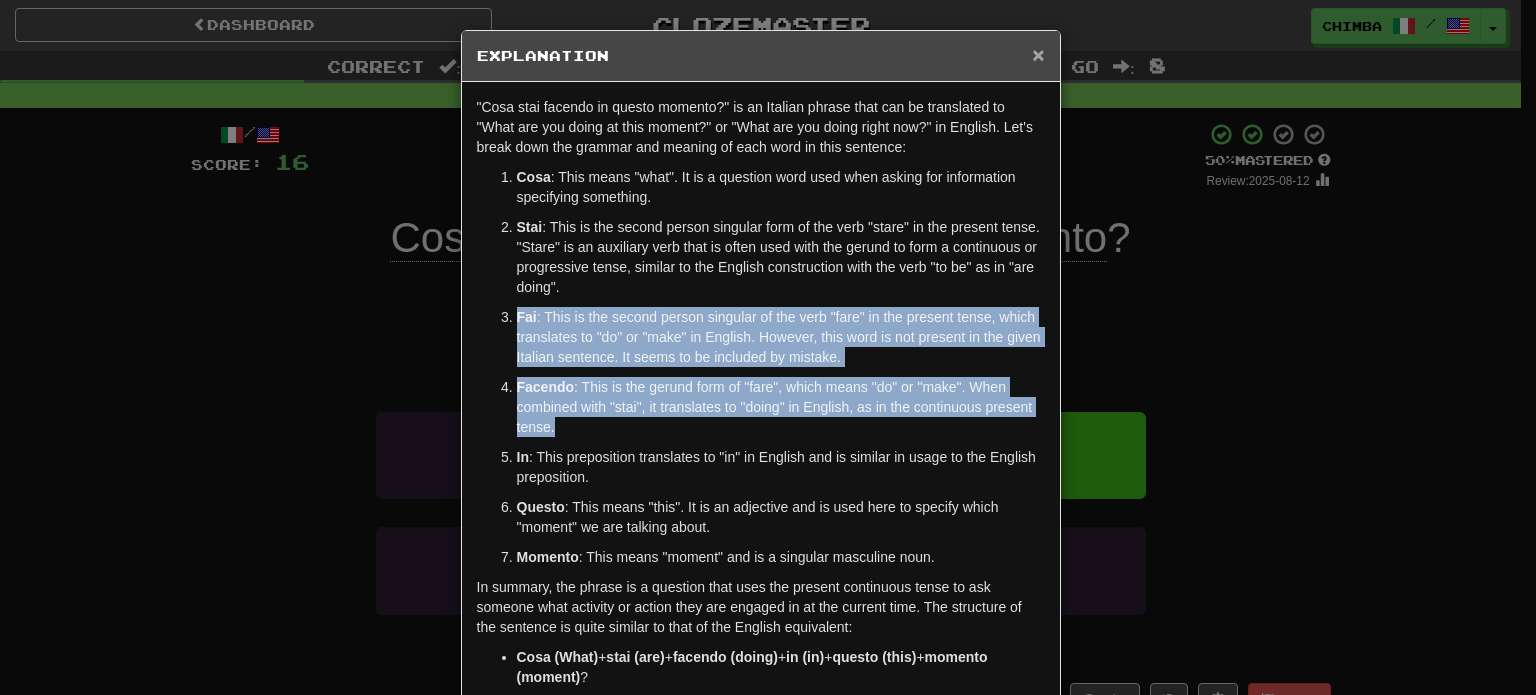 click on "×" at bounding box center [1038, 54] 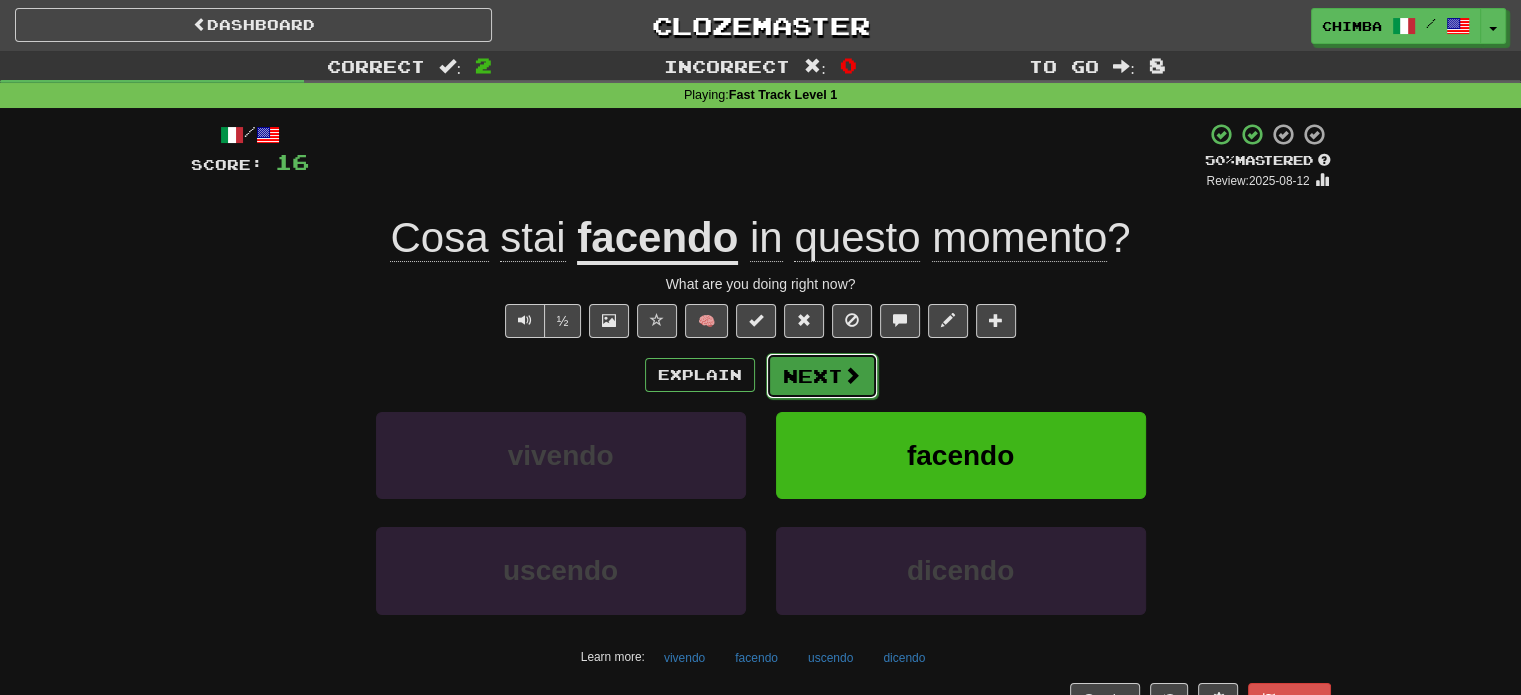 click on "Next" at bounding box center [822, 376] 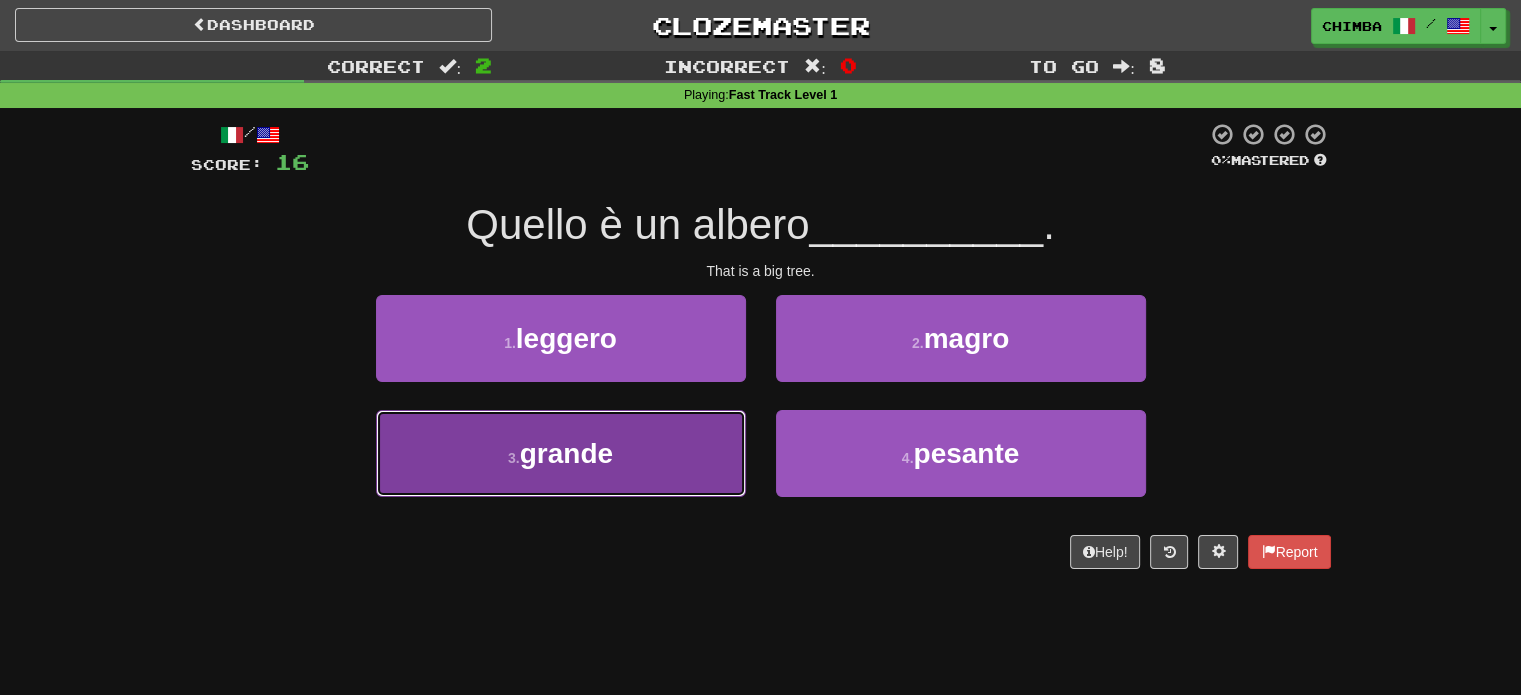 click on "3 .  grande" at bounding box center [561, 453] 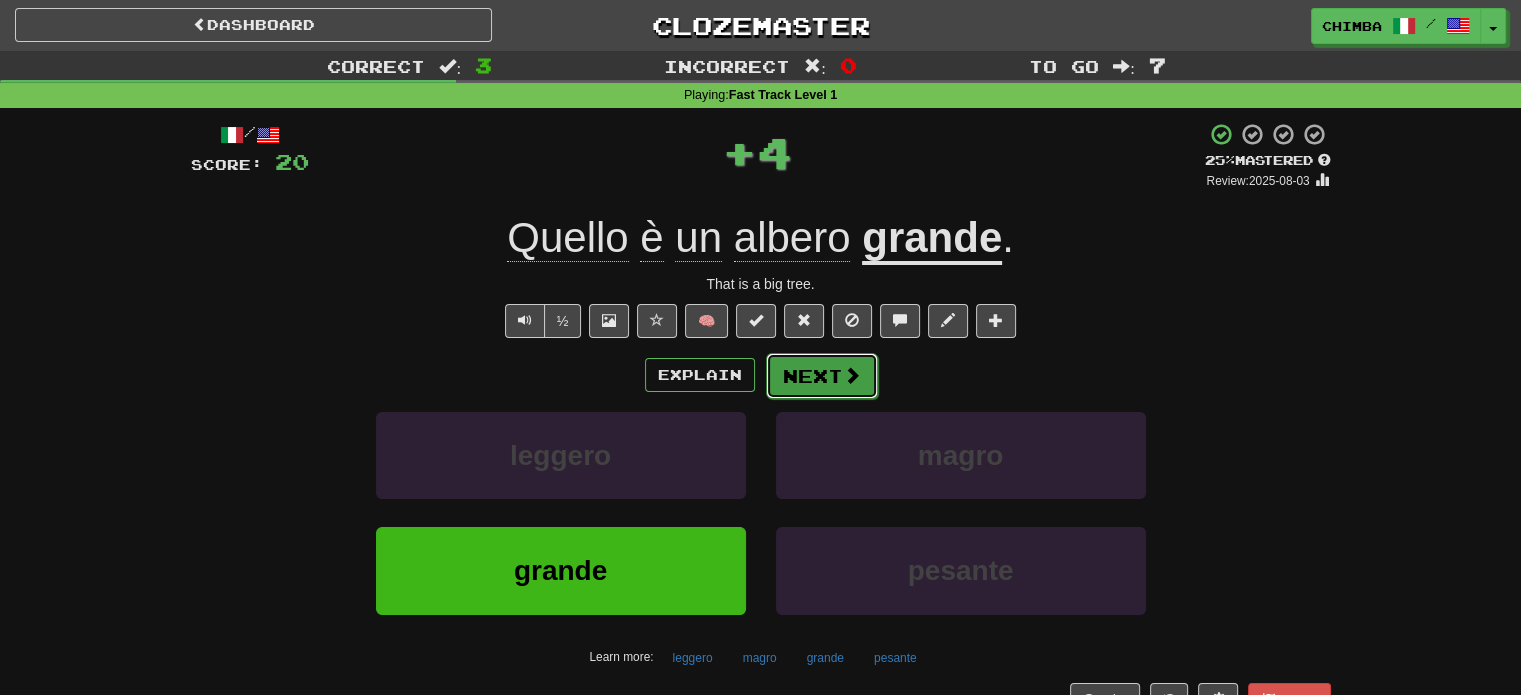 click on "Next" at bounding box center [822, 376] 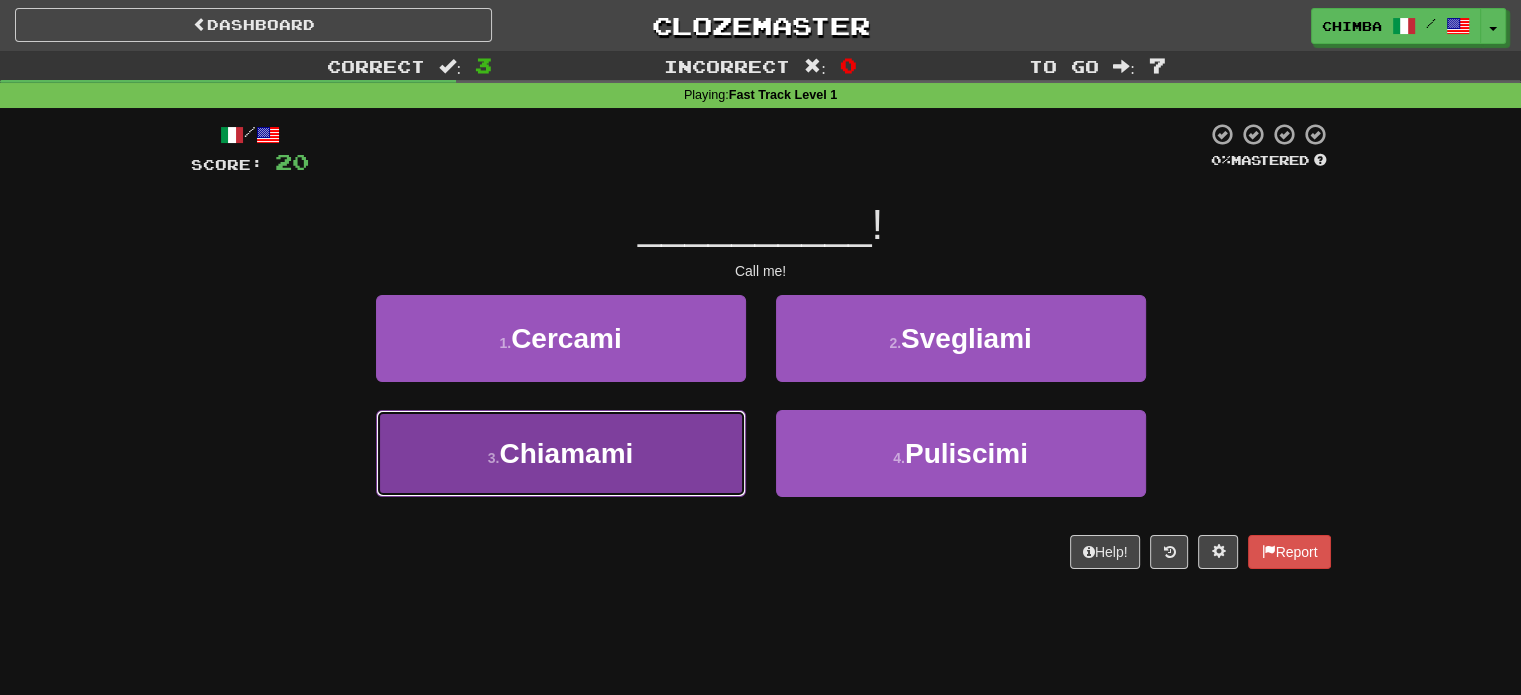 click on "Chiamami" at bounding box center (566, 453) 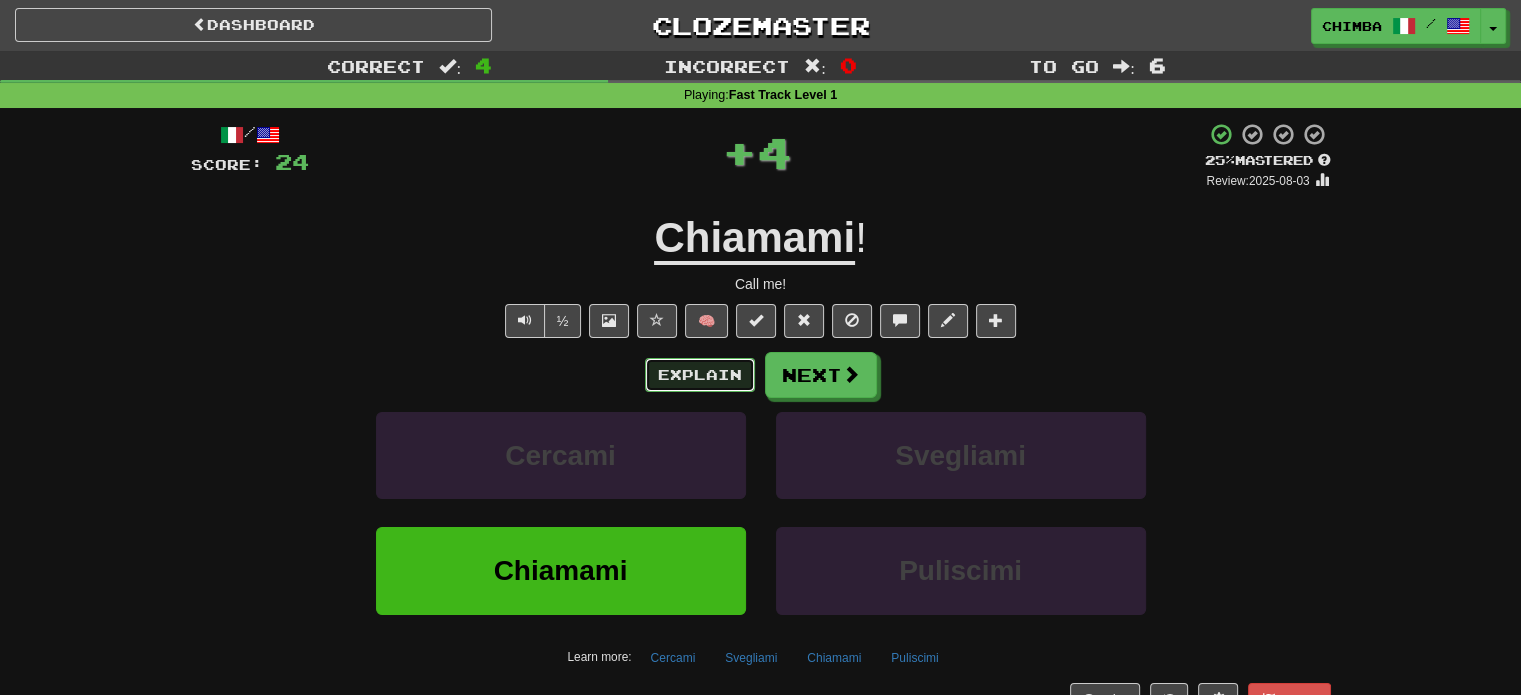 click on "Explain" at bounding box center [700, 375] 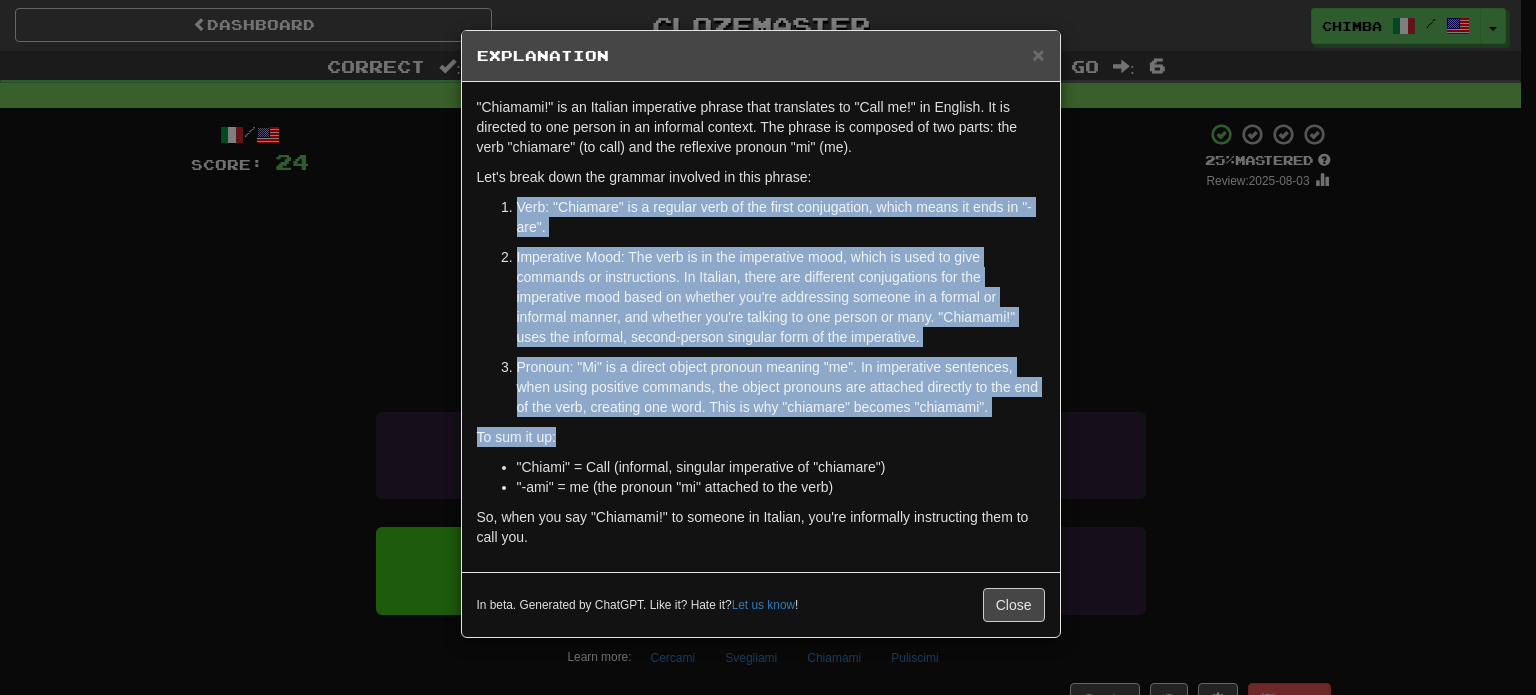 drag, startPoint x: 514, startPoint y: 207, endPoint x: 1012, endPoint y: 419, distance: 541.2467 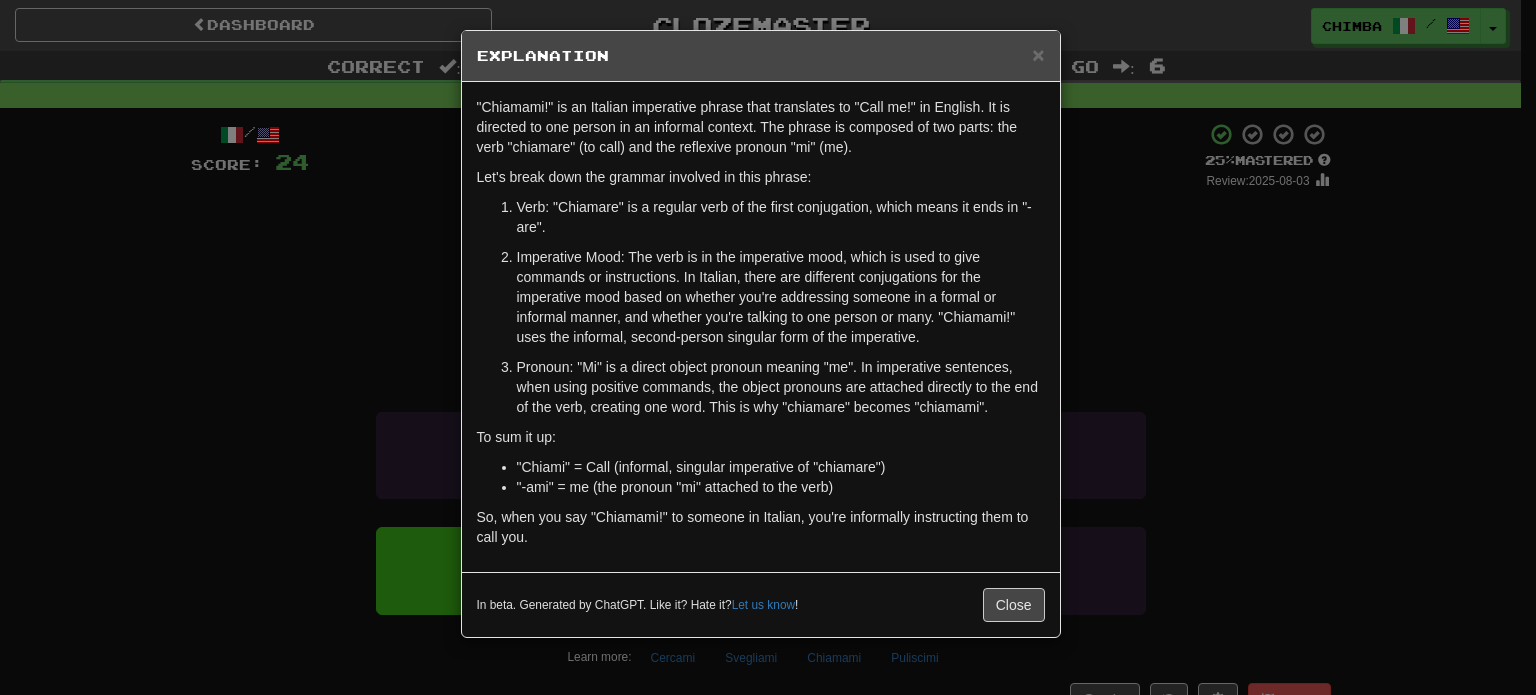 click on "Verb: "Chiamare" is a regular verb of the first conjugation, which means it ends in "-are".
Imperative Mood: The verb is in the imperative mood, which is used to give commands or instructions. In Italian, there are different conjugations for the imperative mood based on whether you're addressing someone in a formal or informal manner, and whether you're talking to one person or many. "Chiamami!" uses the informal, second-person singular form of the imperative.
Pronoun: "Mi" is a direct object pronoun meaning "me". In imperative sentences, when using positive commands, the object pronouns are attached directly to the end of the verb, creating one word. This is why "chiamare" becomes "chiamami"." at bounding box center (761, 307) 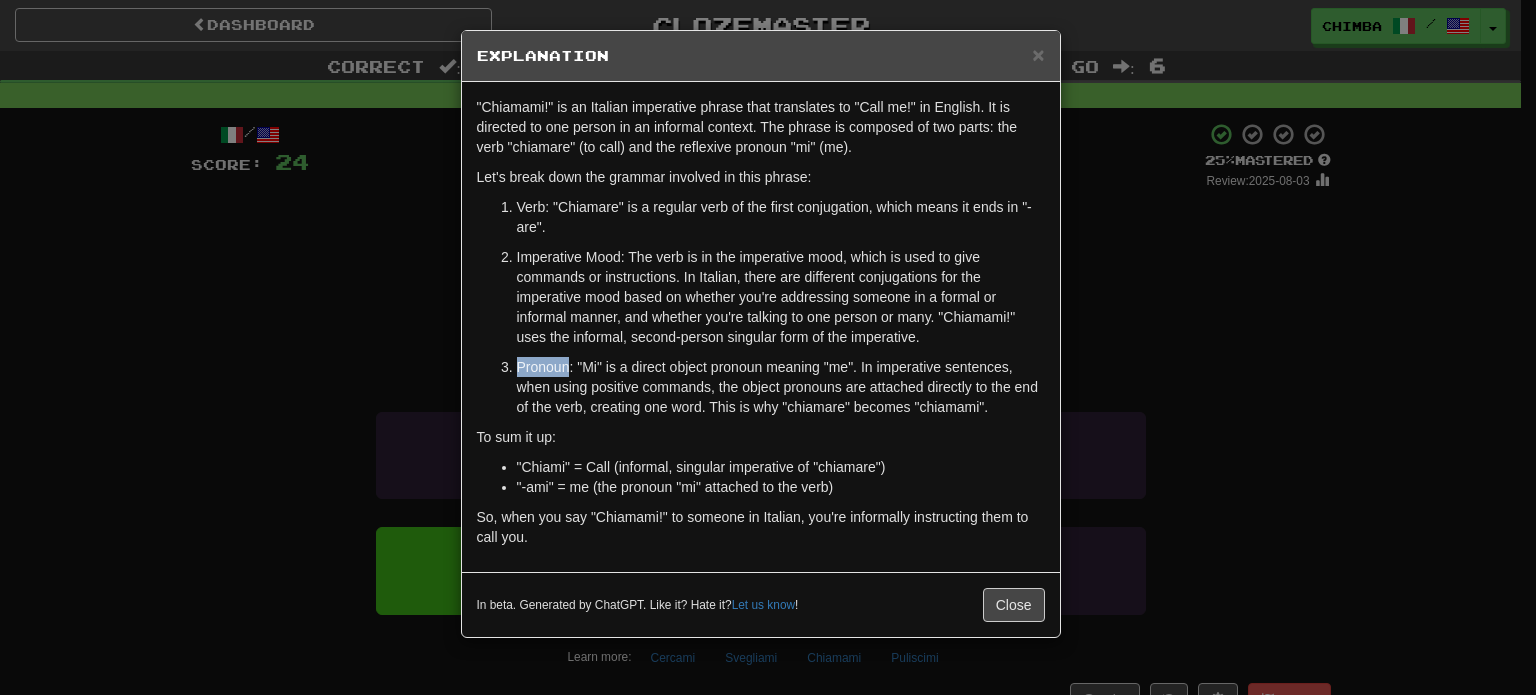 click on "Verb: "Chiamare" is a regular verb of the first conjugation, which means it ends in "-are".
Imperative Mood: The verb is in the imperative mood, which is used to give commands or instructions. In Italian, there are different conjugations for the imperative mood based on whether you're addressing someone in a formal or informal manner, and whether you're talking to one person or many. "Chiamami!" uses the informal, second-person singular form of the imperative.
Pronoun: "Mi" is a direct object pronoun meaning "me". In imperative sentences, when using positive commands, the object pronouns are attached directly to the end of the verb, creating one word. This is why "chiamare" becomes "chiamami"." at bounding box center (761, 307) 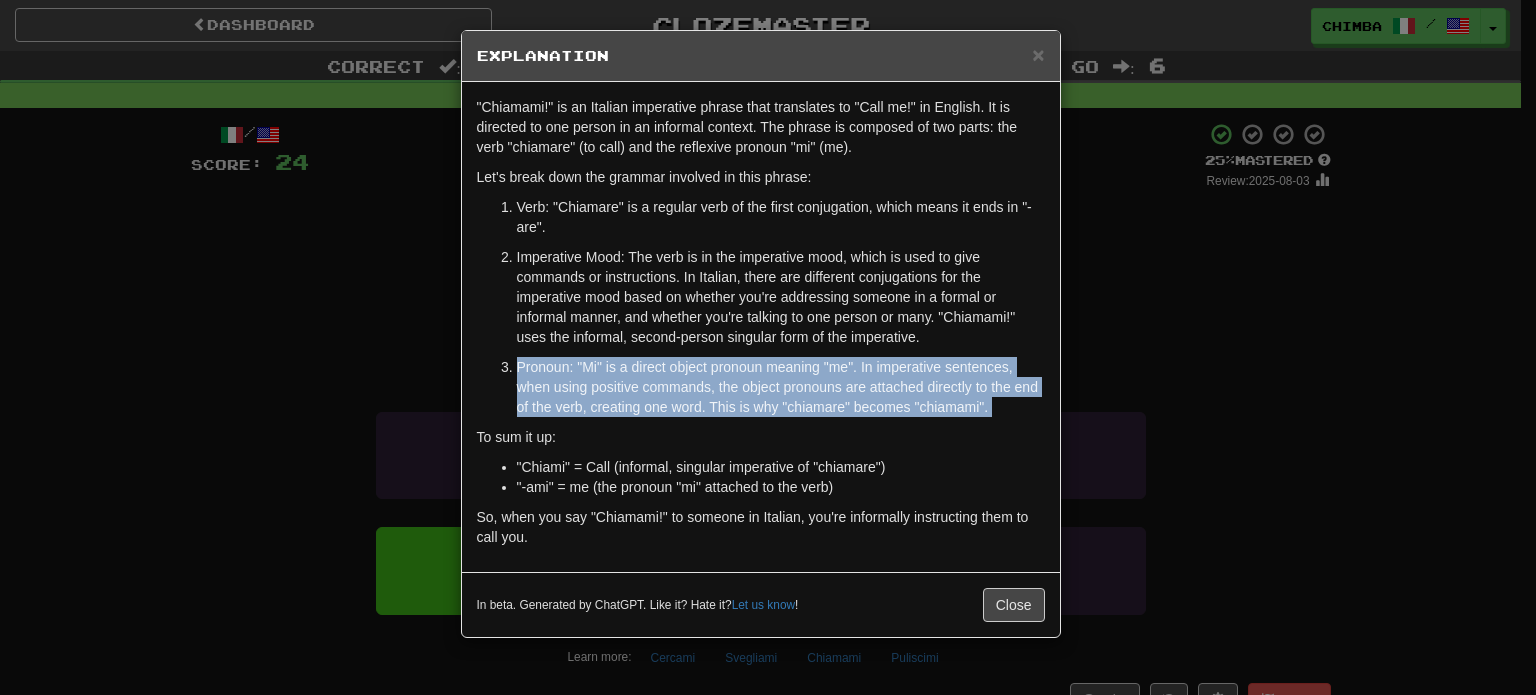click on "Verb: "Chiamare" is a regular verb of the first conjugation, which means it ends in "-are".
Imperative Mood: The verb is in the imperative mood, which is used to give commands or instructions. In Italian, there are different conjugations for the imperative mood based on whether you're addressing someone in a formal or informal manner, and whether you're talking to one person or many. "Chiamami!" uses the informal, second-person singular form of the imperative.
Pronoun: "Mi" is a direct object pronoun meaning "me". In imperative sentences, when using positive commands, the object pronouns are attached directly to the end of the verb, creating one word. This is why "chiamare" becomes "chiamami"." at bounding box center (761, 307) 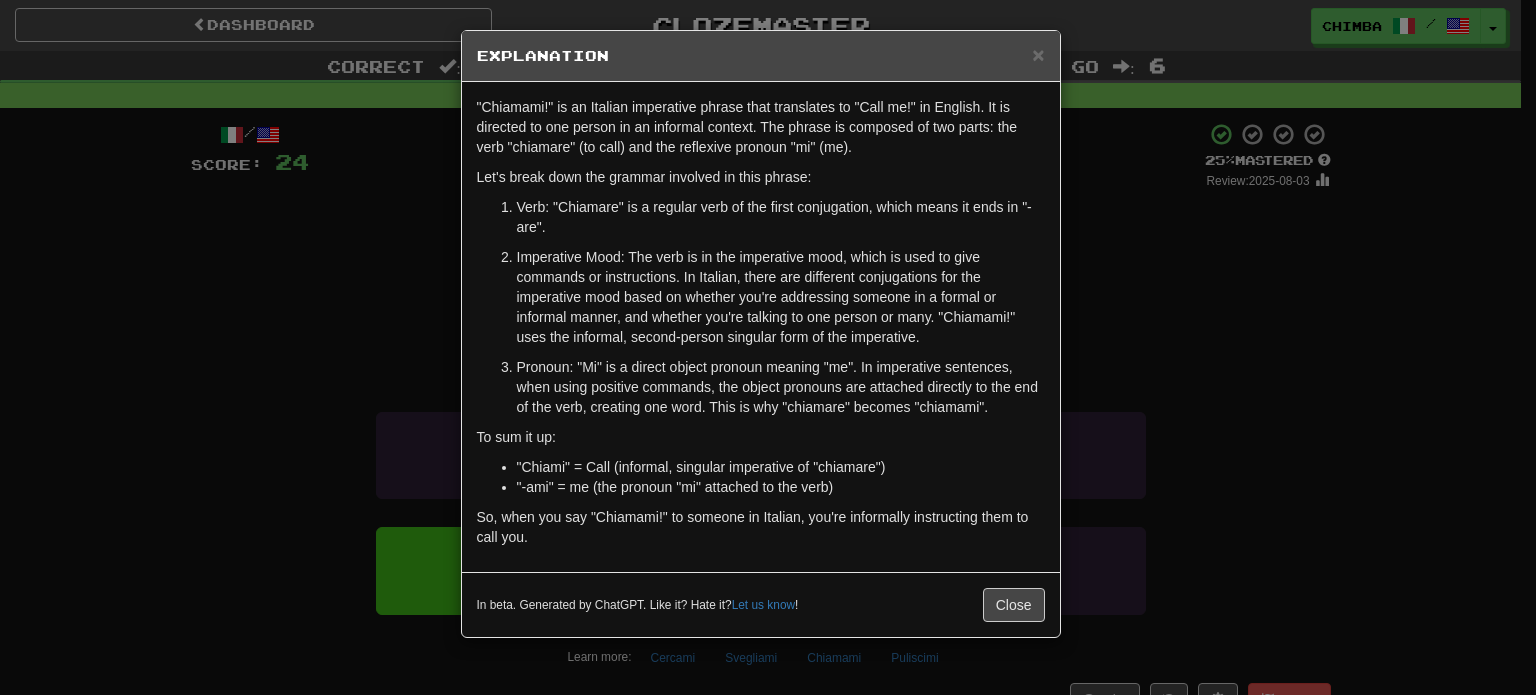 click on "Verb: "Chiamare" is a regular verb of the first conjugation, which means it ends in "-are"." at bounding box center [781, 217] 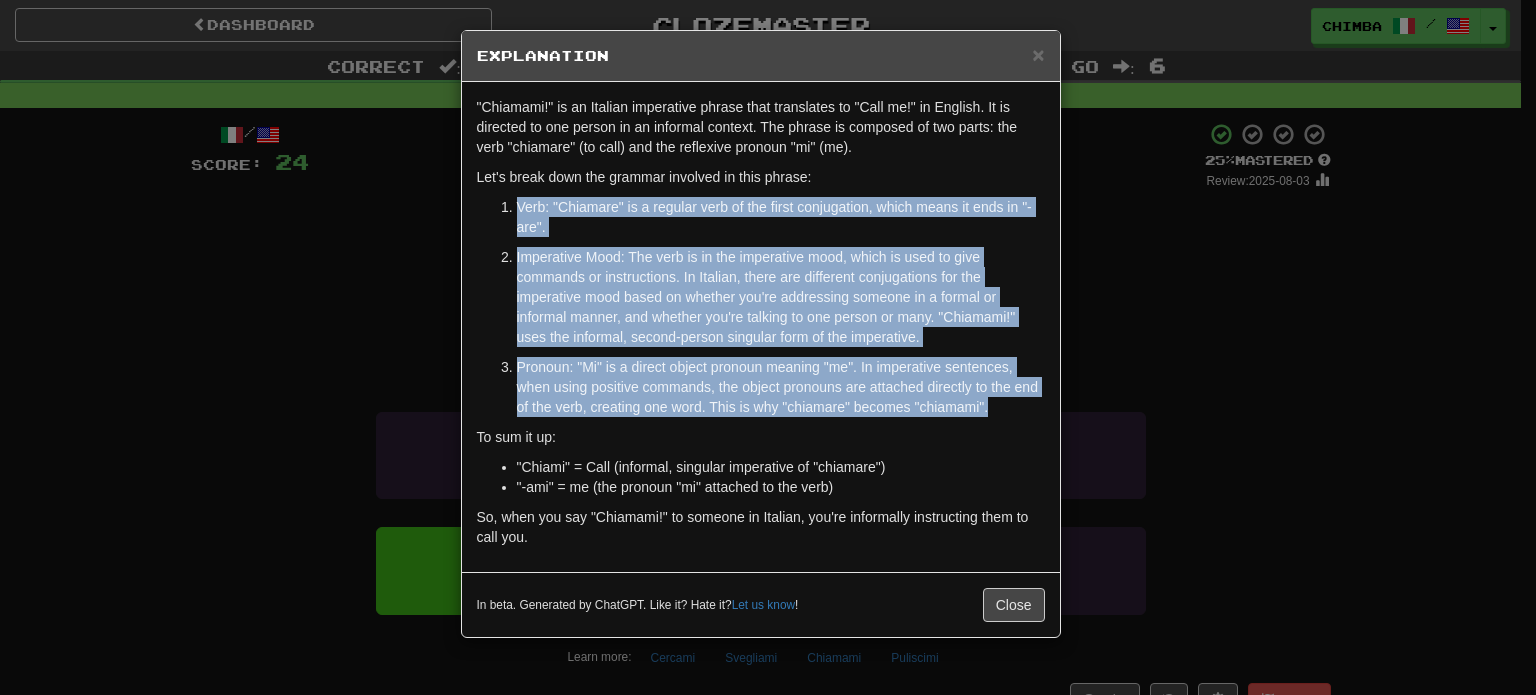 drag, startPoint x: 517, startPoint y: 206, endPoint x: 992, endPoint y: 405, distance: 515.001 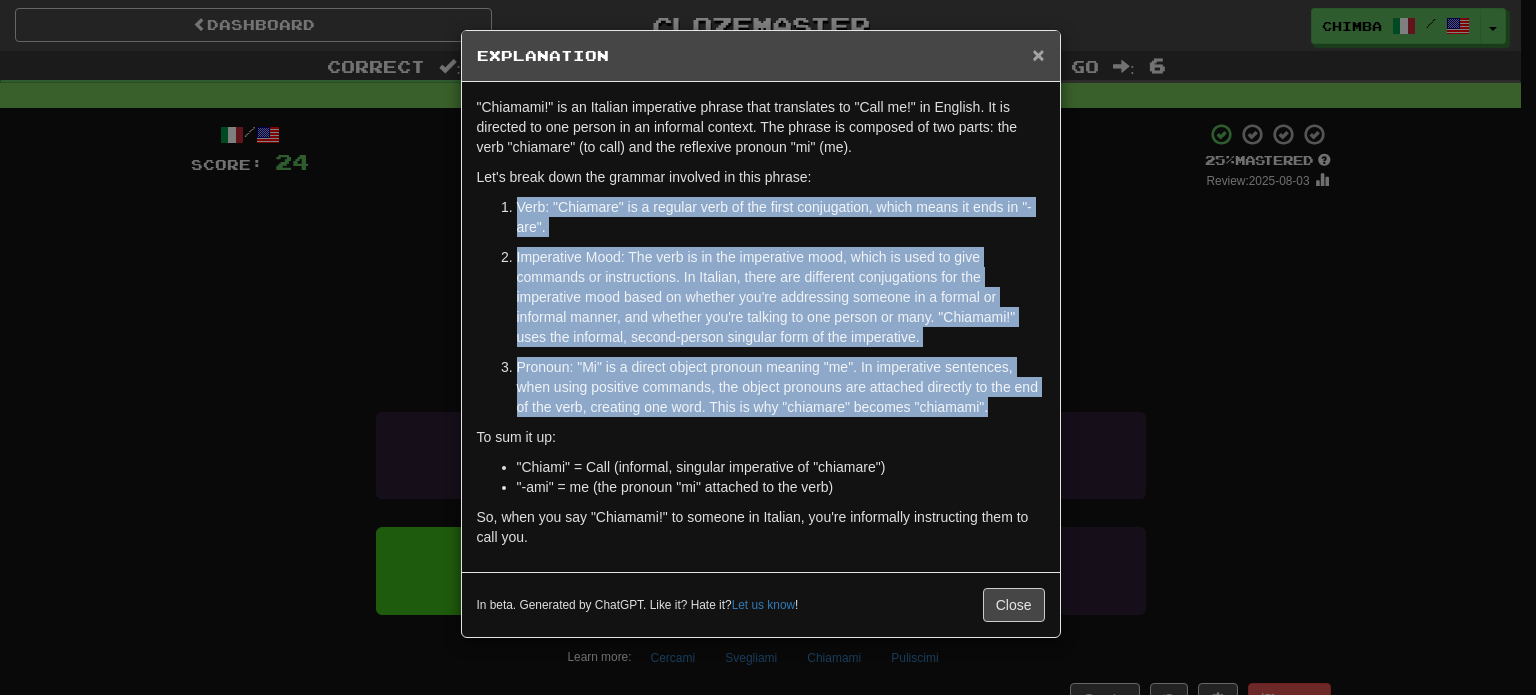 click on "×" at bounding box center (1038, 54) 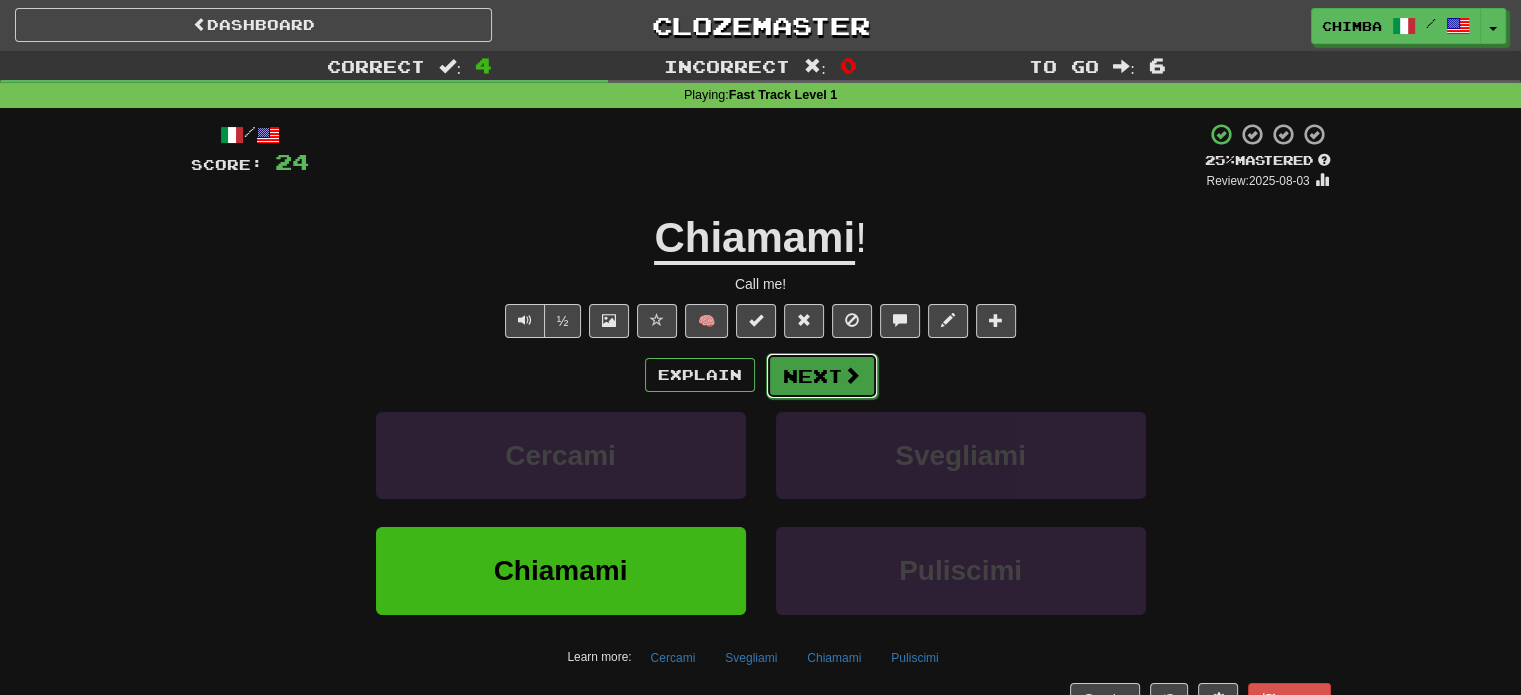 click on "Next" at bounding box center (822, 376) 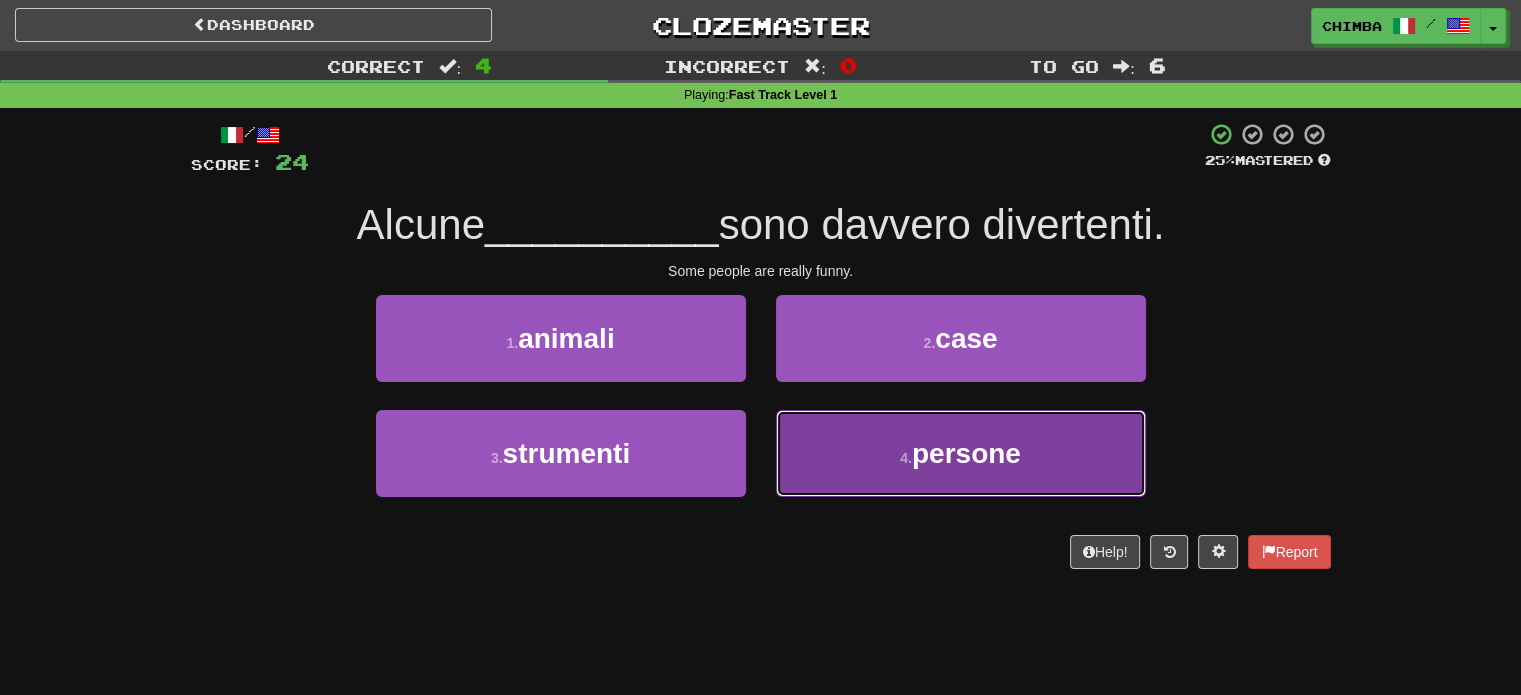 click on "persone" at bounding box center [966, 453] 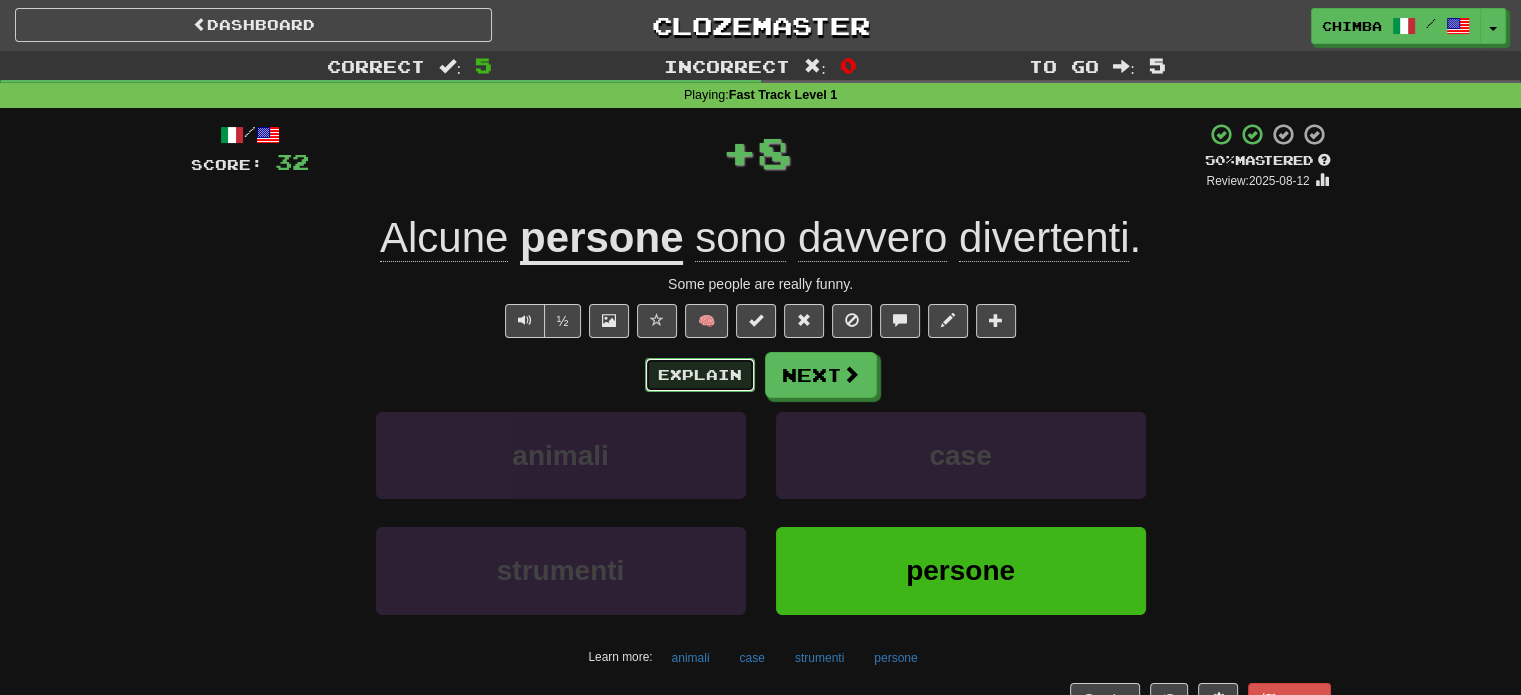 click on "Explain" at bounding box center [700, 375] 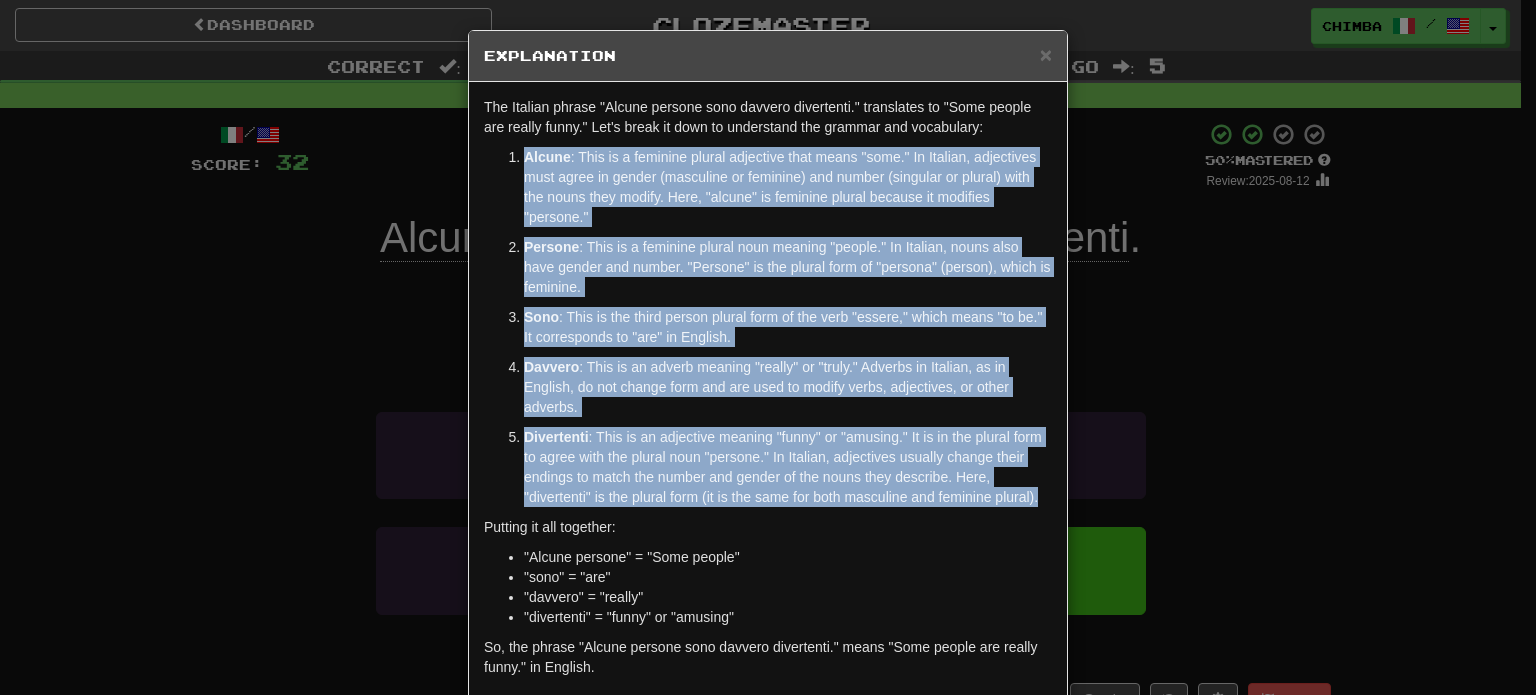 drag, startPoint x: 516, startPoint y: 155, endPoint x: 1034, endPoint y: 500, distance: 622.37366 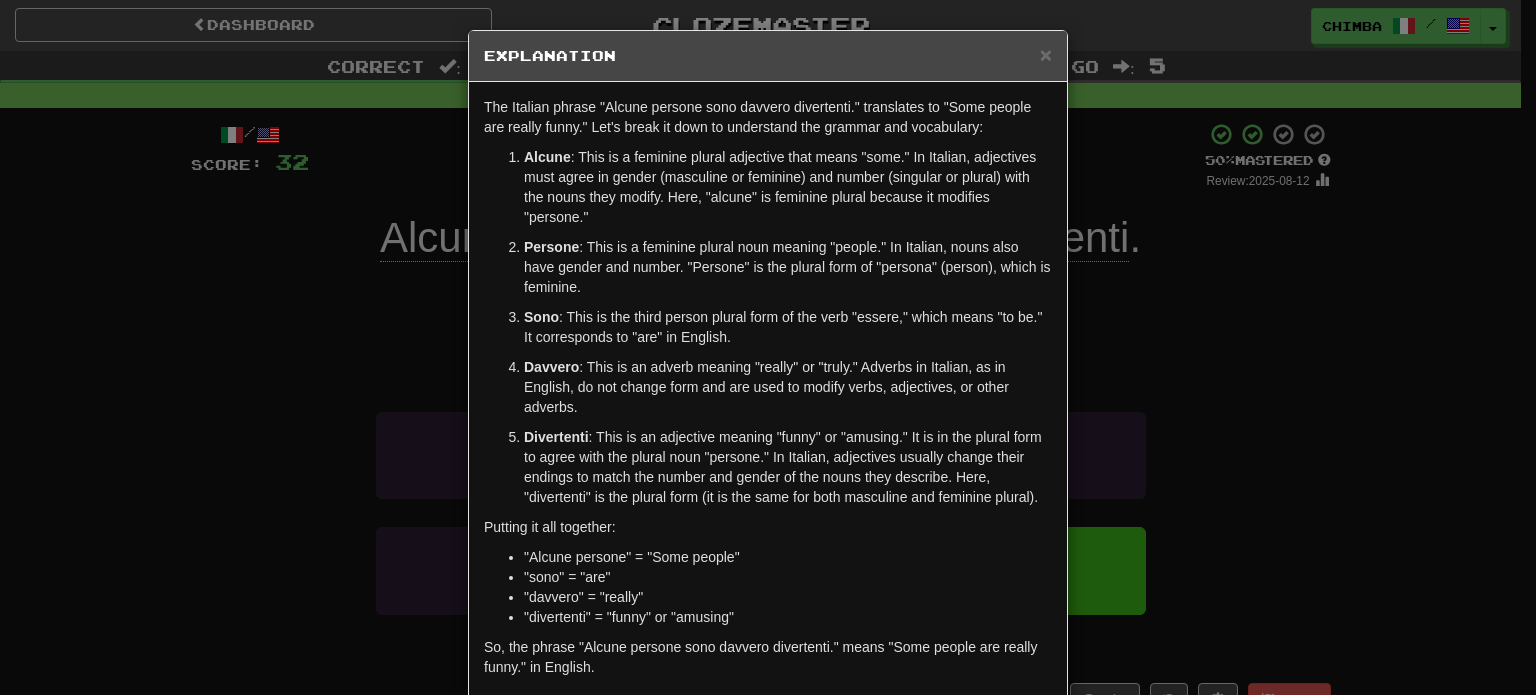 click on "Explanation" at bounding box center (768, 56) 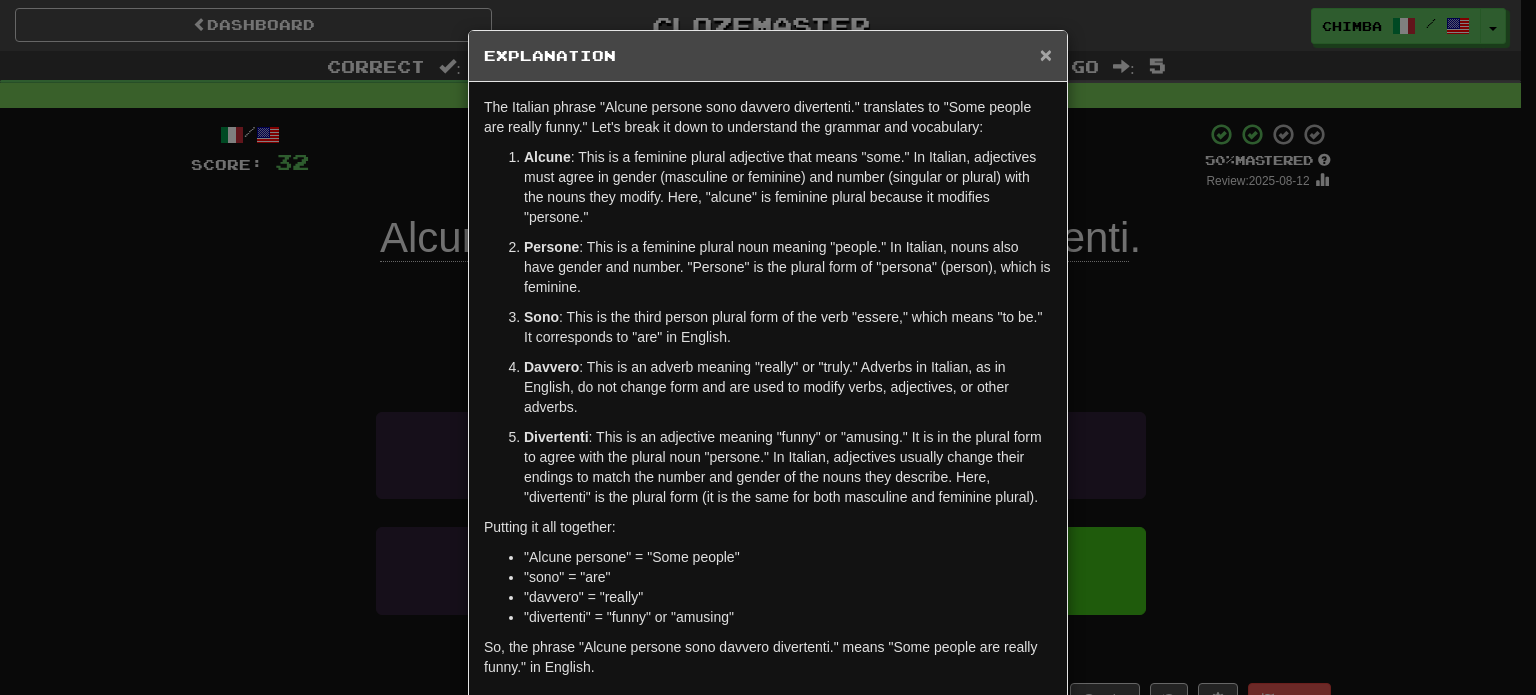 click on "×" at bounding box center [1046, 54] 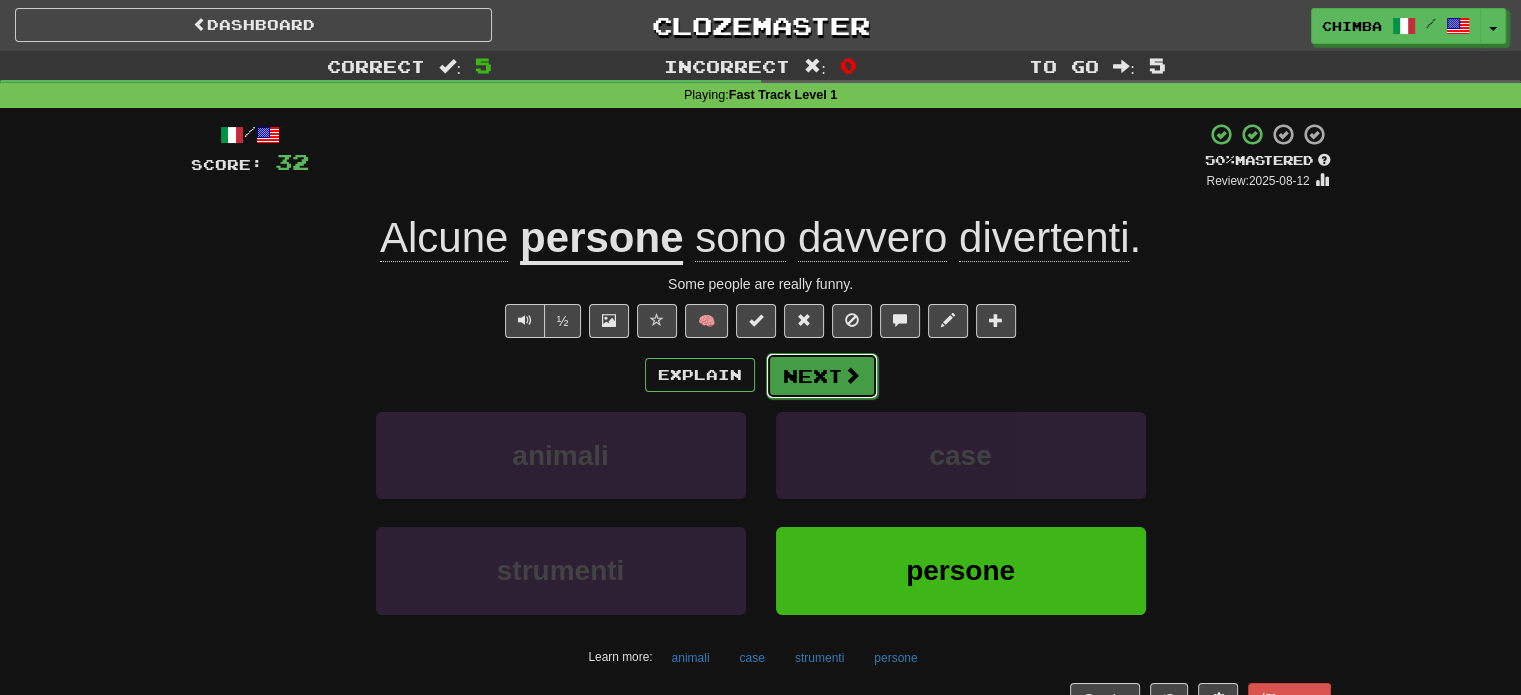 click on "Next" at bounding box center [822, 376] 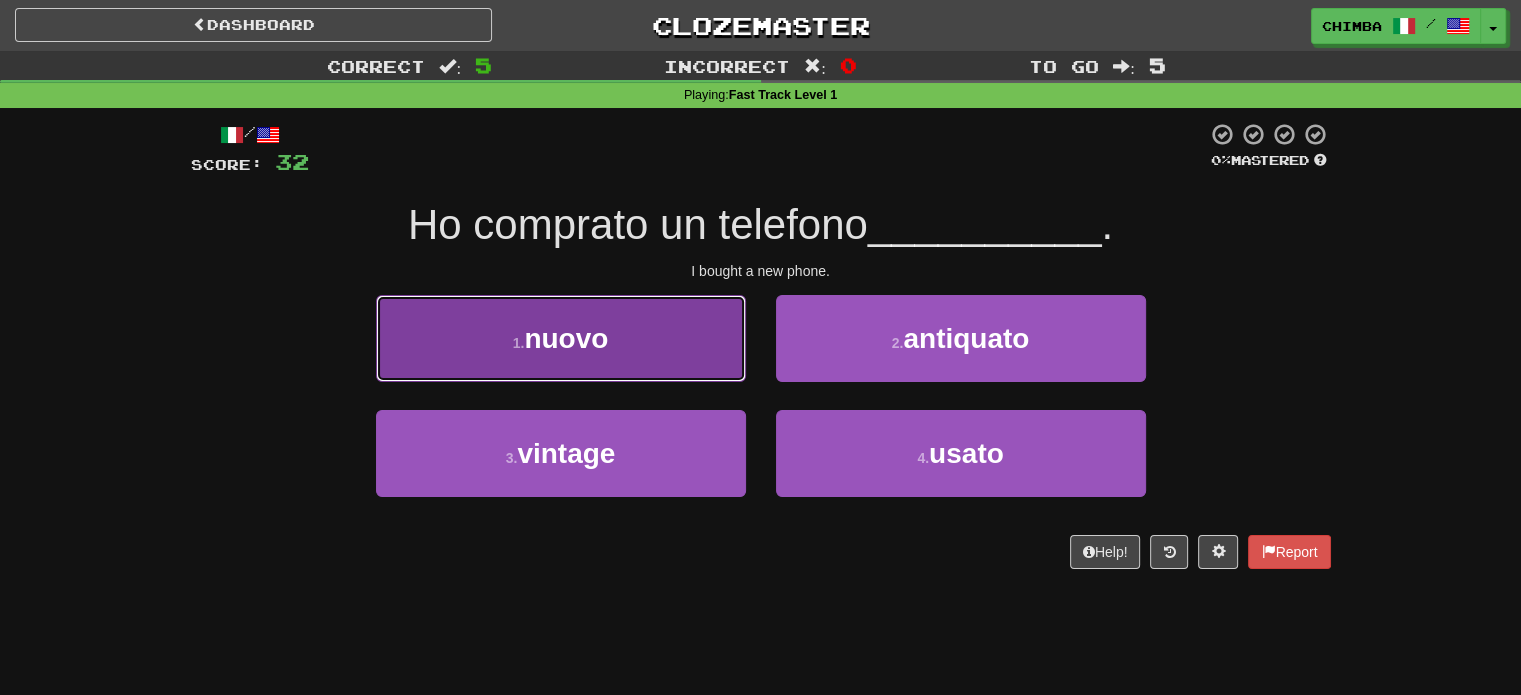 click on "1 .  nuovo" at bounding box center (561, 338) 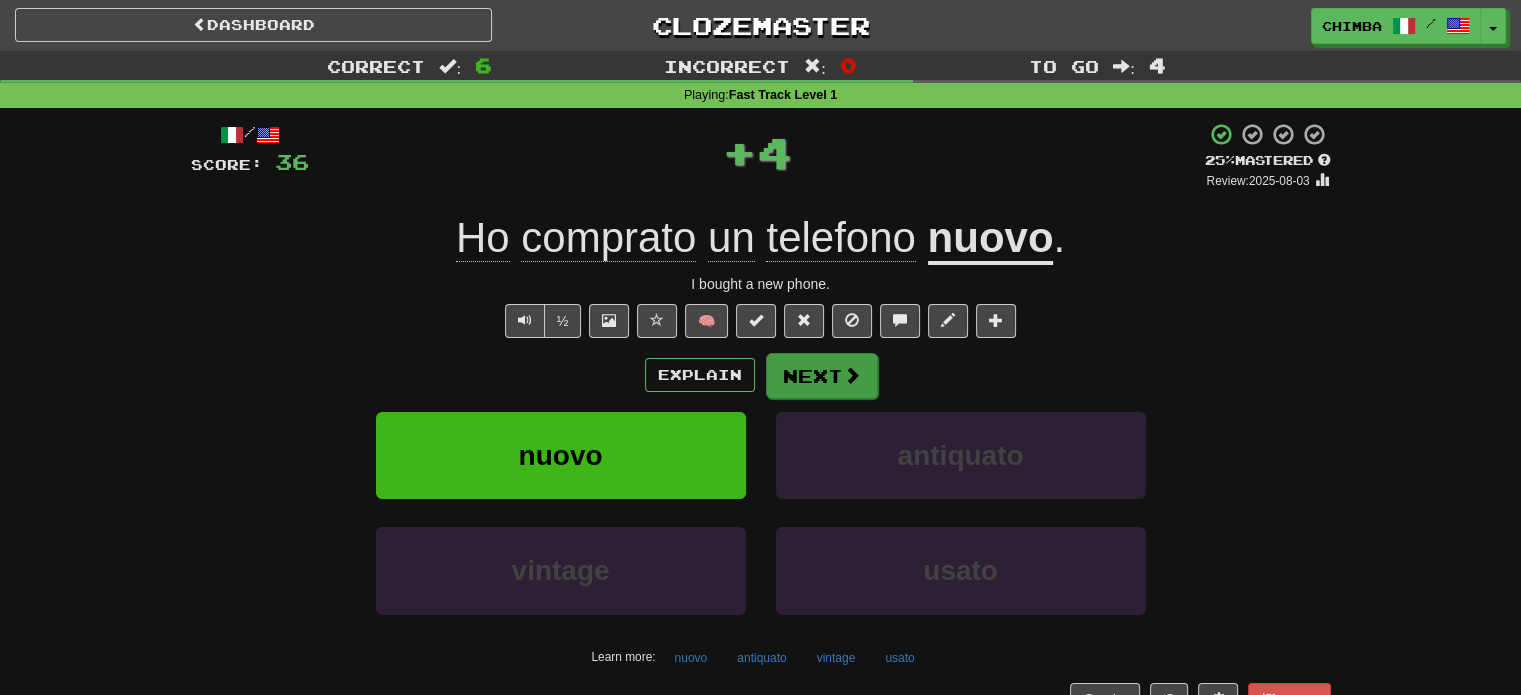 click on "Explain Next" at bounding box center [761, 375] 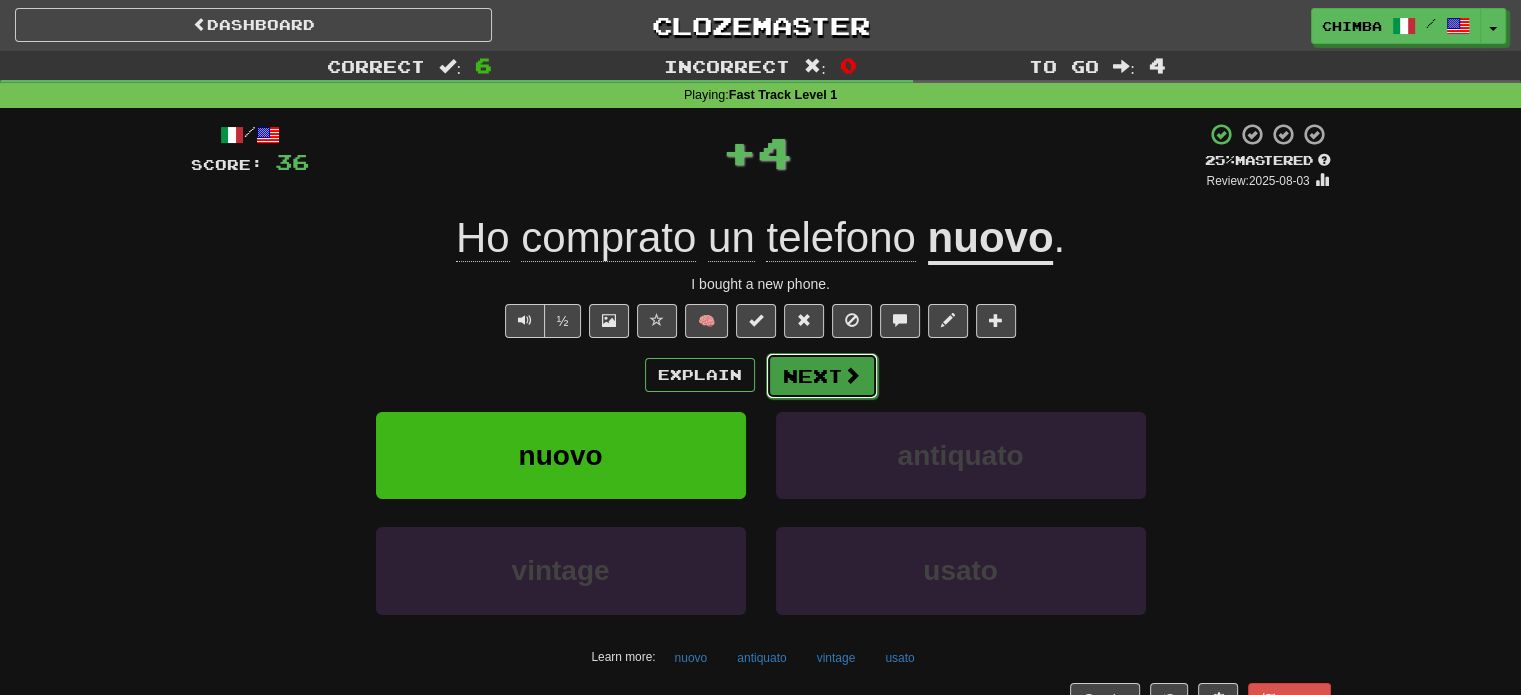 click on "Next" at bounding box center (822, 376) 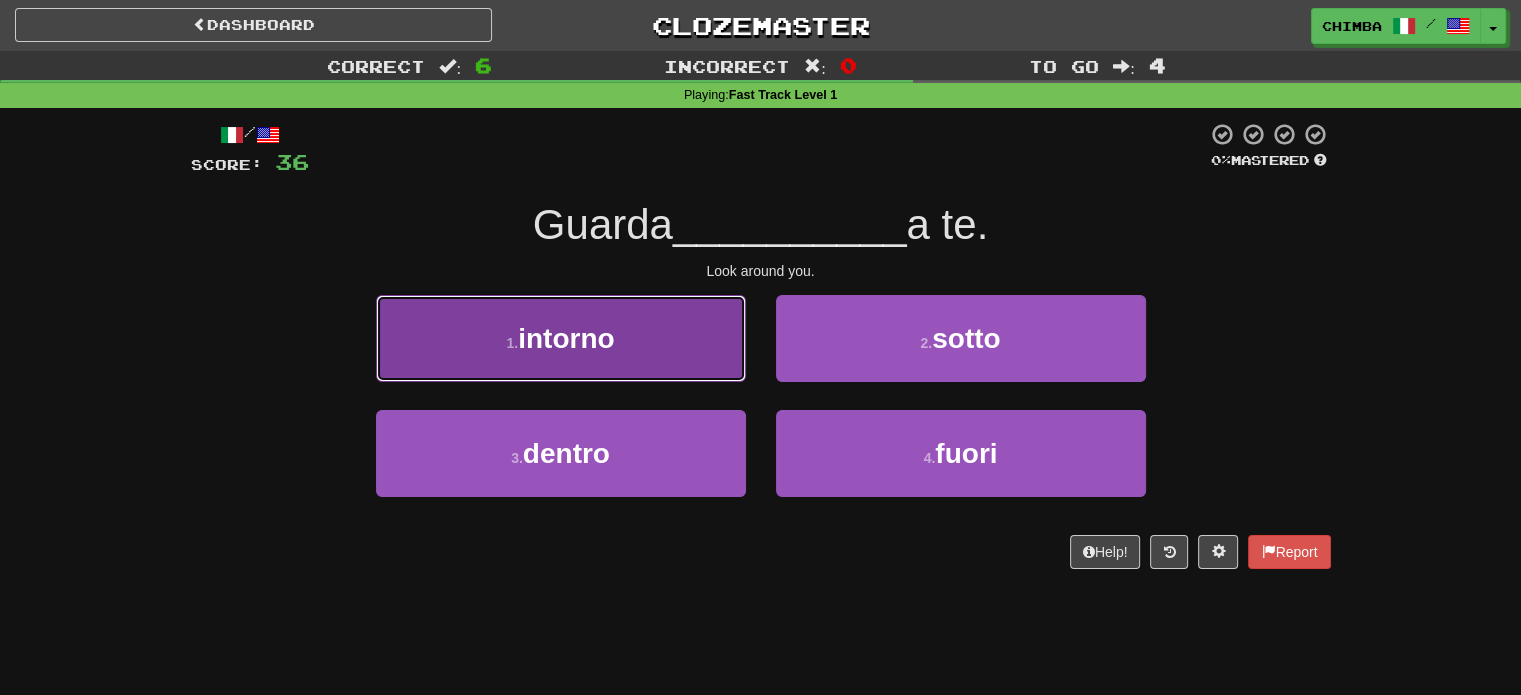 click on "1 .  intorno" at bounding box center [561, 338] 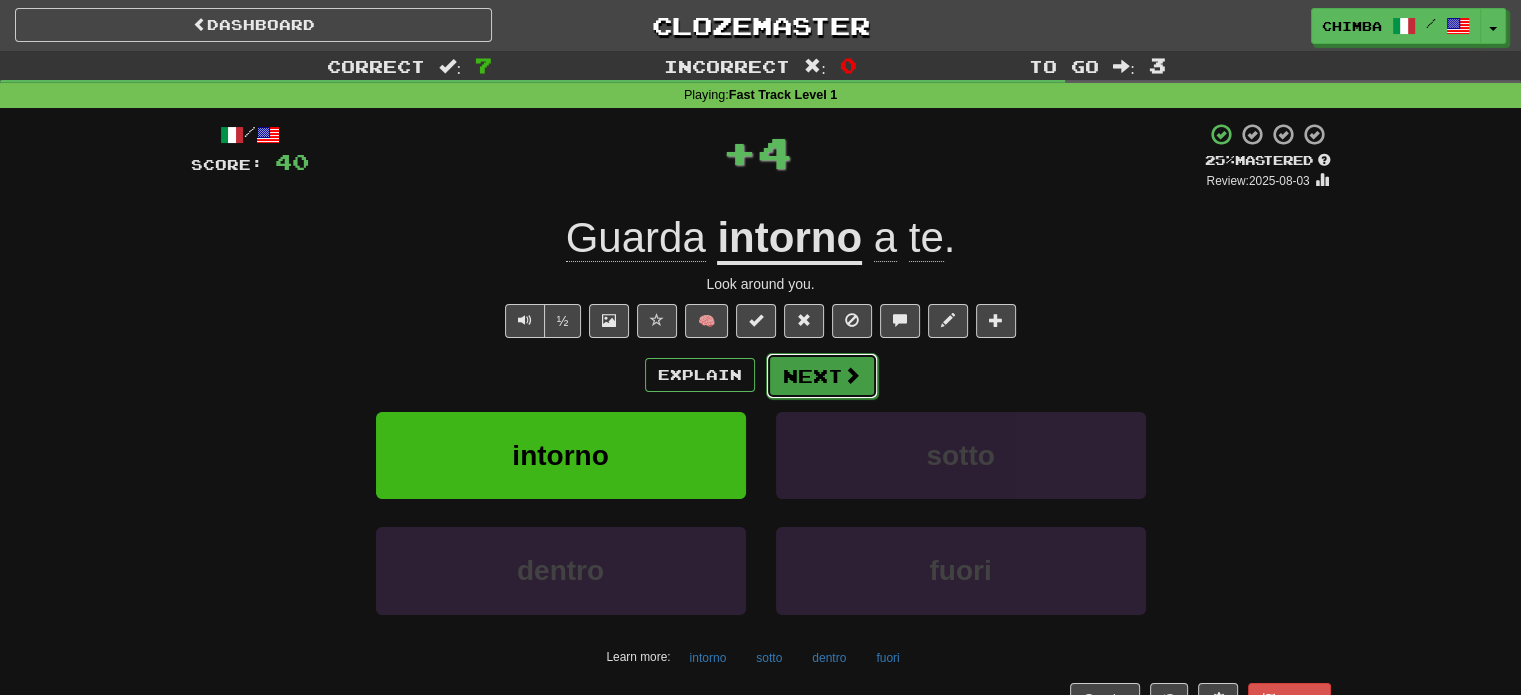 click on "Next" at bounding box center [822, 376] 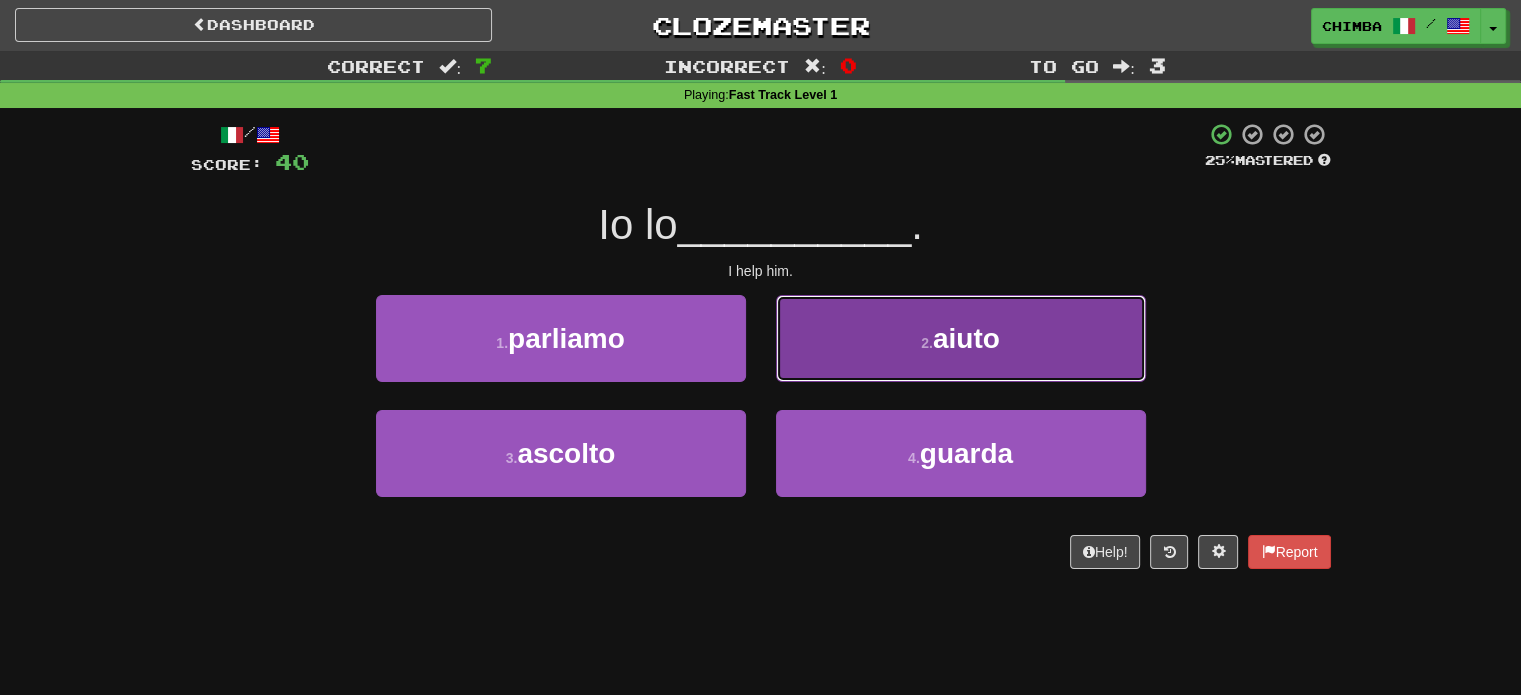 click on "2 .  aiuto" at bounding box center (961, 338) 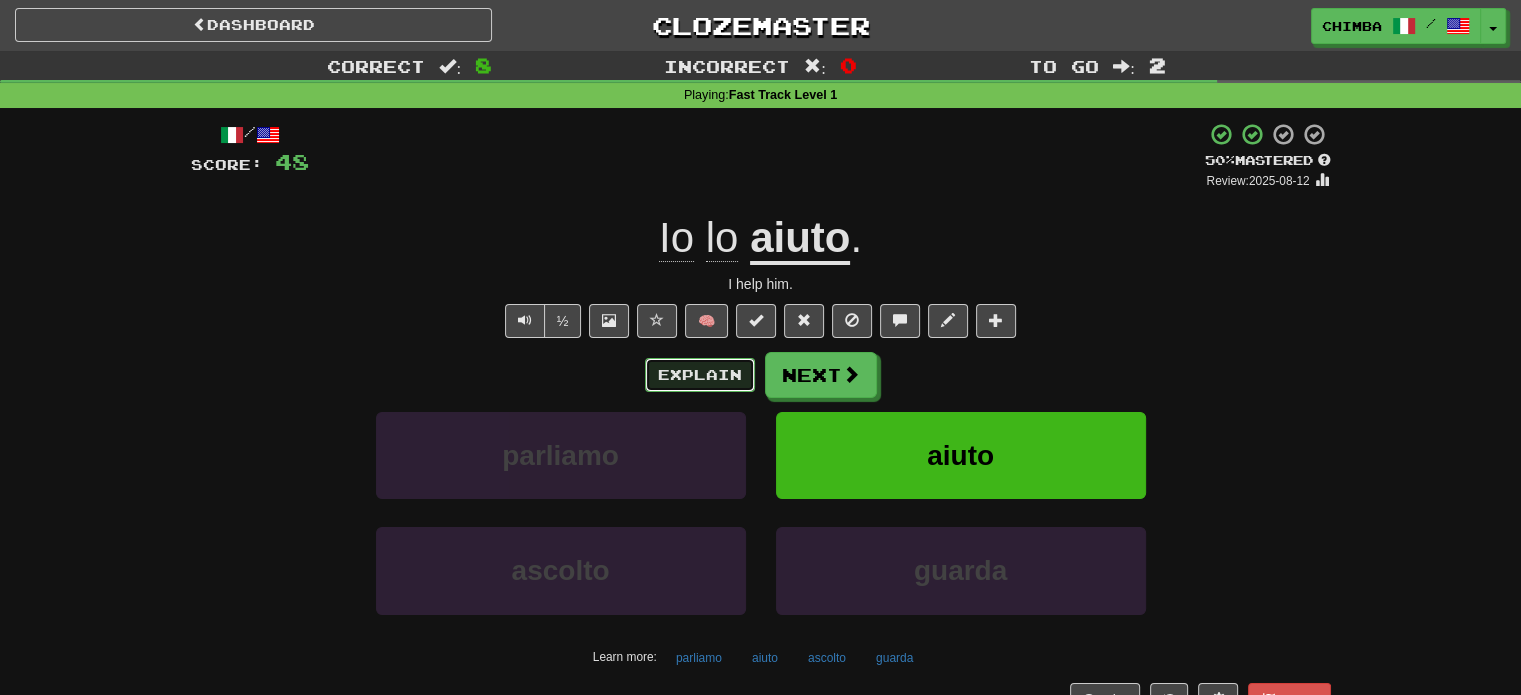 click on "Explain" at bounding box center (700, 375) 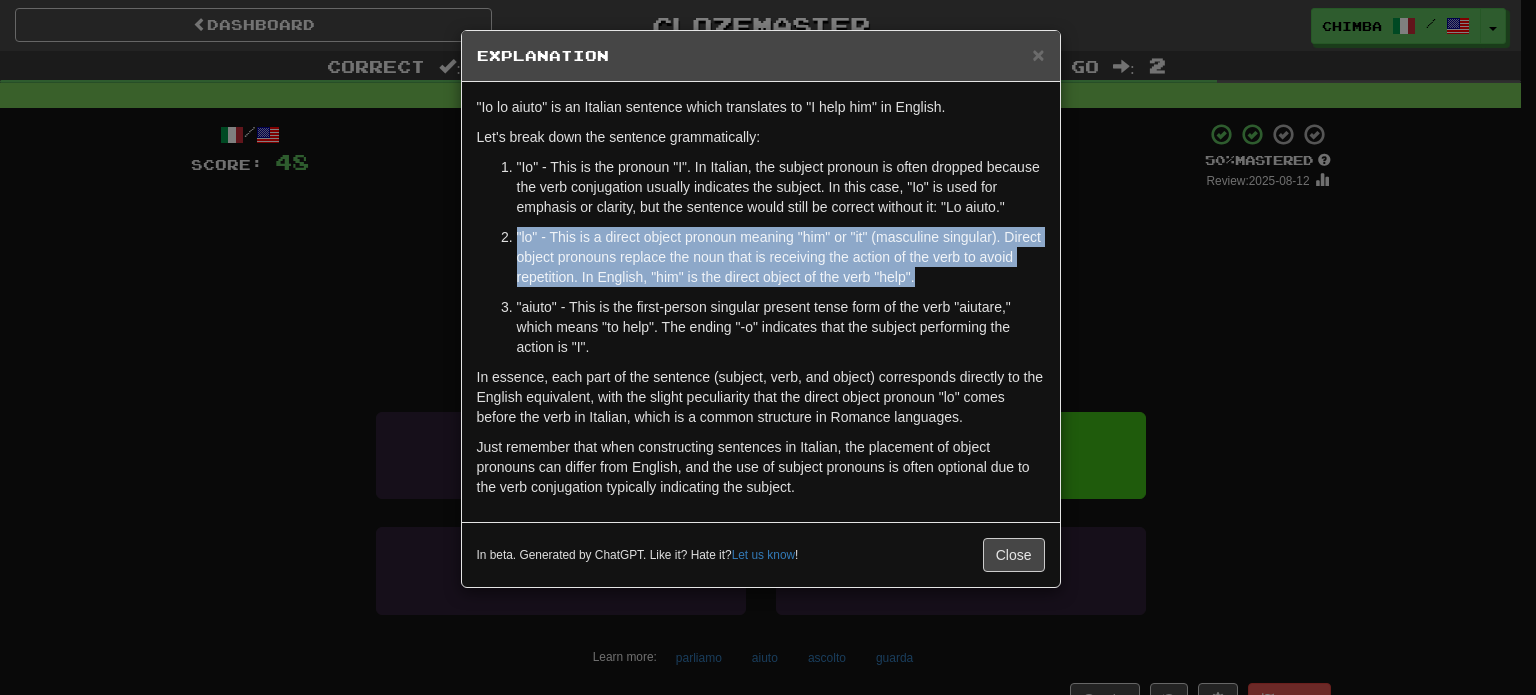 drag, startPoint x: 494, startPoint y: 233, endPoint x: 941, endPoint y: 267, distance: 448.2912 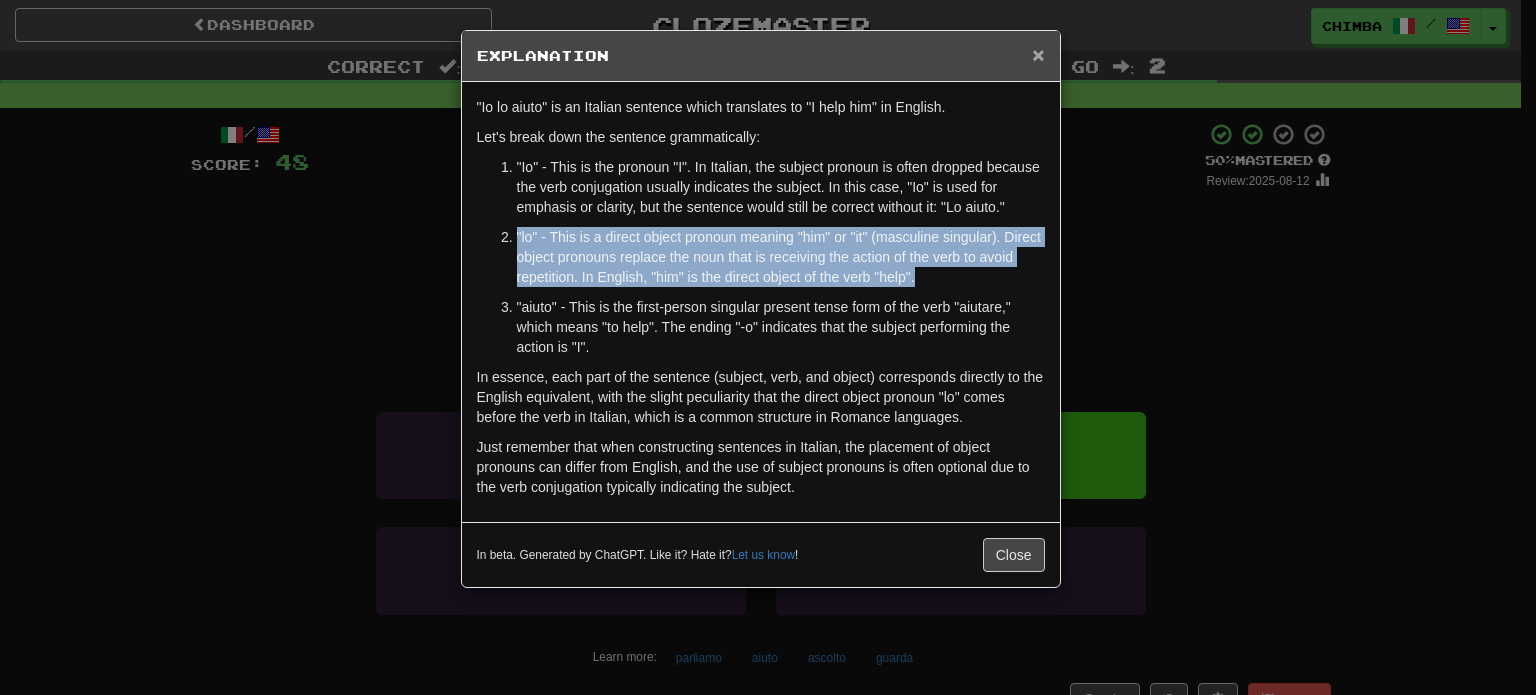 click on "×" at bounding box center (1038, 54) 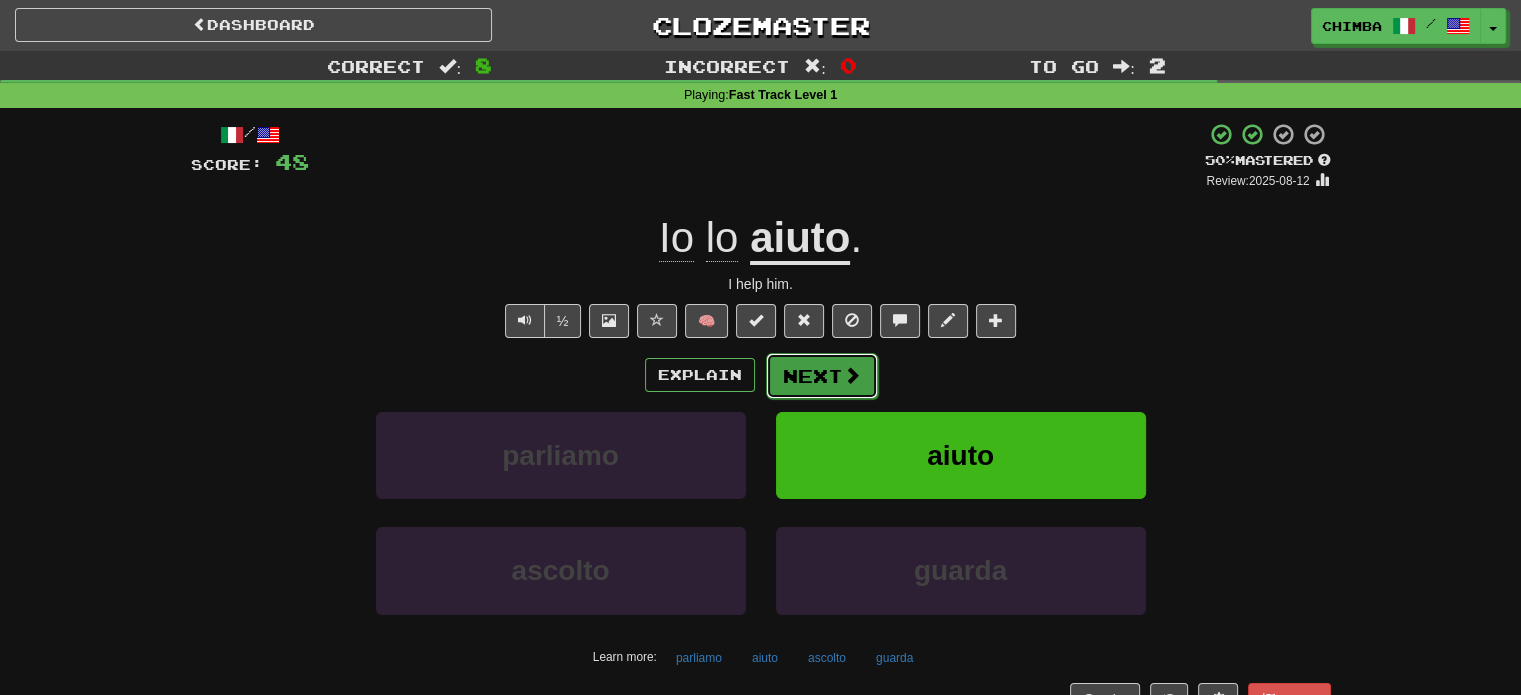 click on "Next" at bounding box center [822, 376] 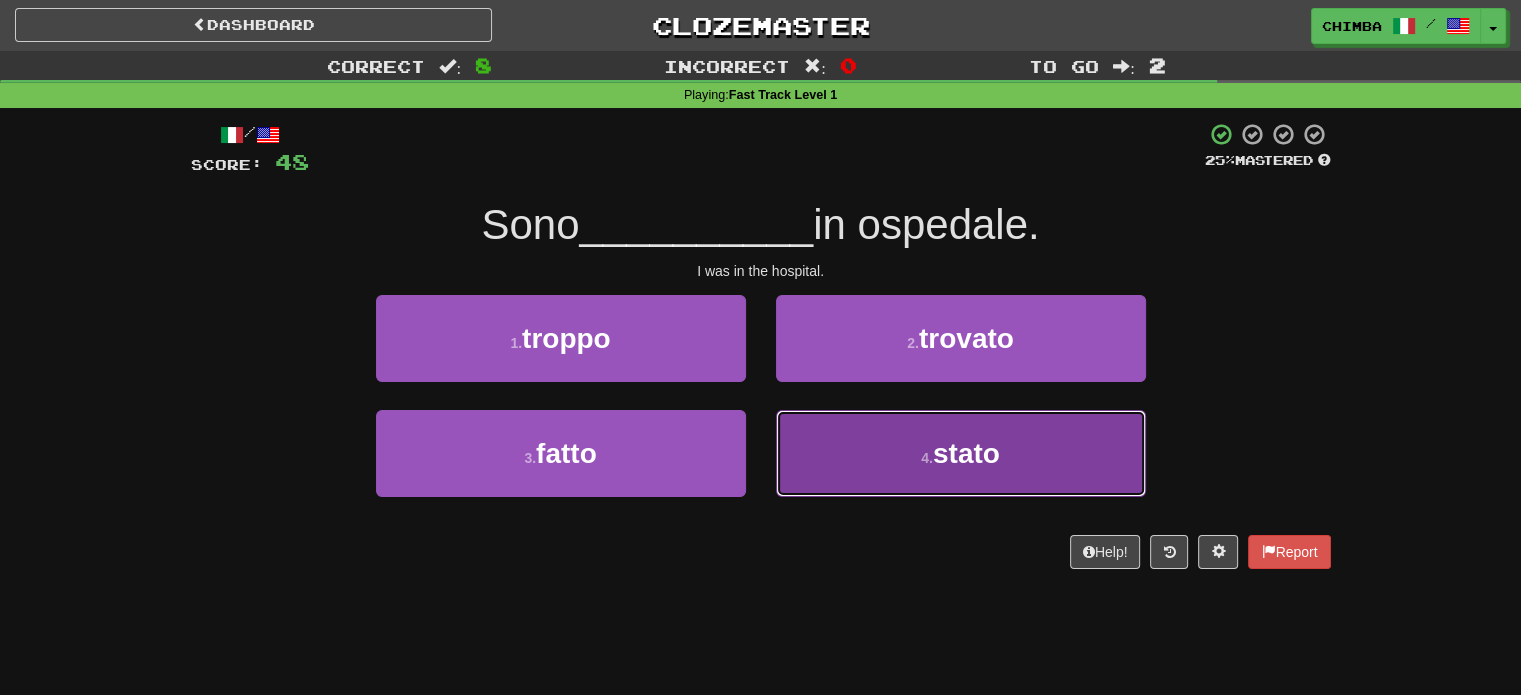 click on "4 .  stato" at bounding box center [961, 453] 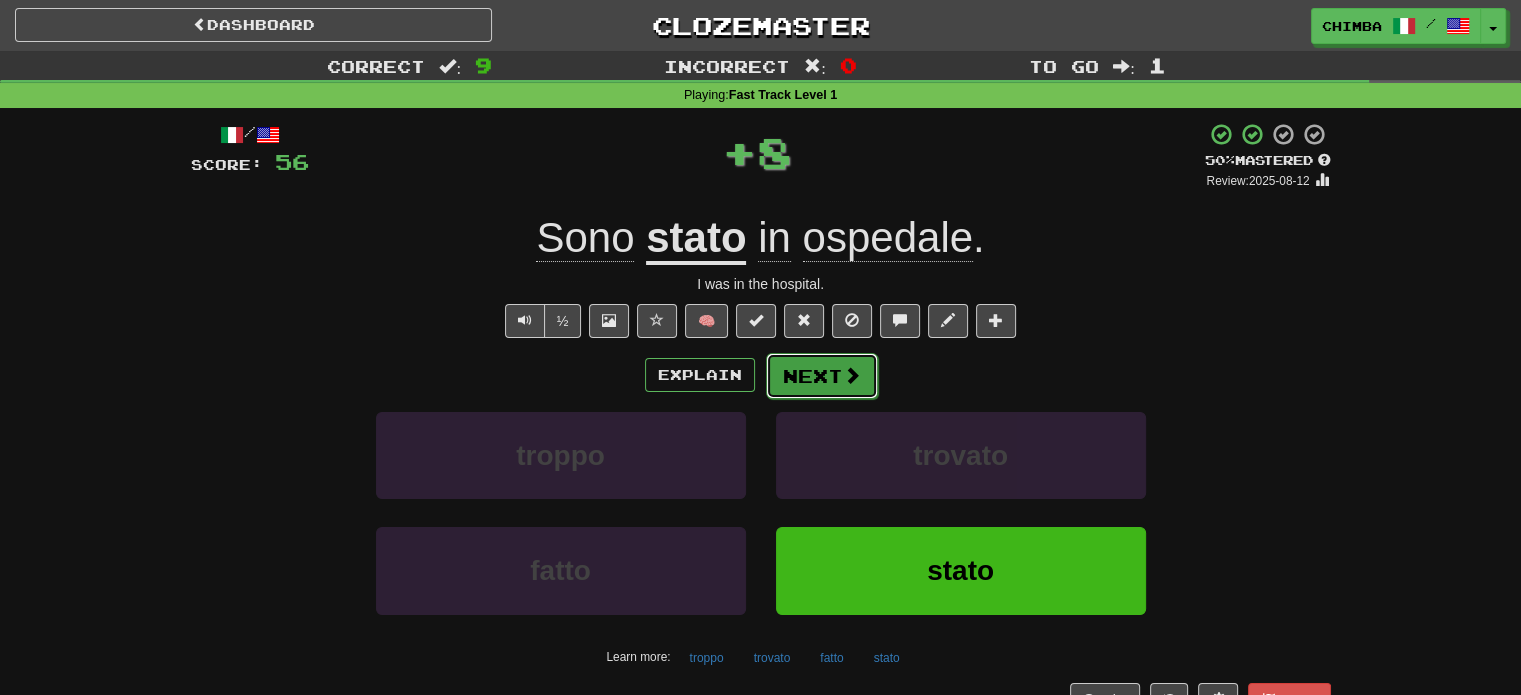 click on "Next" at bounding box center [822, 376] 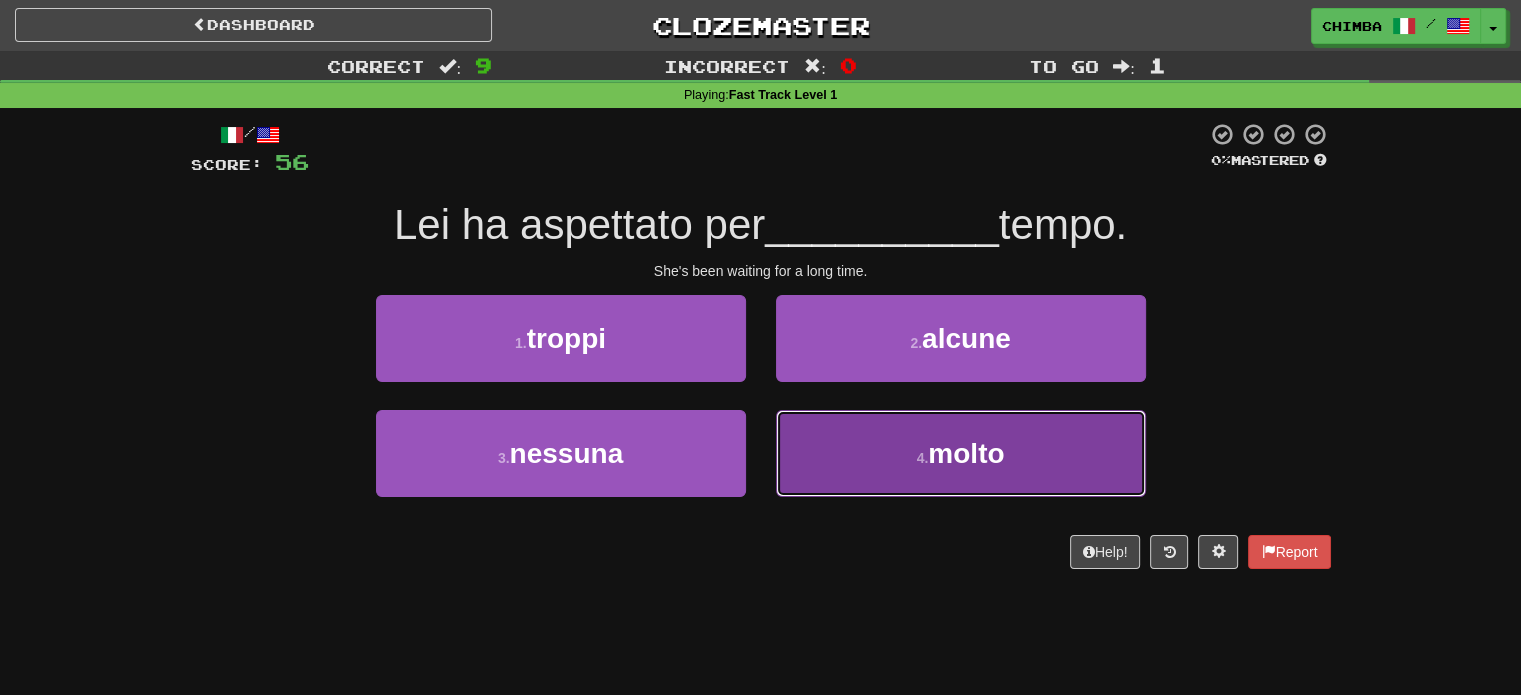 click on "4 .  molto" at bounding box center (961, 453) 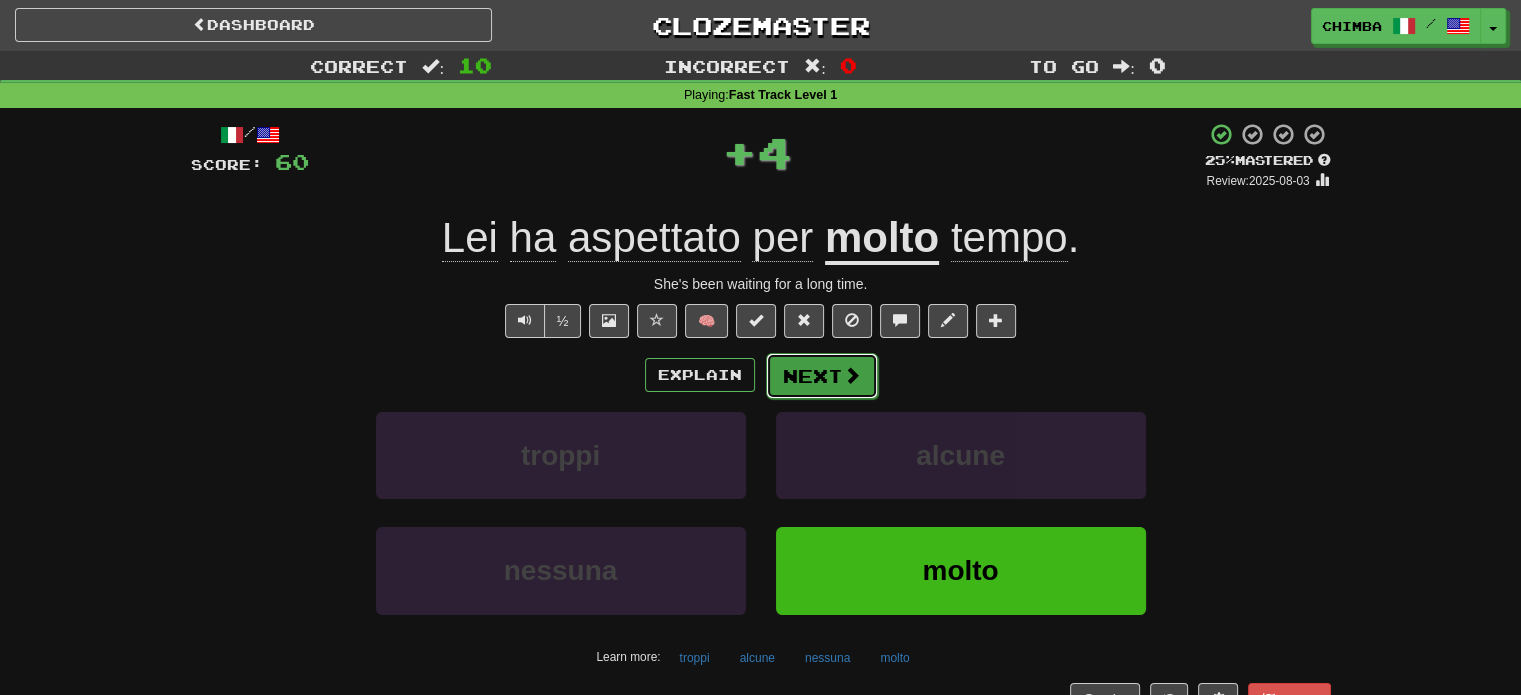 click on "Next" at bounding box center [822, 376] 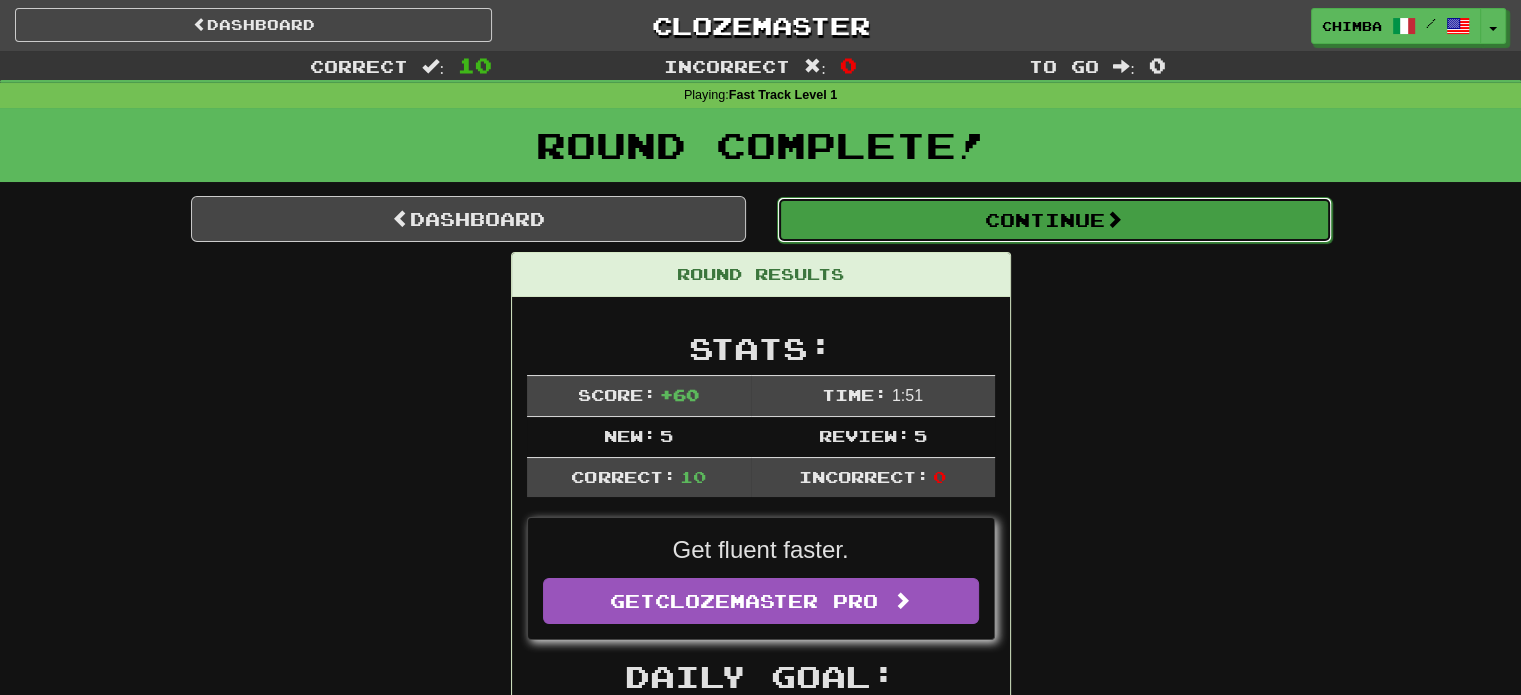 click on "Continue" at bounding box center [1054, 220] 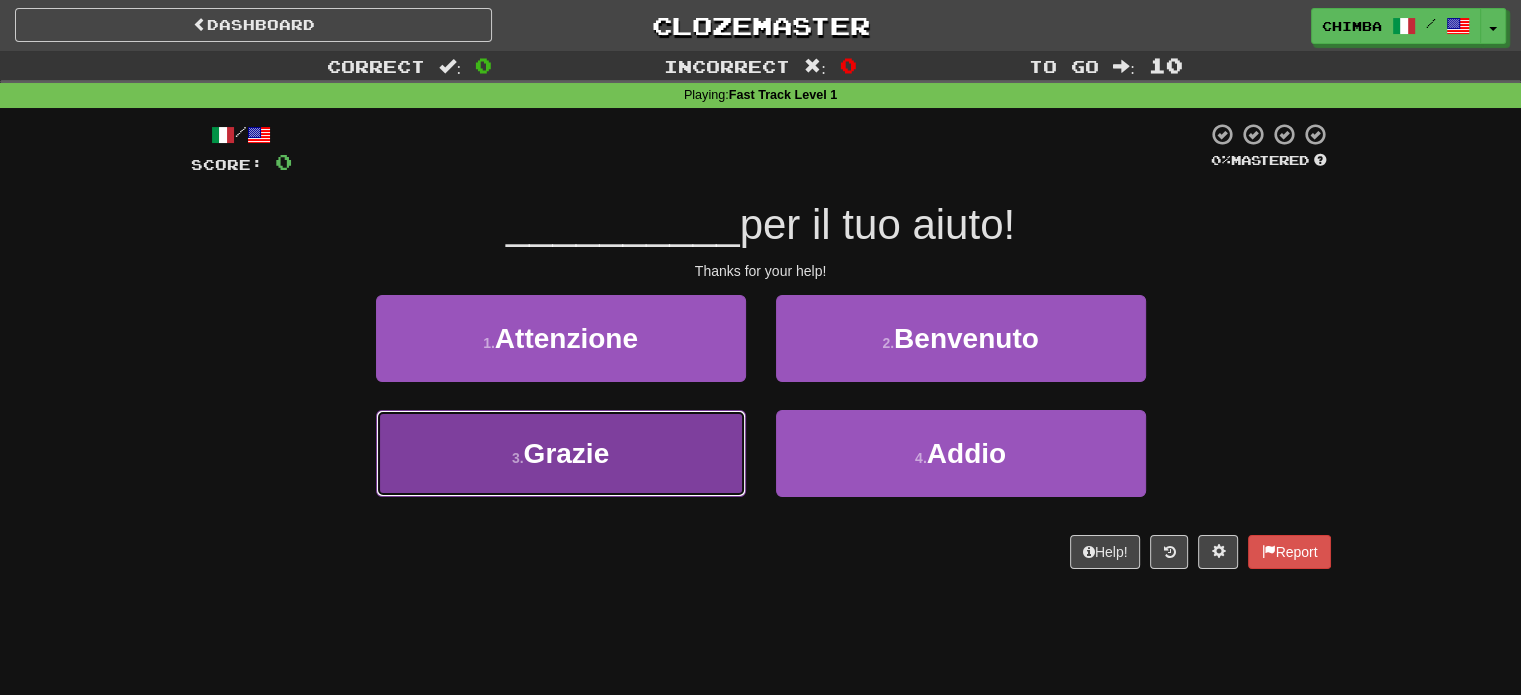 click on "3 .  Grazie" at bounding box center [561, 453] 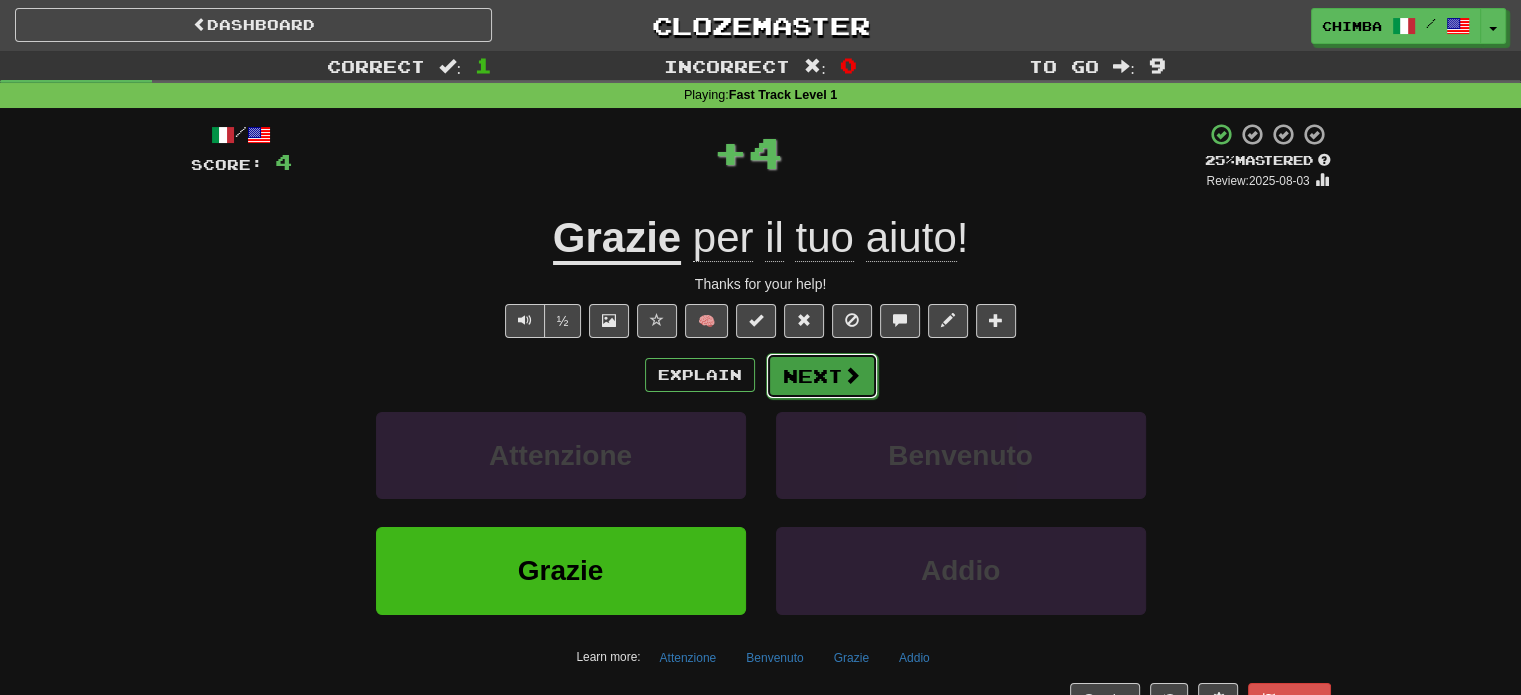 click on "Next" at bounding box center [822, 376] 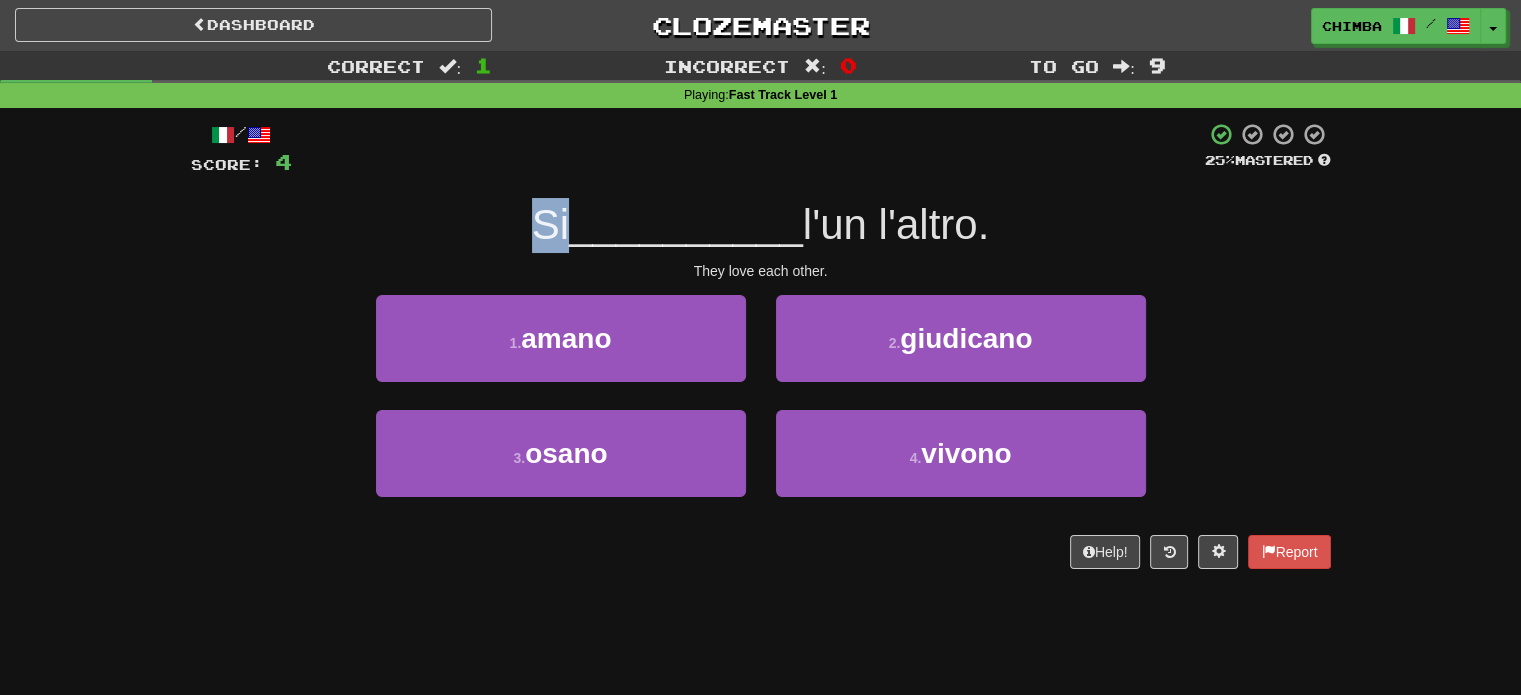 drag, startPoint x: 531, startPoint y: 224, endPoint x: 560, endPoint y: 225, distance: 29.017237 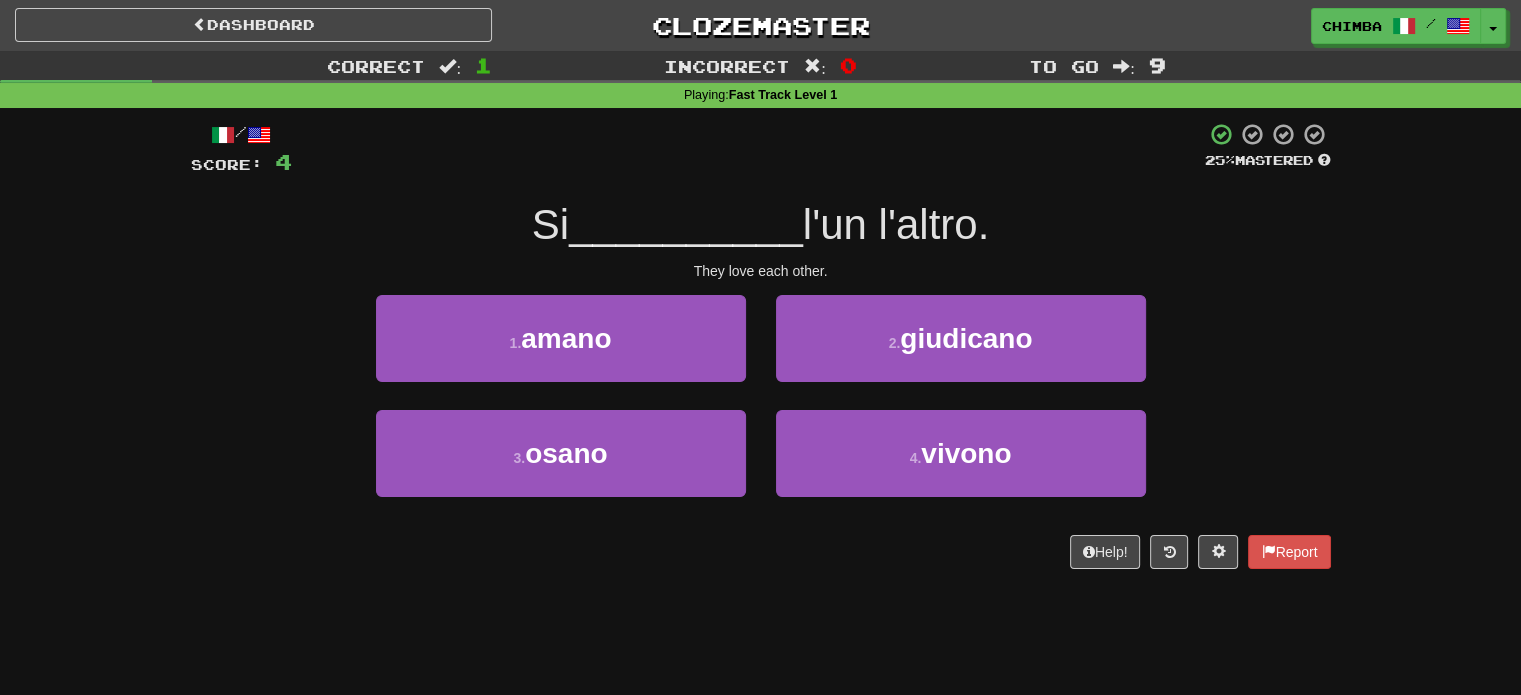 click on "They love each other." at bounding box center [761, 271] 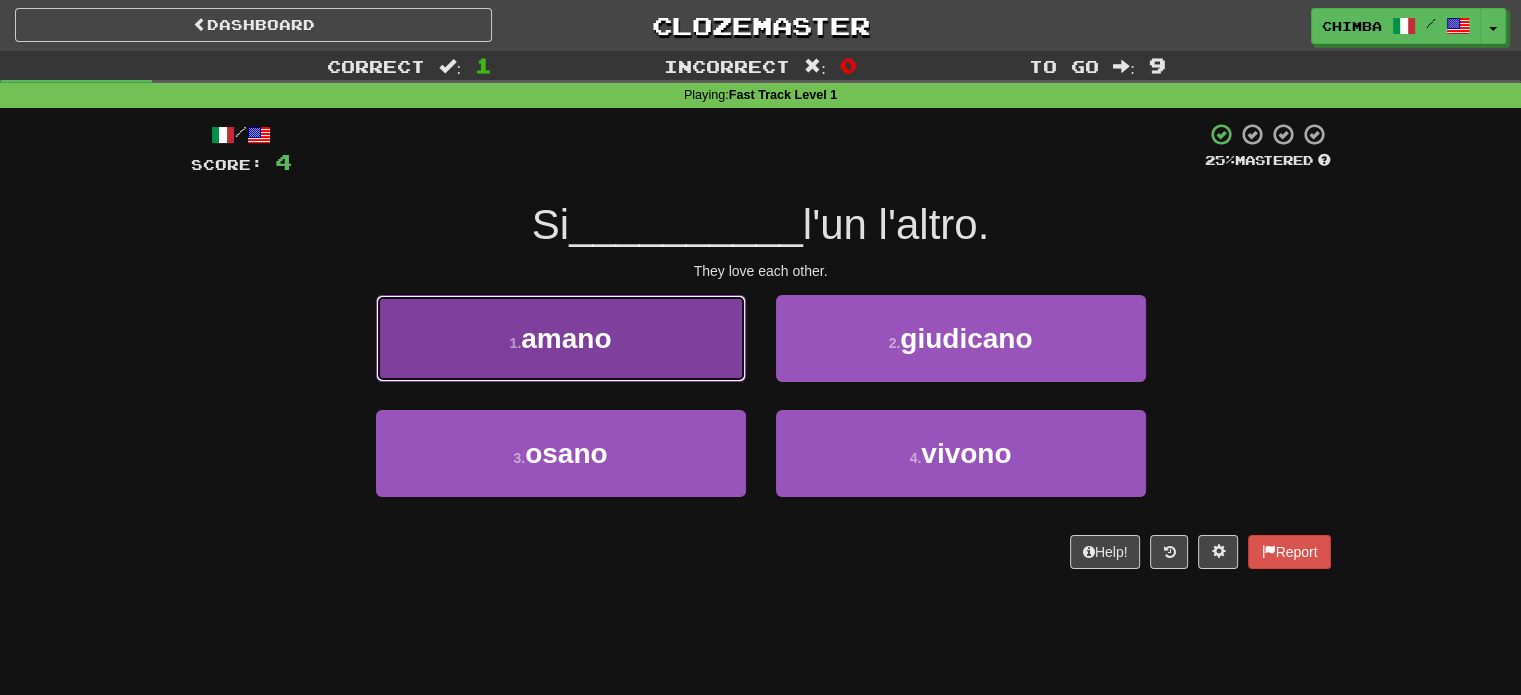 click on "1 .  amano" at bounding box center [561, 338] 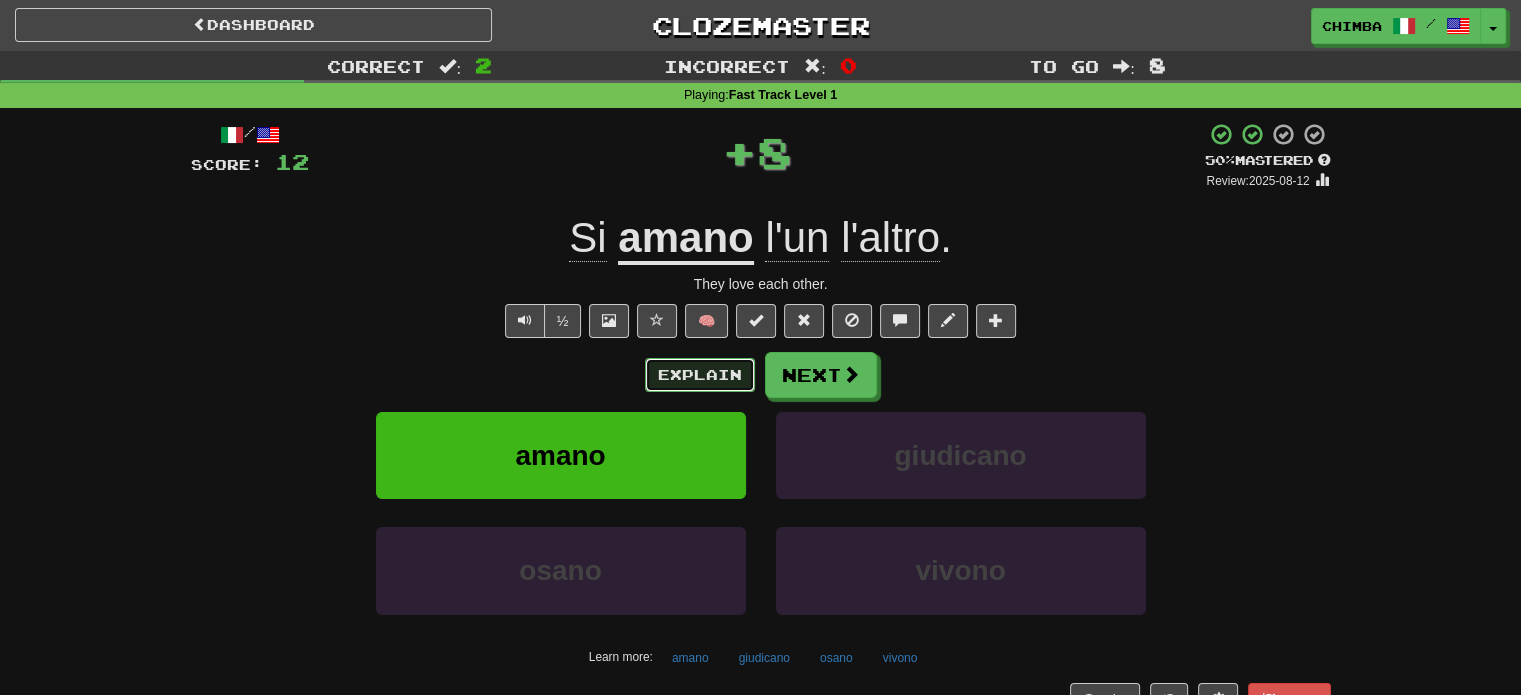click on "Explain" at bounding box center (700, 375) 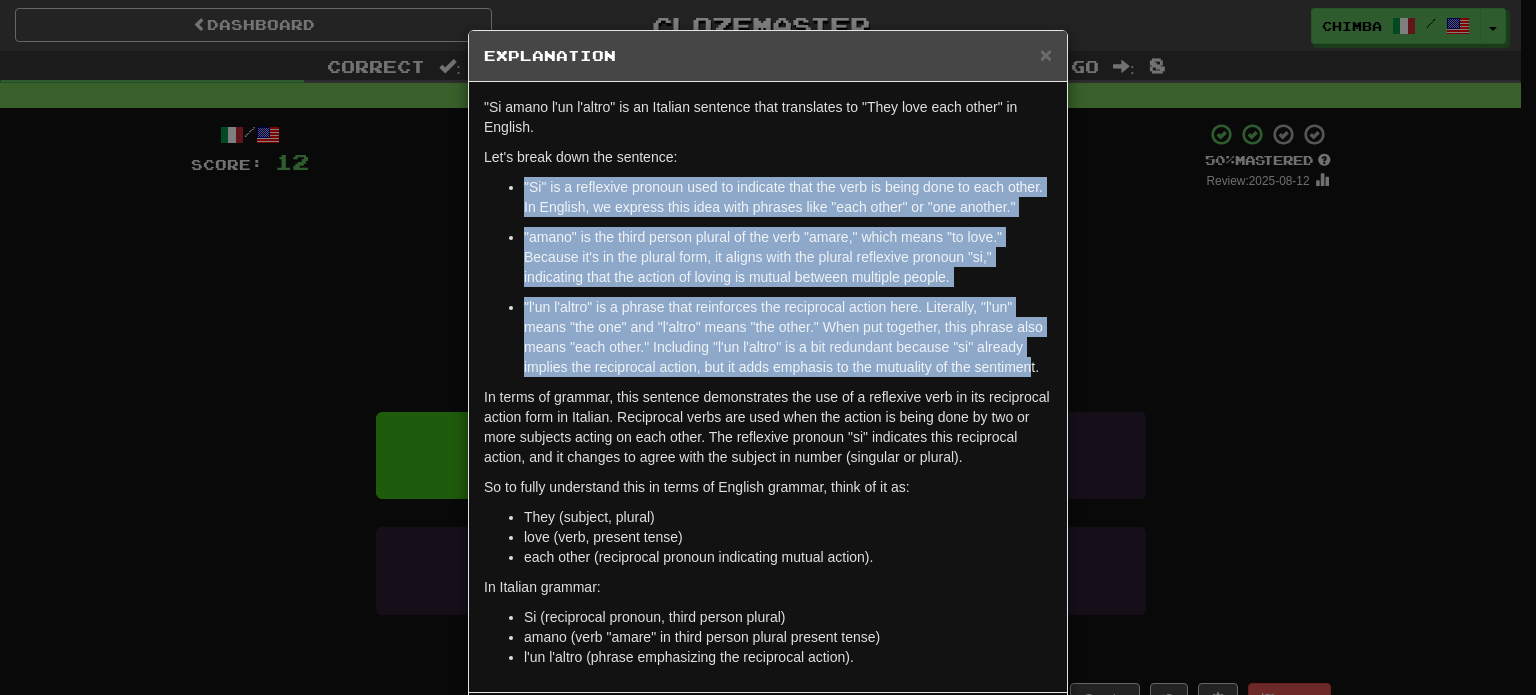 drag, startPoint x: 512, startPoint y: 185, endPoint x: 1021, endPoint y: 370, distance: 541.57733 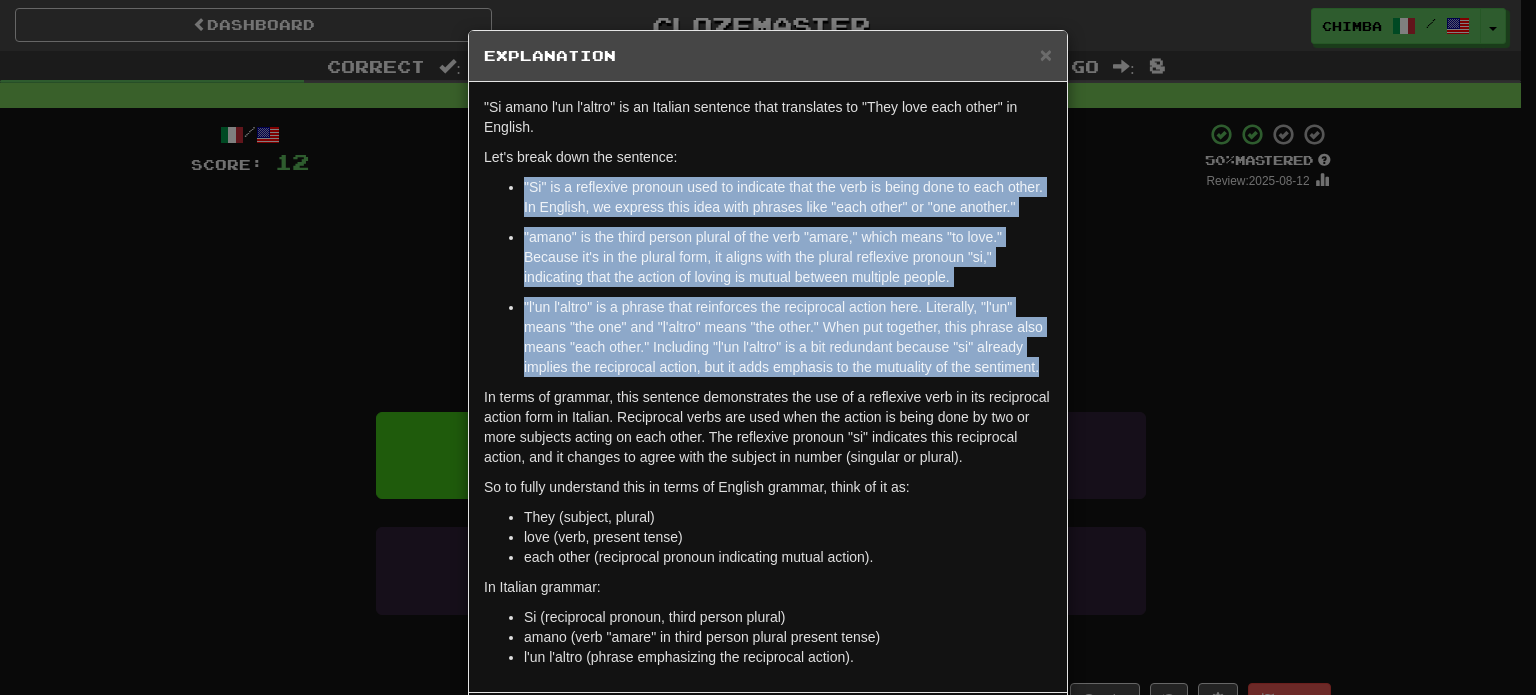 drag, startPoint x: 515, startPoint y: 183, endPoint x: 1035, endPoint y: 365, distance: 550.9301 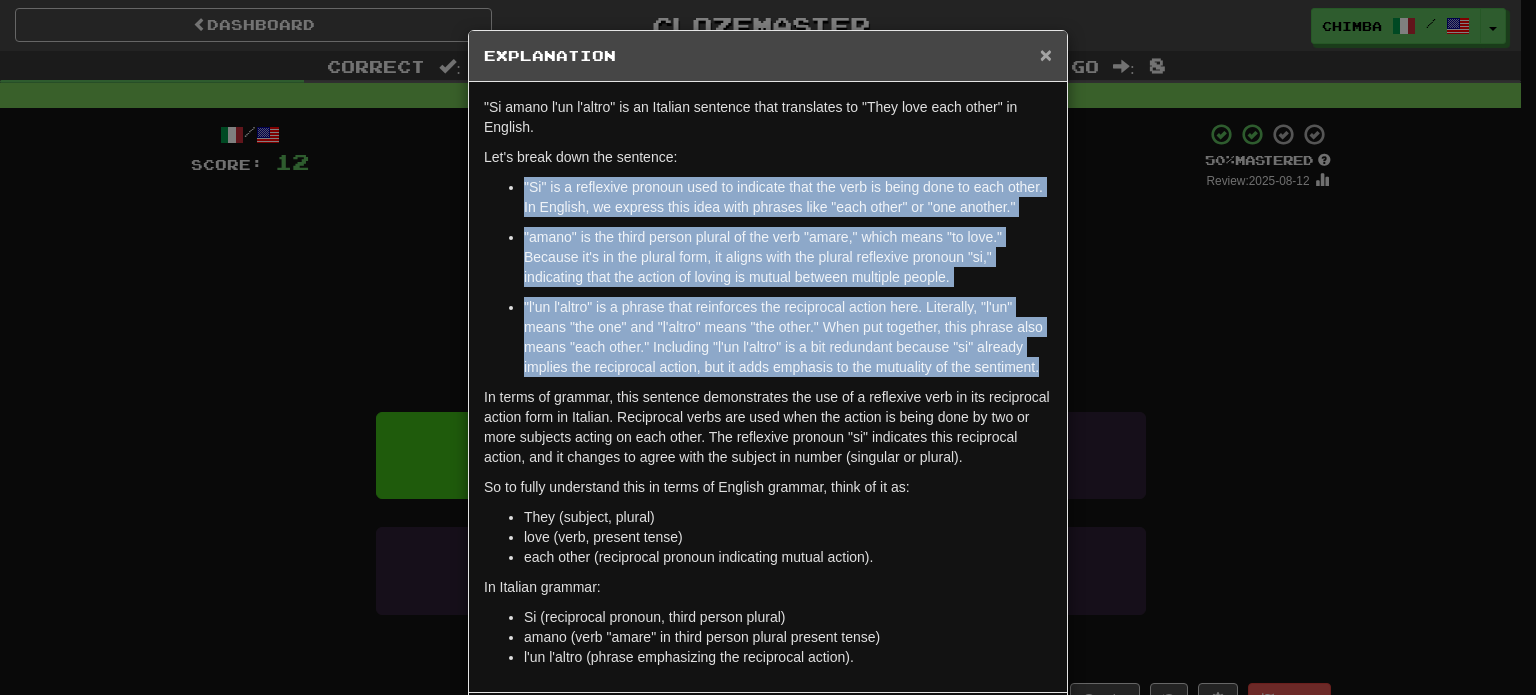 click on "×" at bounding box center [1046, 54] 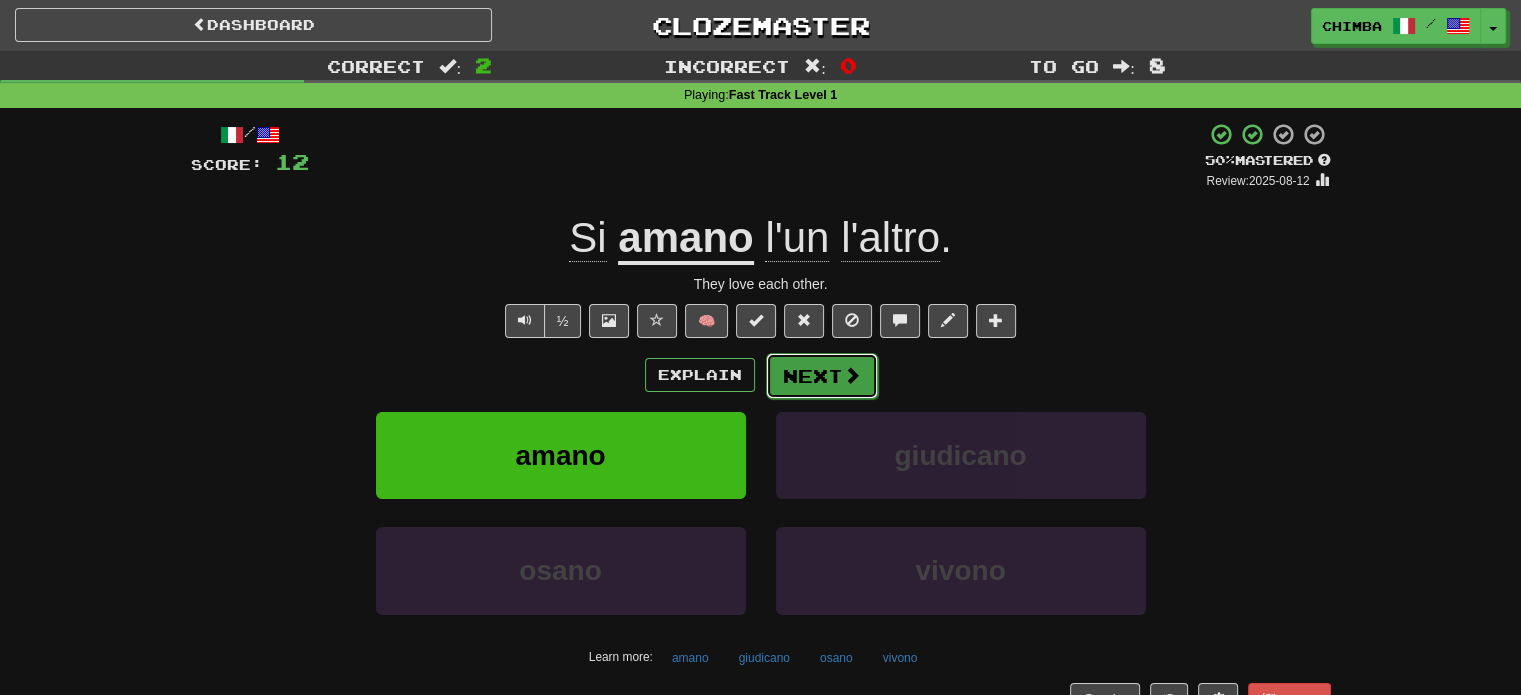 click on "Next" at bounding box center [822, 376] 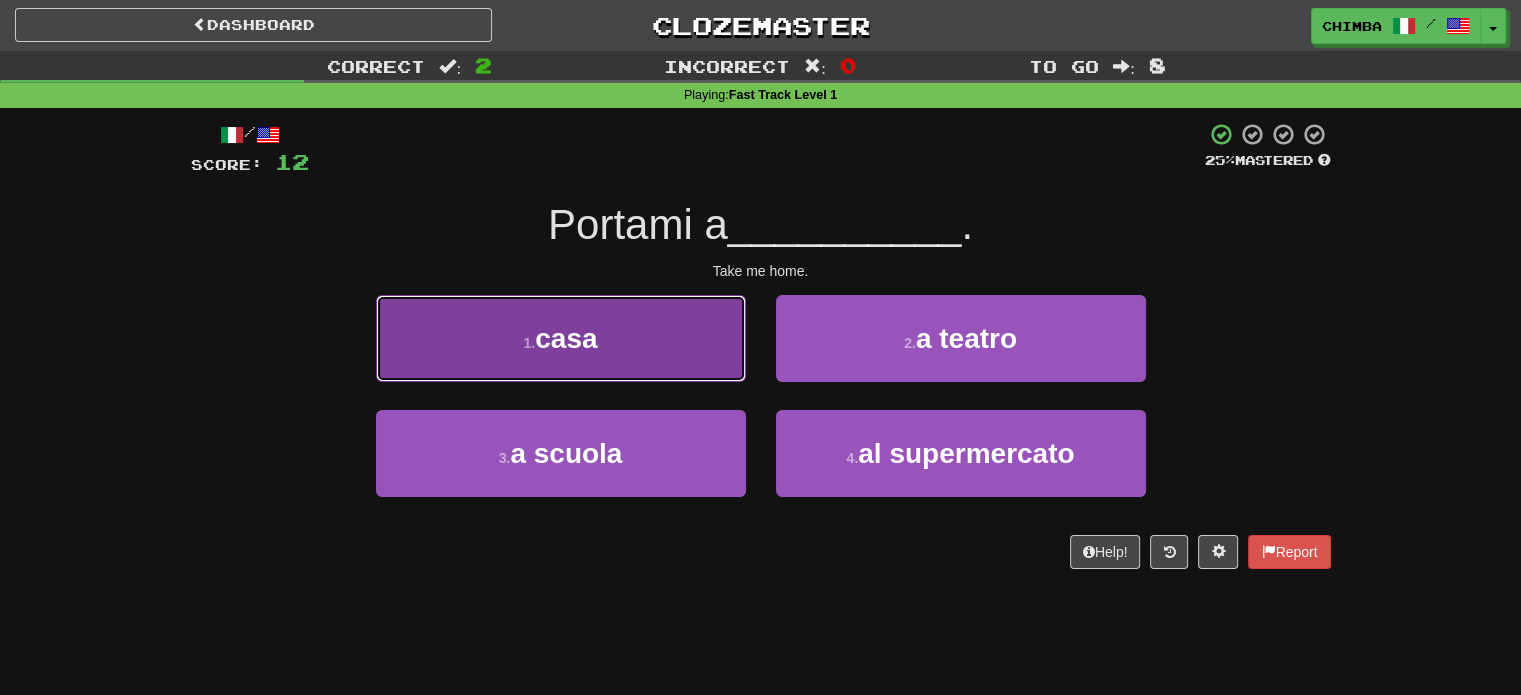 click on "1 .  casa" at bounding box center (561, 338) 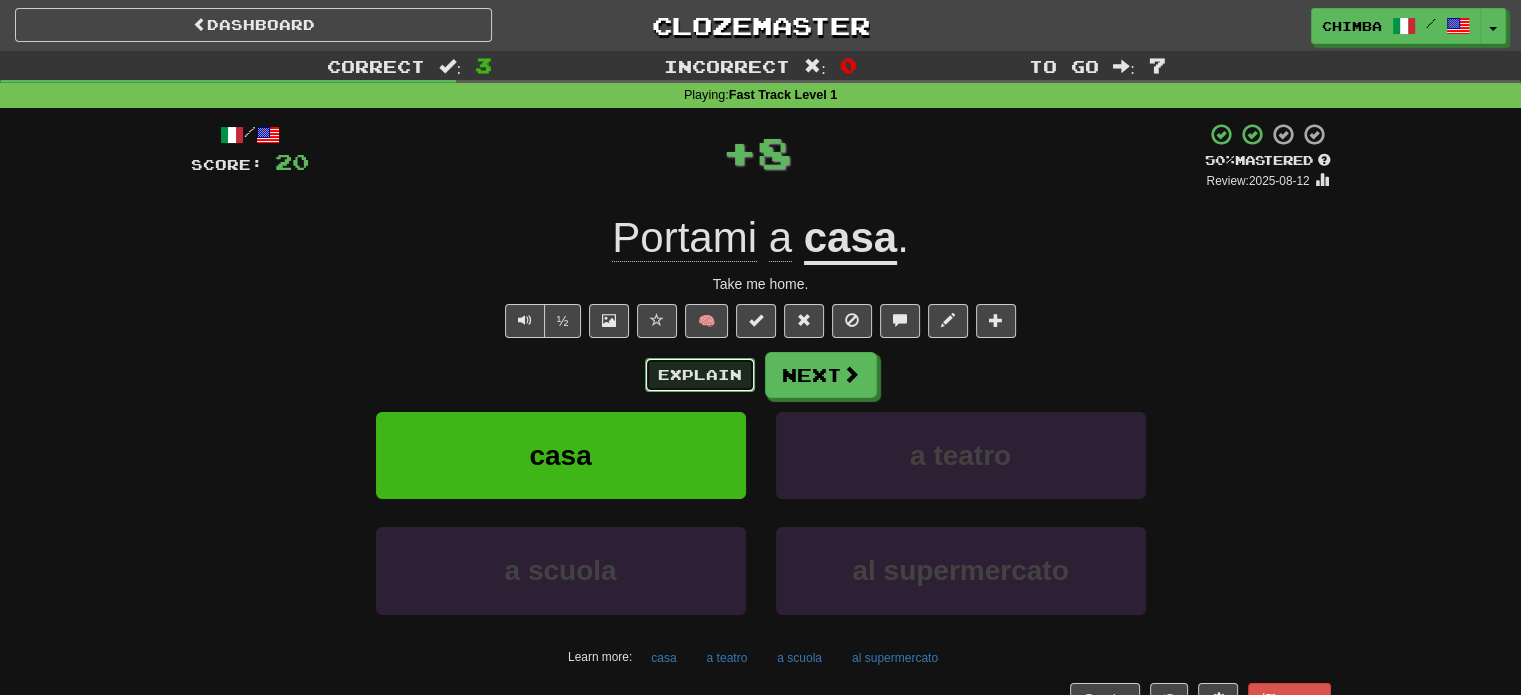 click on "Explain" at bounding box center [700, 375] 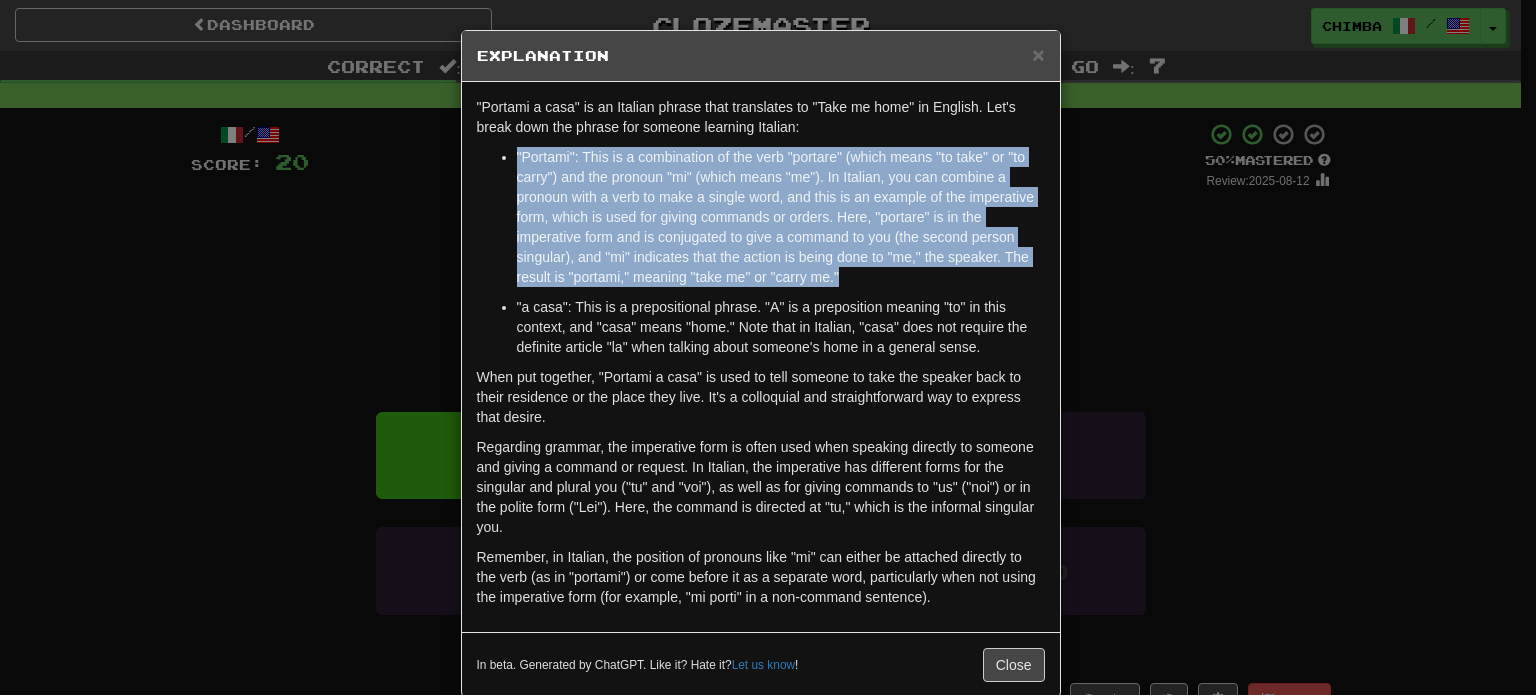 drag, startPoint x: 508, startPoint y: 152, endPoint x: 904, endPoint y: 276, distance: 414.96024 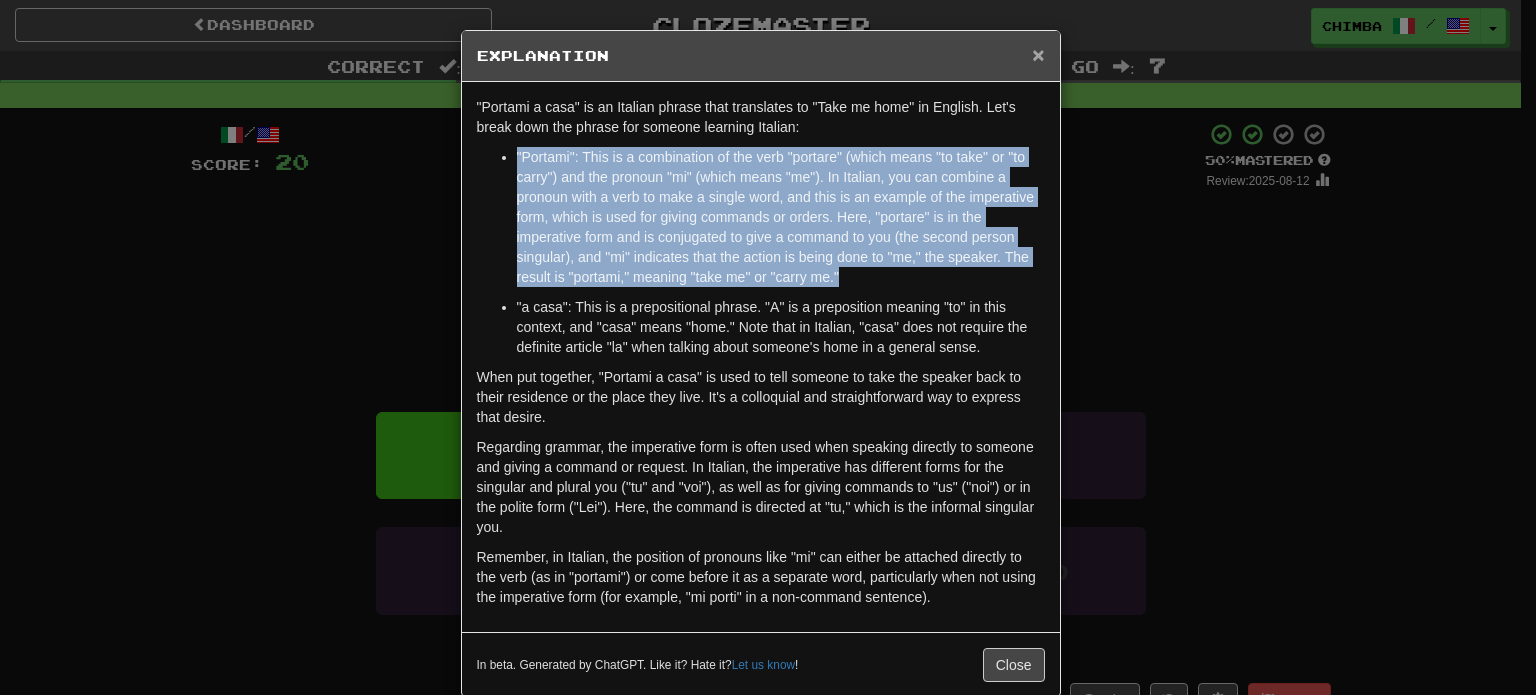 click on "×" at bounding box center (1038, 54) 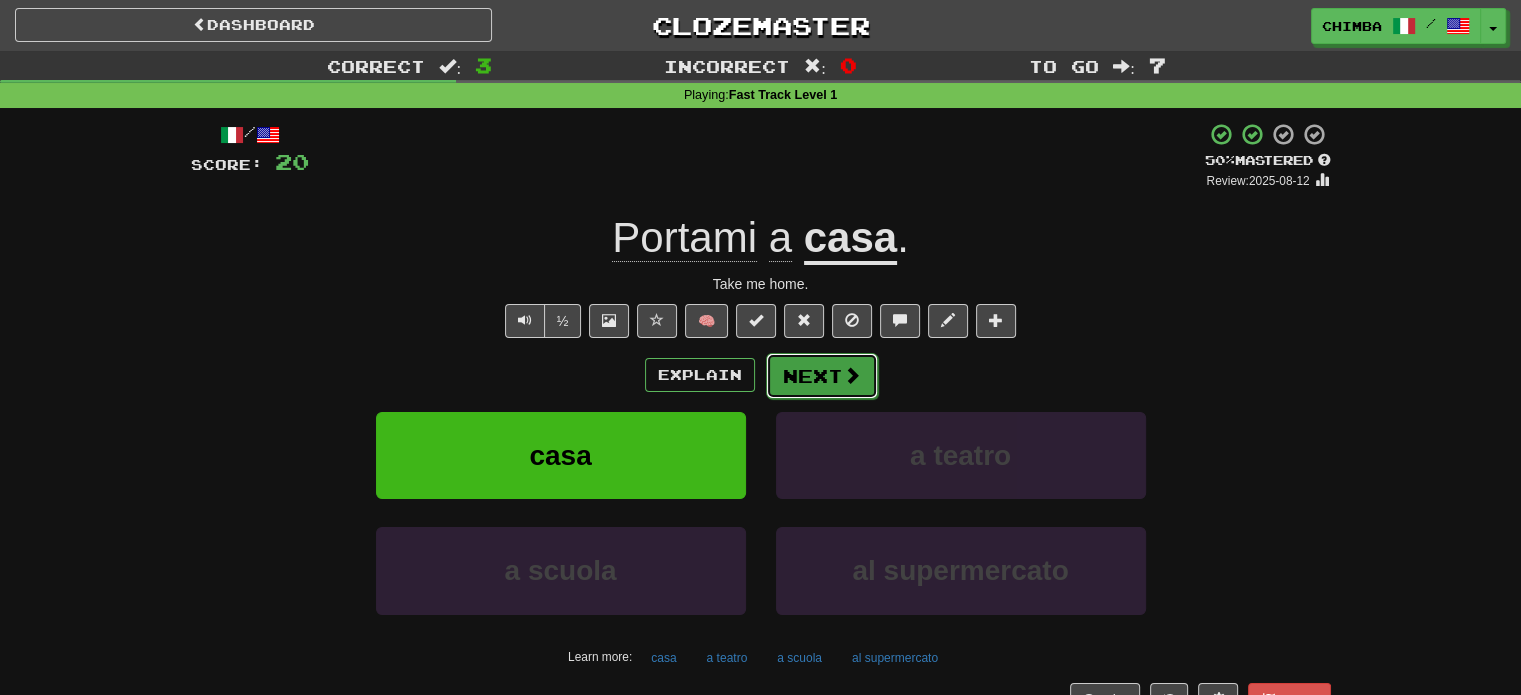 click at bounding box center [852, 375] 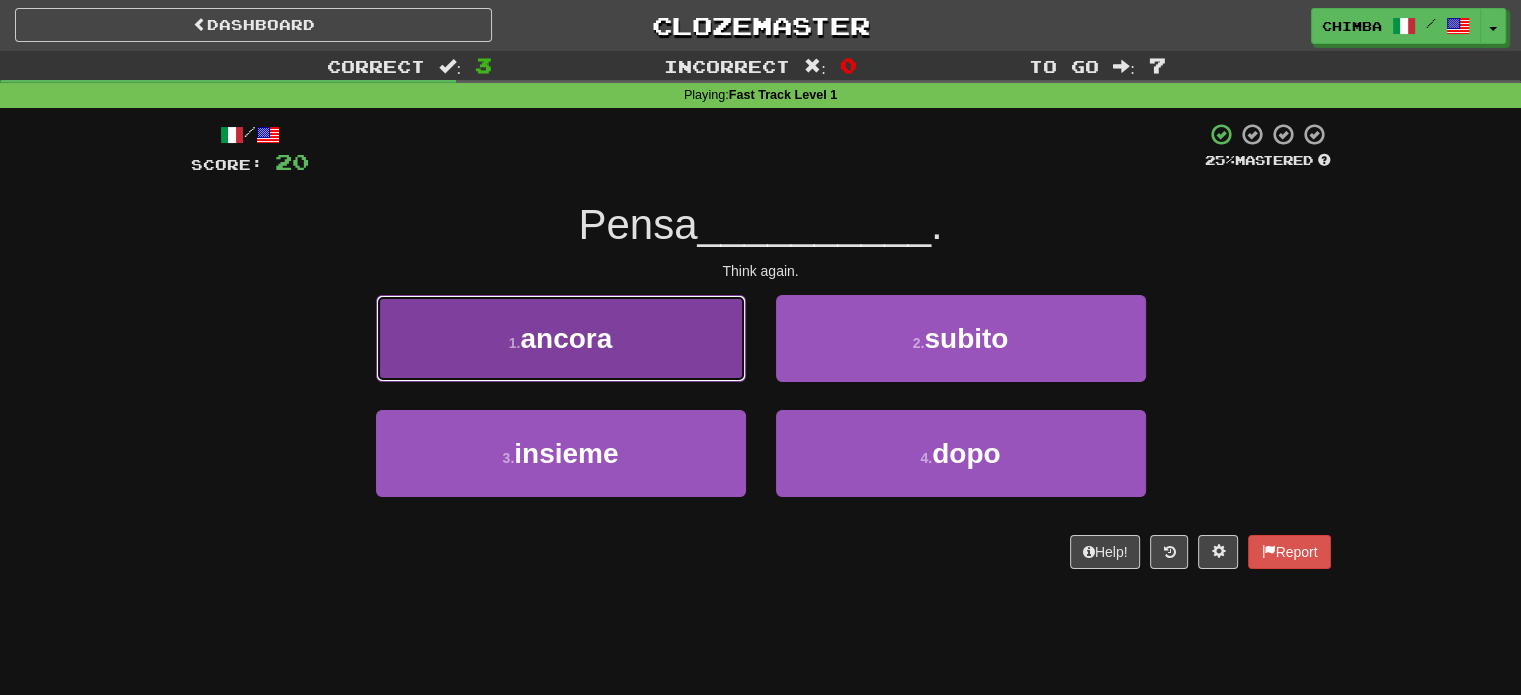 click on "1 .  ancora" at bounding box center (561, 338) 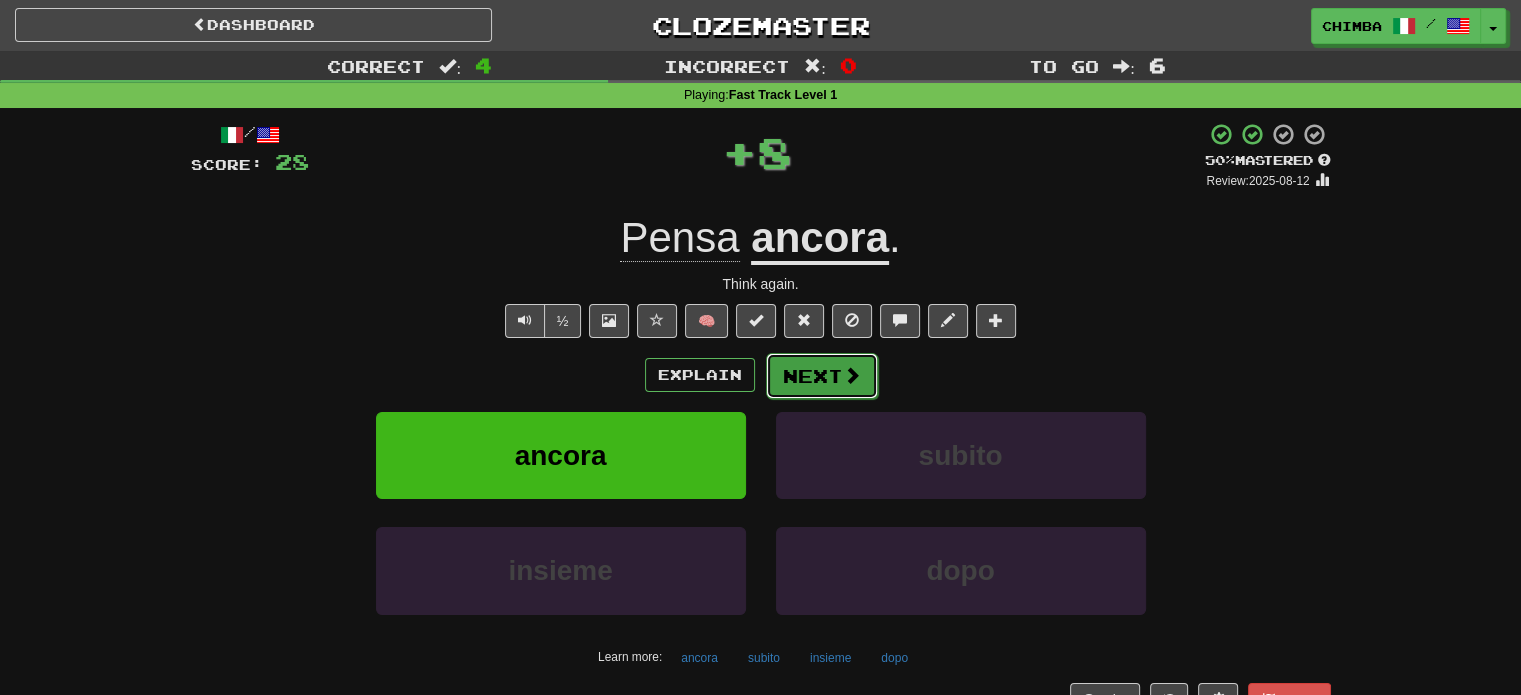 click on "Next" at bounding box center (822, 376) 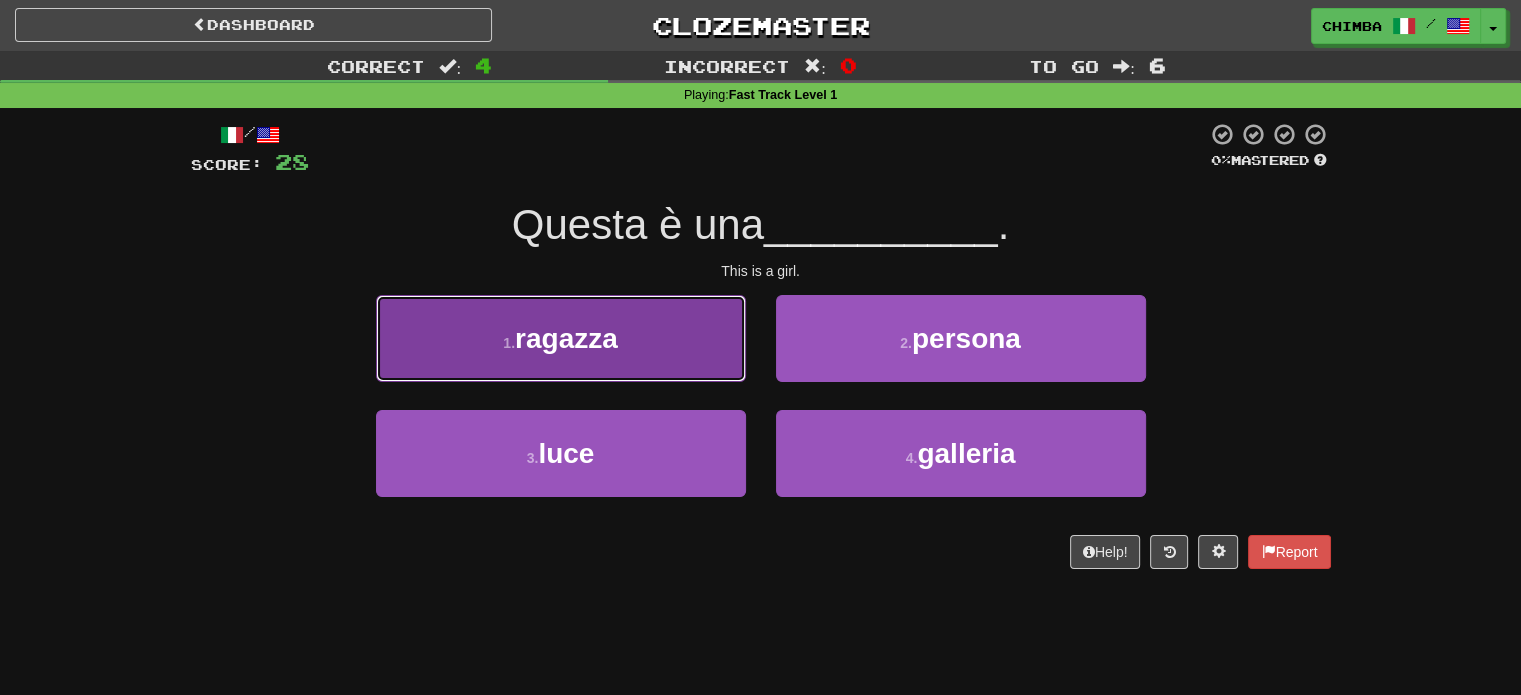 click on "1 .  ragazza" at bounding box center (561, 338) 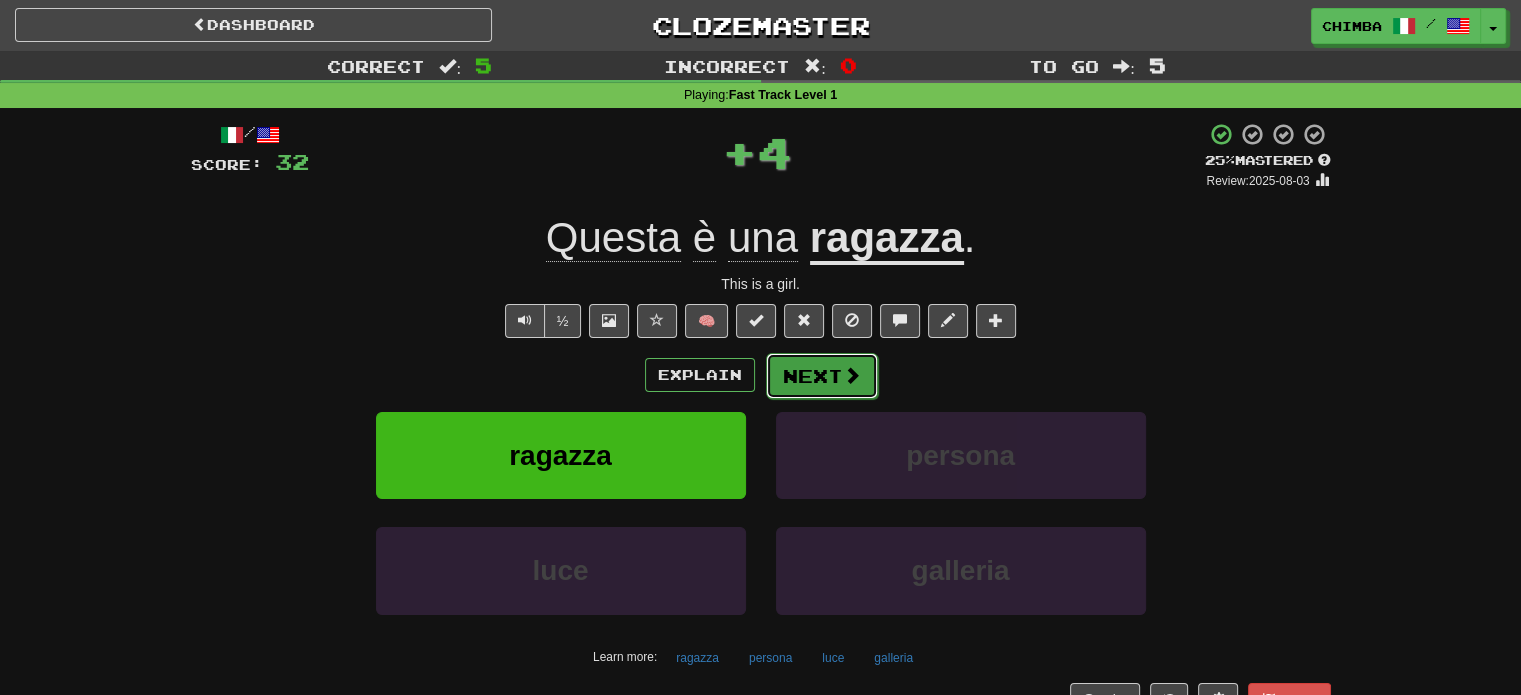 click on "Next" at bounding box center (822, 376) 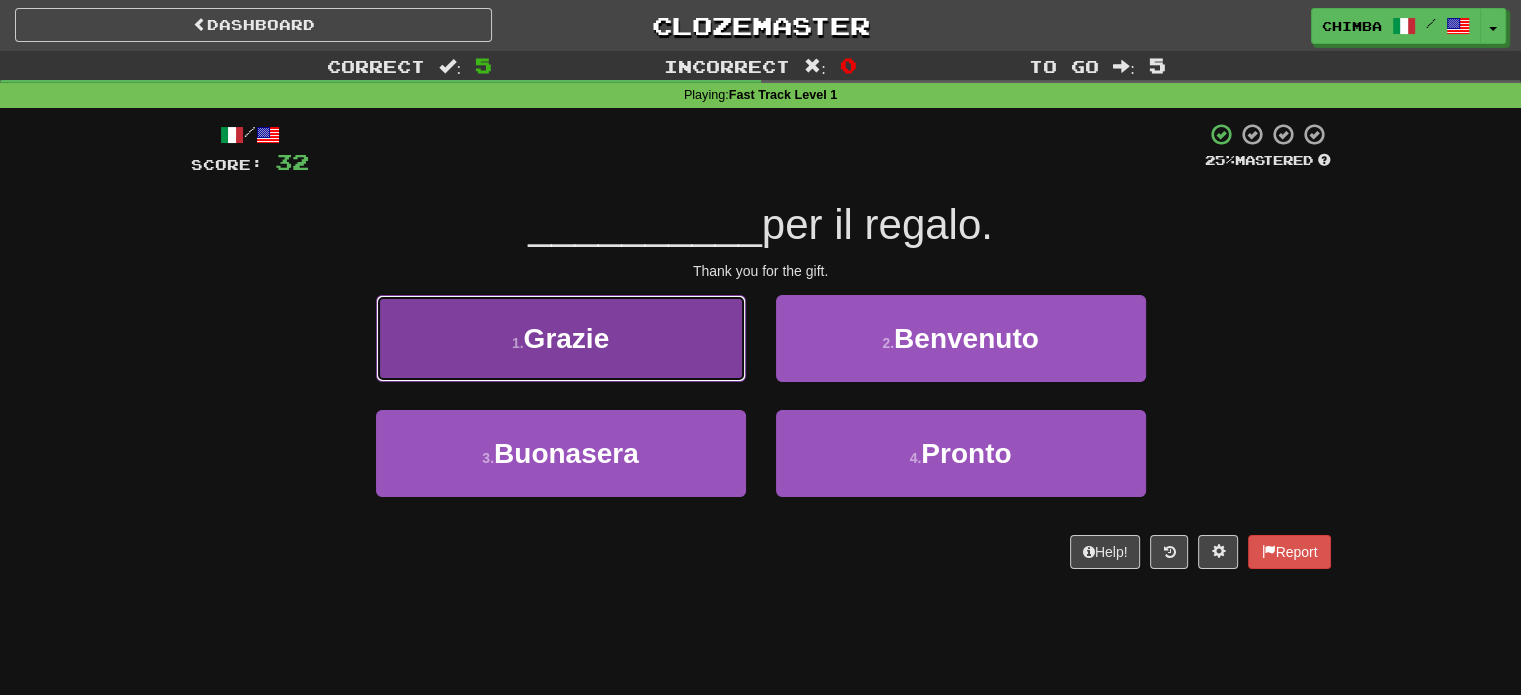 click on "1 .  Grazie" at bounding box center [561, 338] 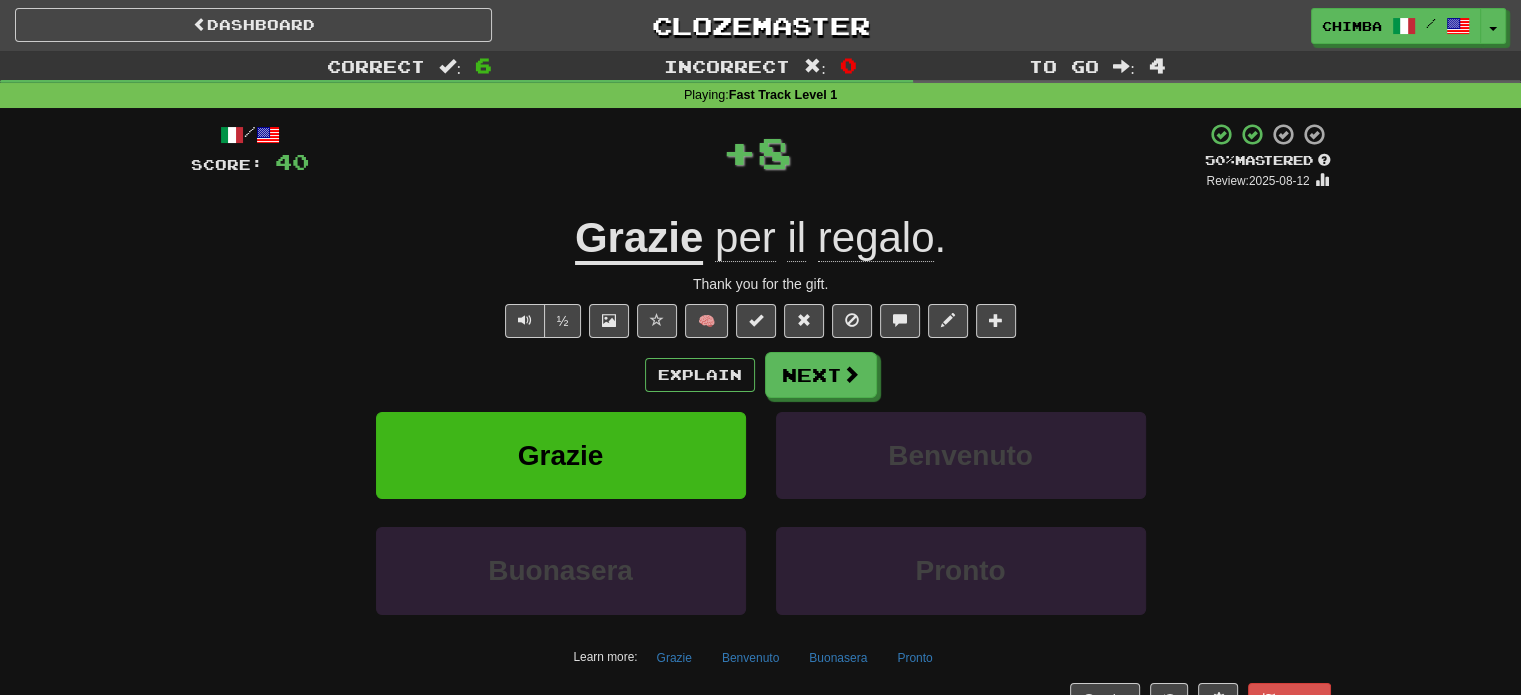 click on "/  Score:   40 + 8 50 %  Mastered Review:  2025-08-12 Grazie   per   il   regalo . Thank you for the gift. ½ 🧠 Explain Next Grazie Benvenuto Buonasera Pronto Learn more: Grazie Benvenuto Buonasera Pronto  Help!  Report" at bounding box center (761, 419) 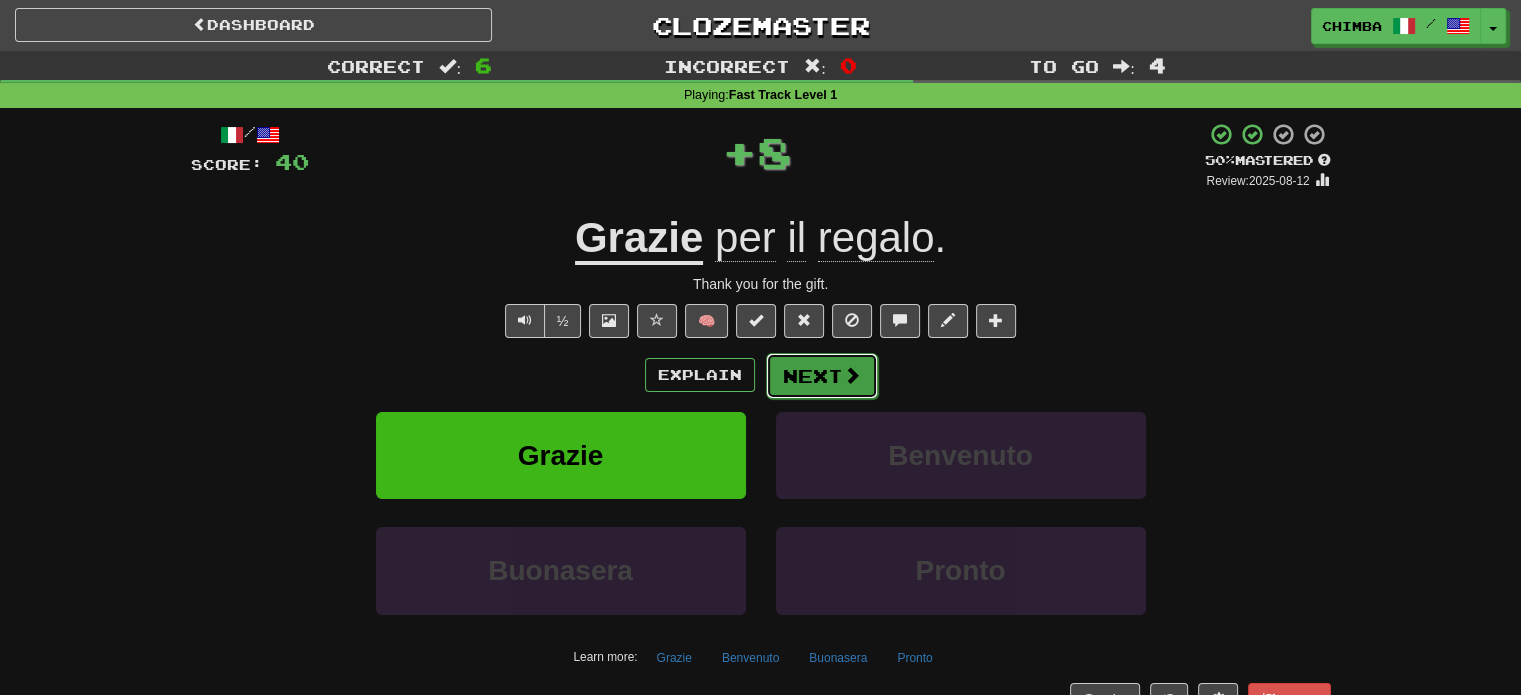click on "Next" at bounding box center (822, 376) 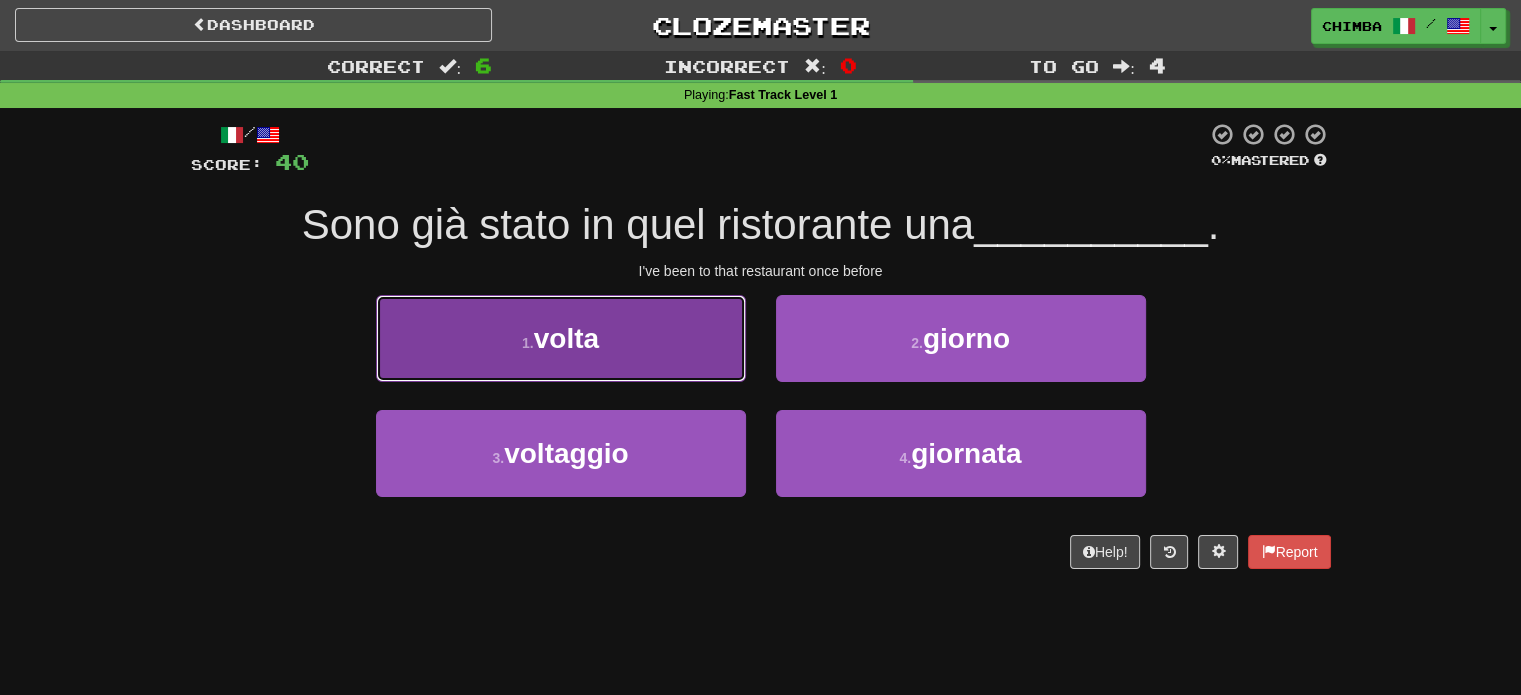 click on "1 .  volta" at bounding box center (561, 338) 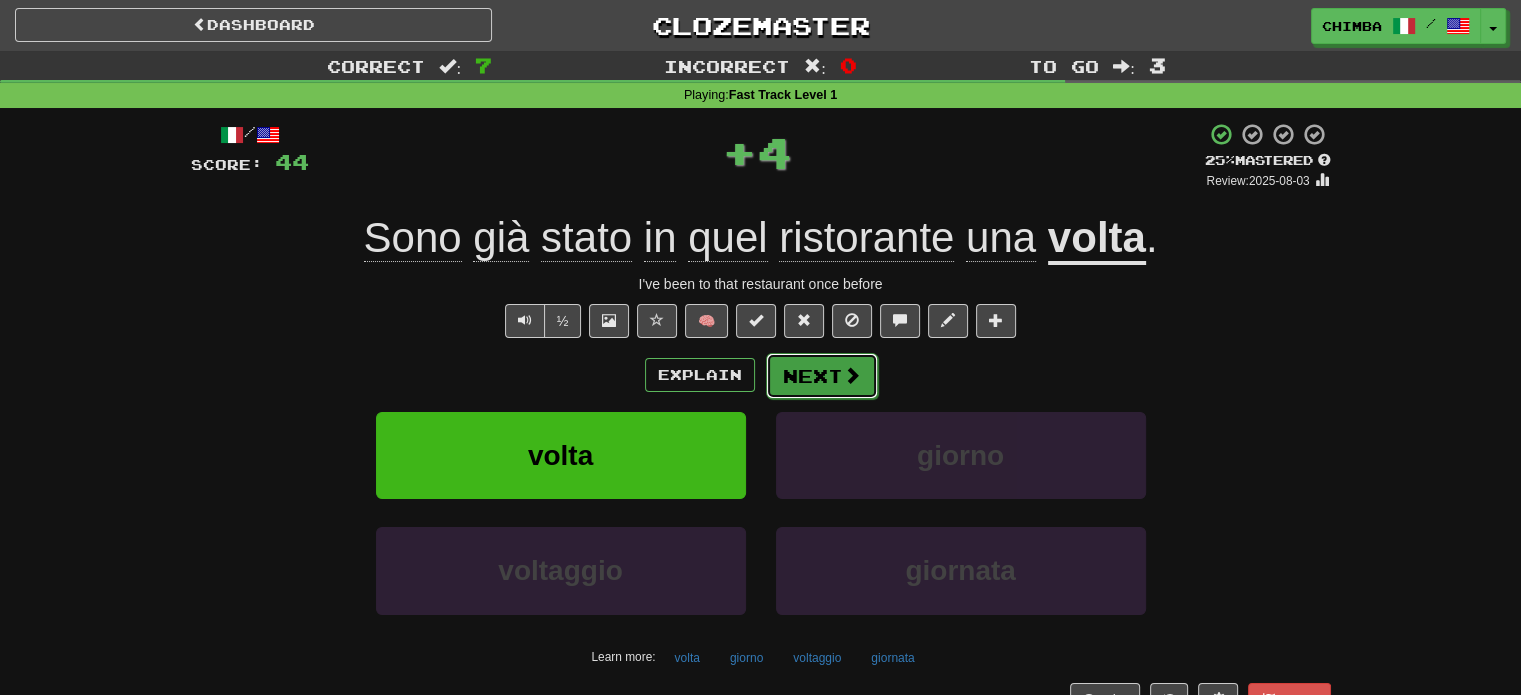 click on "Next" at bounding box center (822, 376) 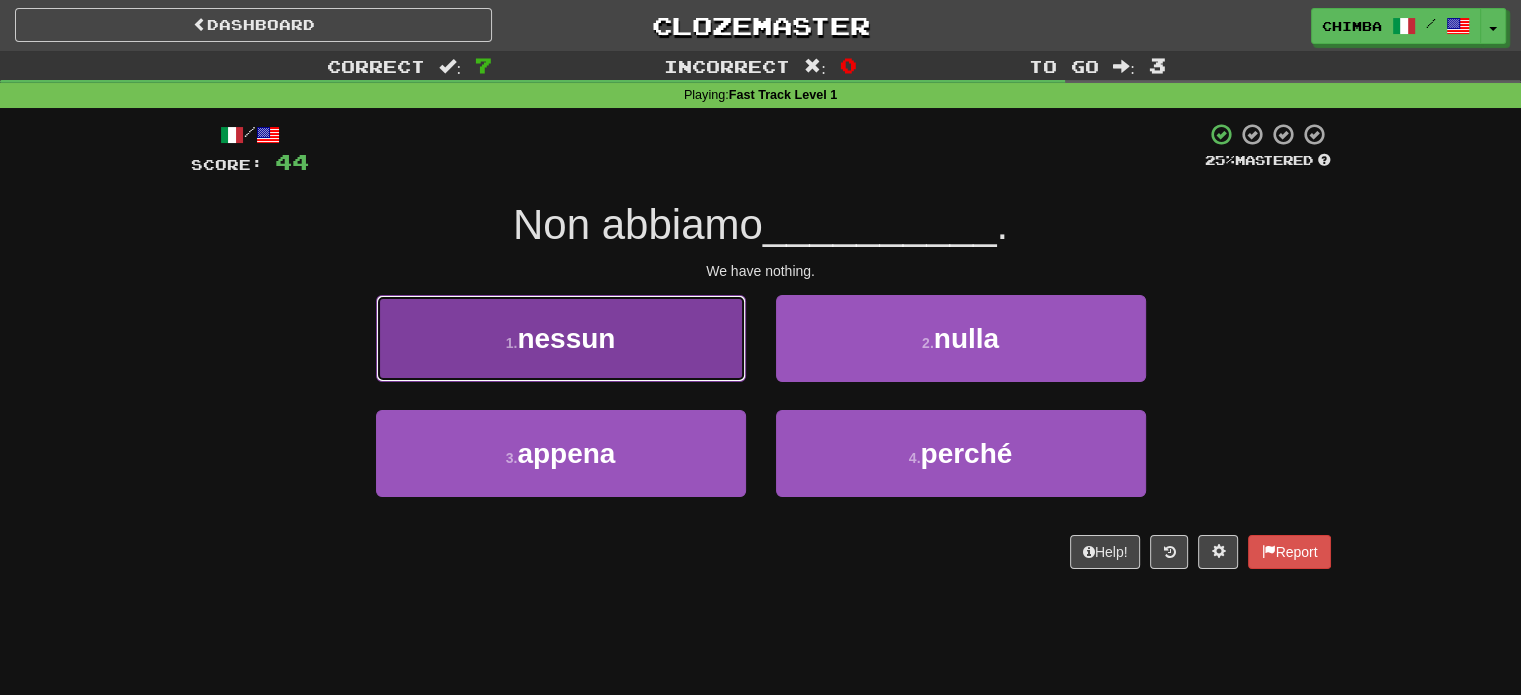 click on "nessun" at bounding box center (566, 338) 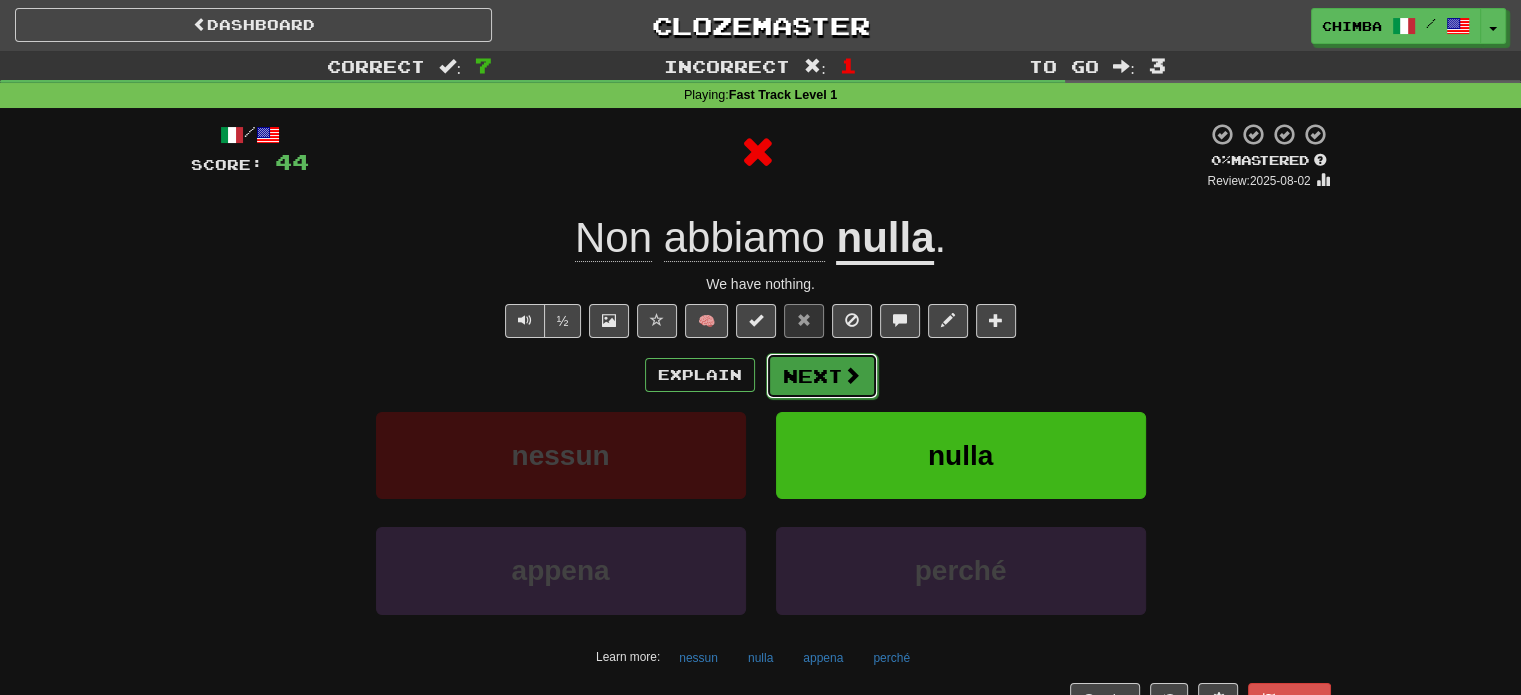 click on "Next" at bounding box center [822, 376] 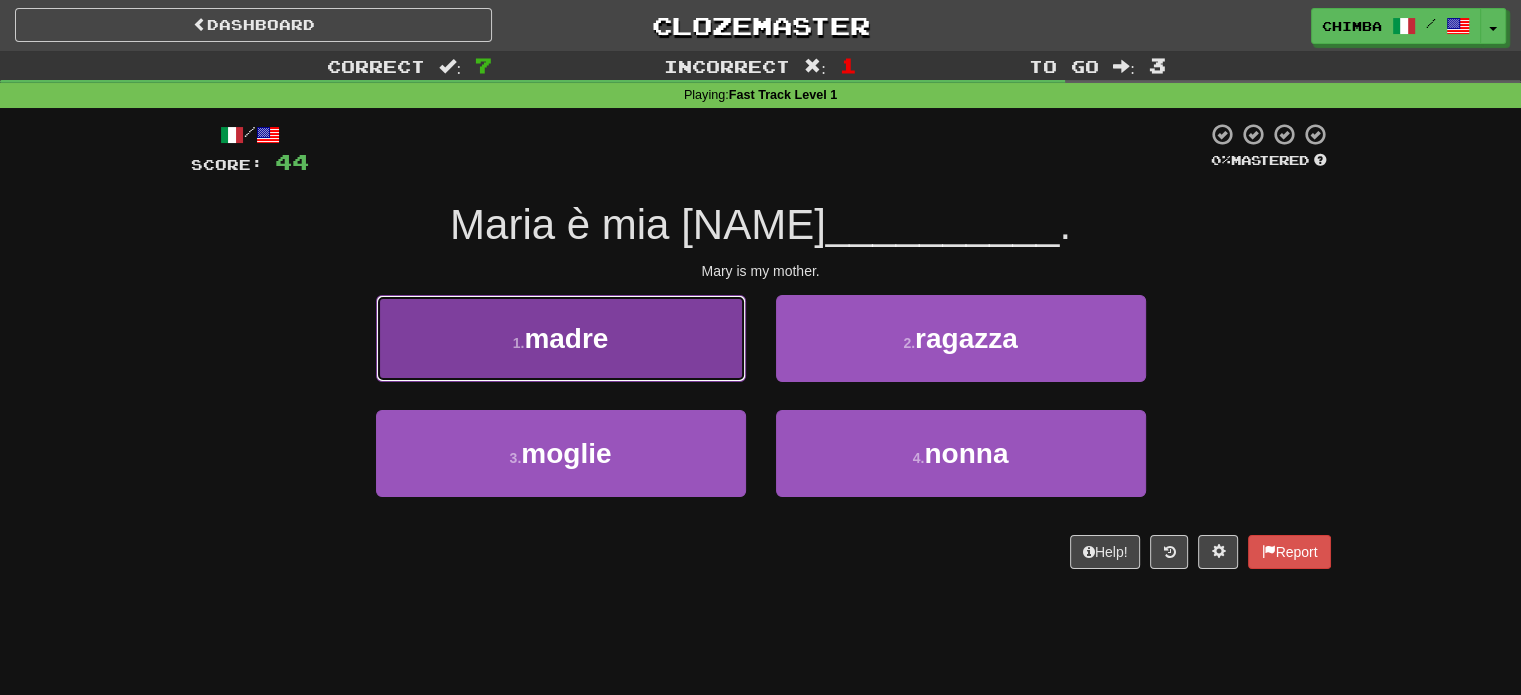 click on "1 .  madre" at bounding box center [561, 338] 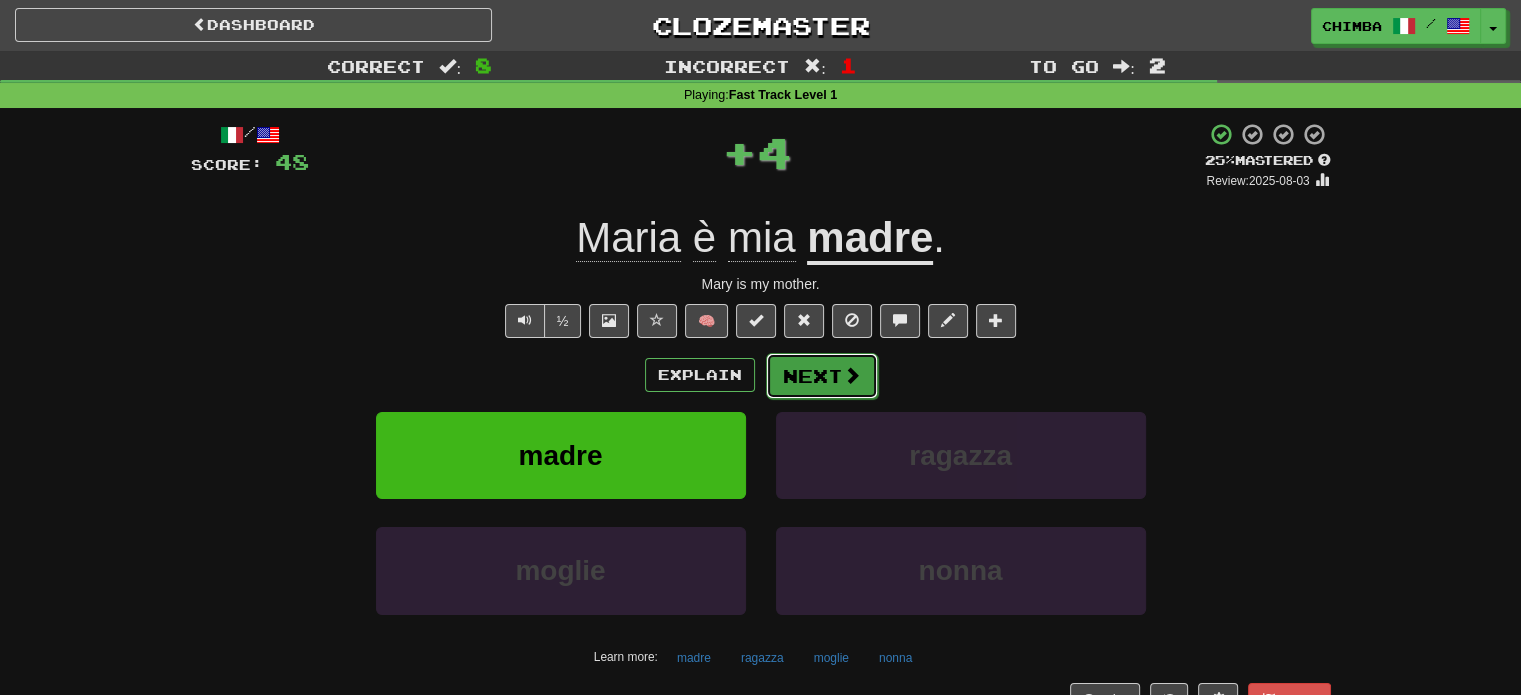 click on "Next" at bounding box center [822, 376] 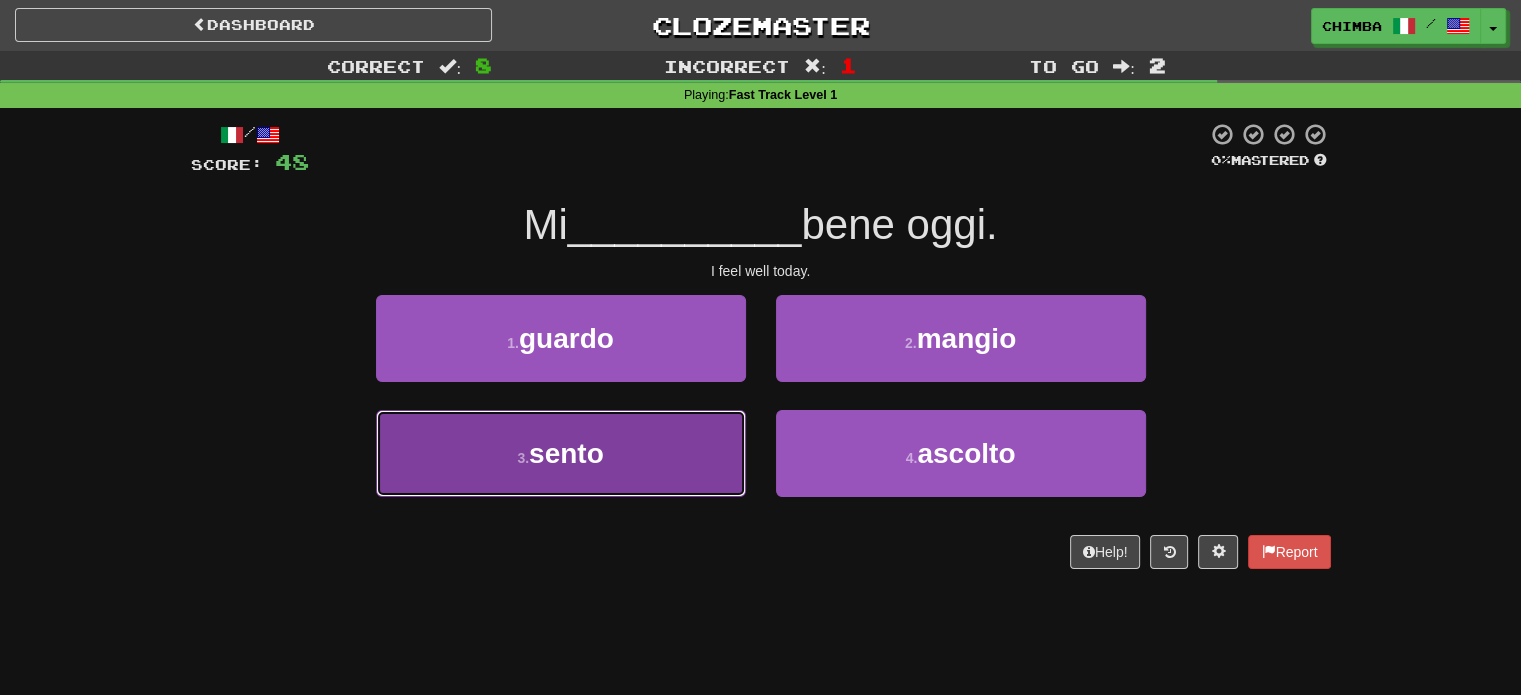 click on "sento" at bounding box center (566, 453) 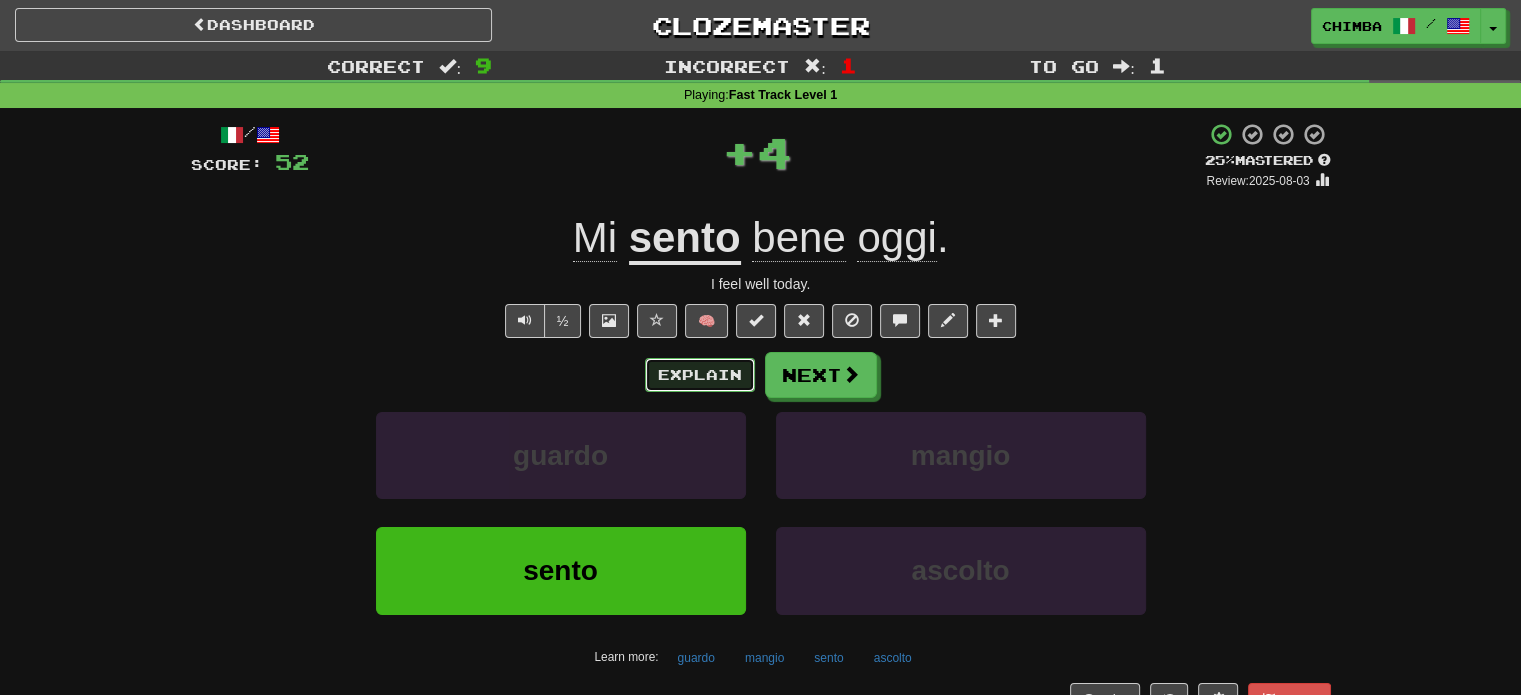 click on "Explain" at bounding box center (700, 375) 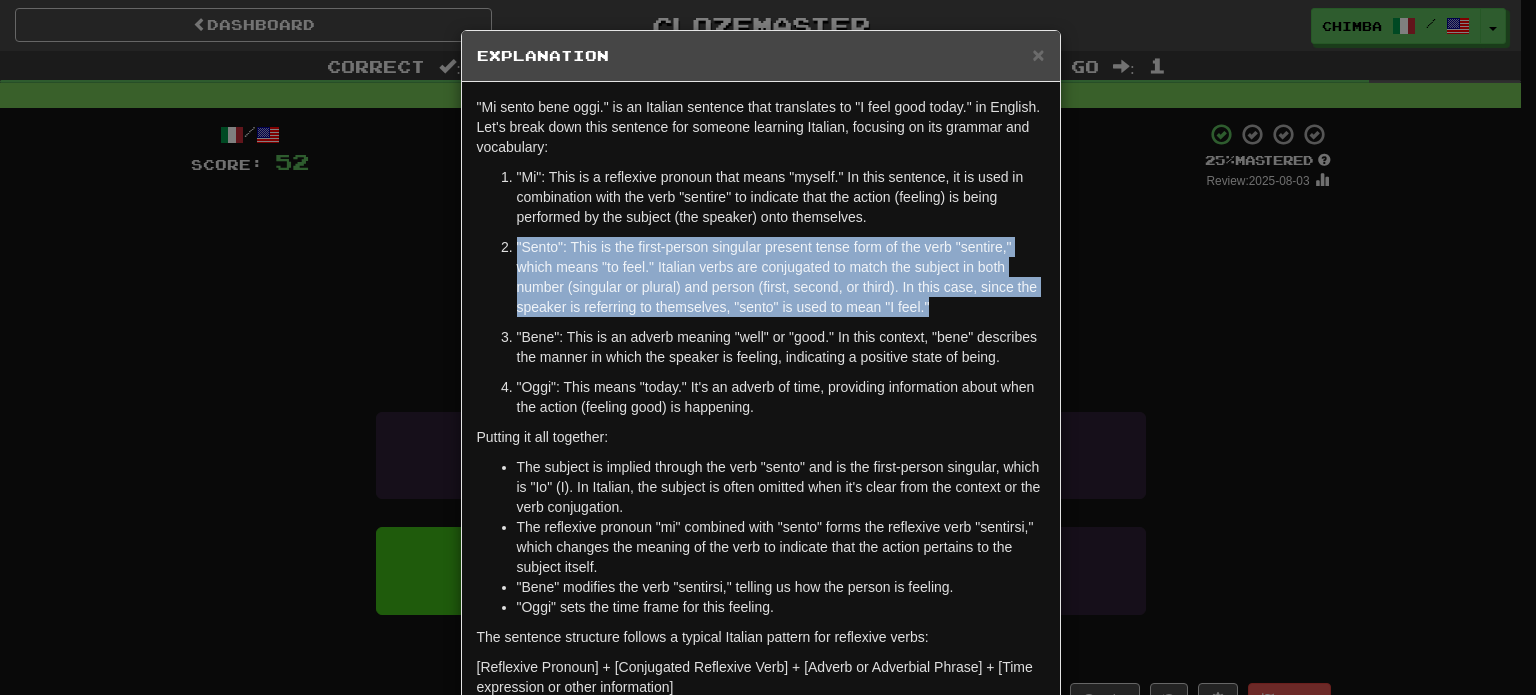 drag, startPoint x: 505, startPoint y: 243, endPoint x: 948, endPoint y: 303, distance: 447.04474 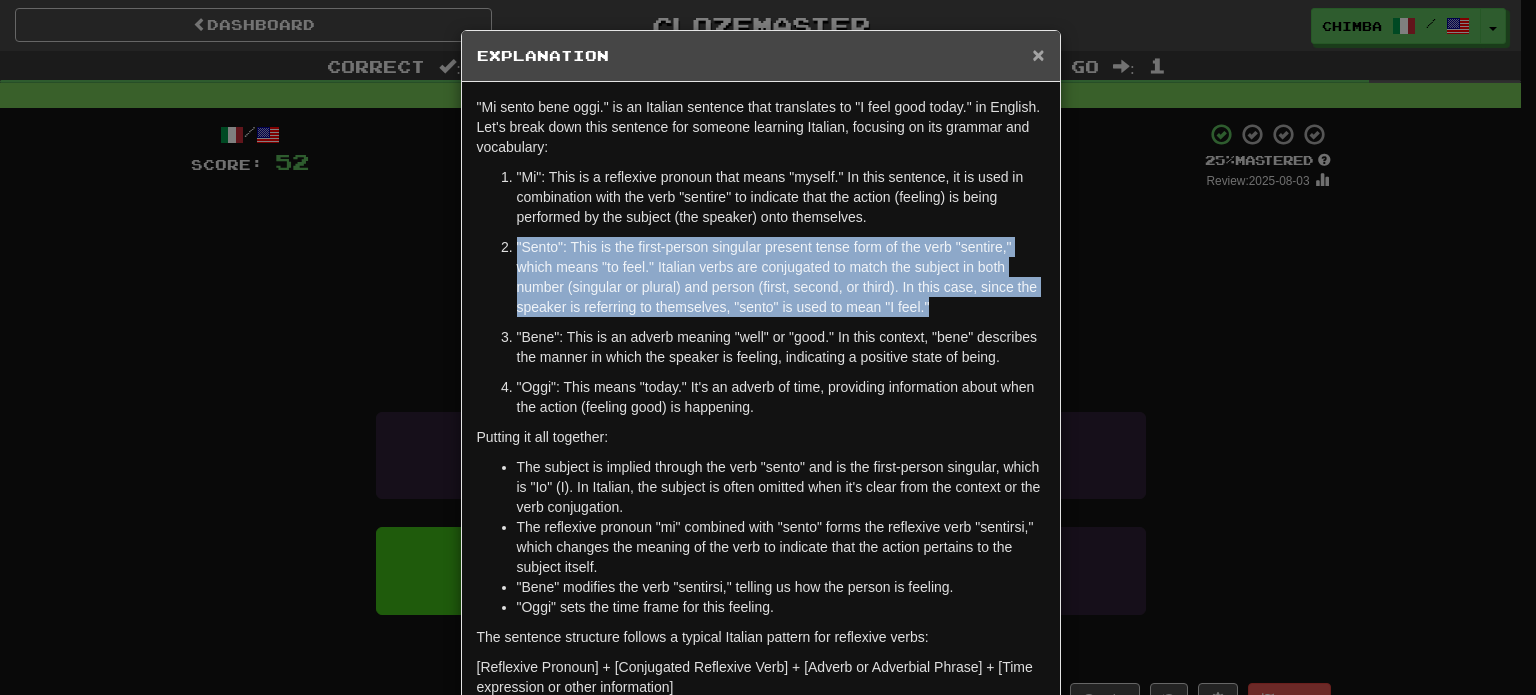 click on "×" at bounding box center [1038, 54] 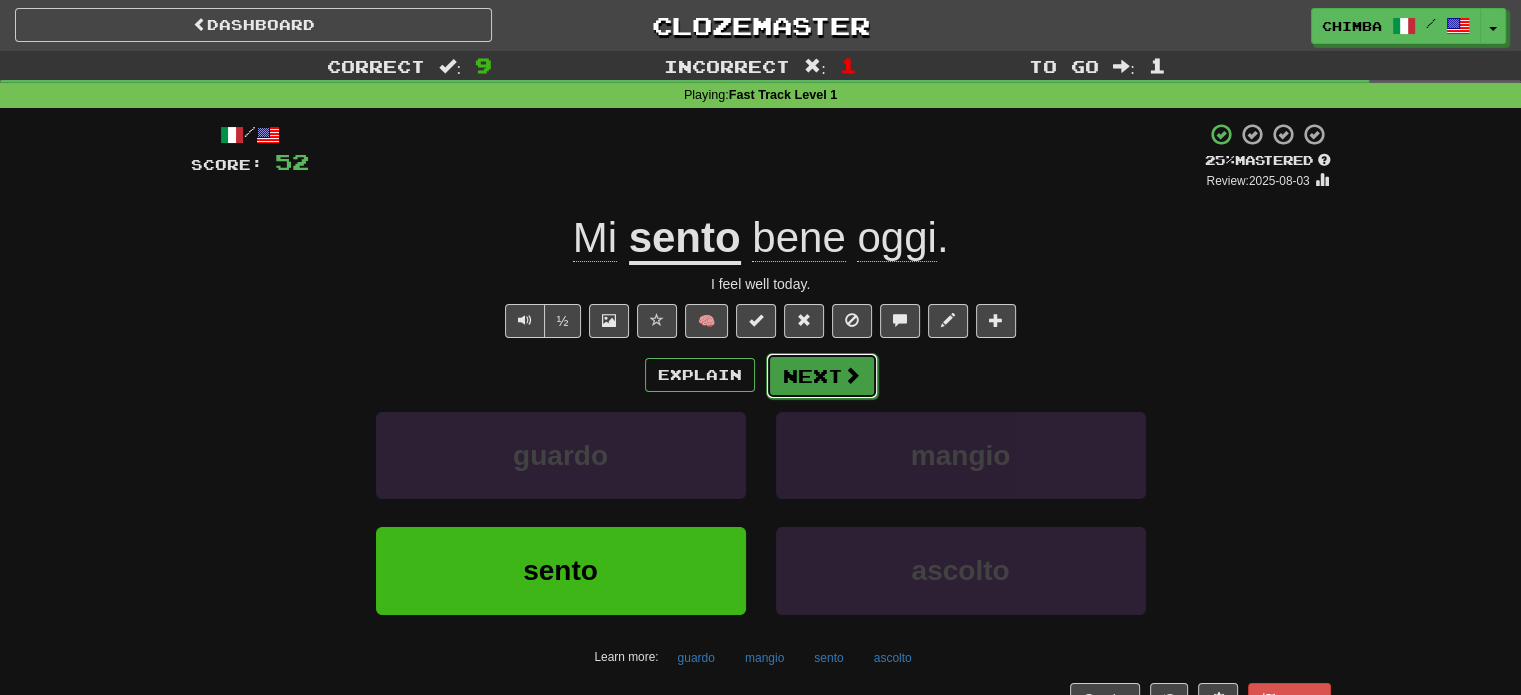 click on "Next" at bounding box center (822, 376) 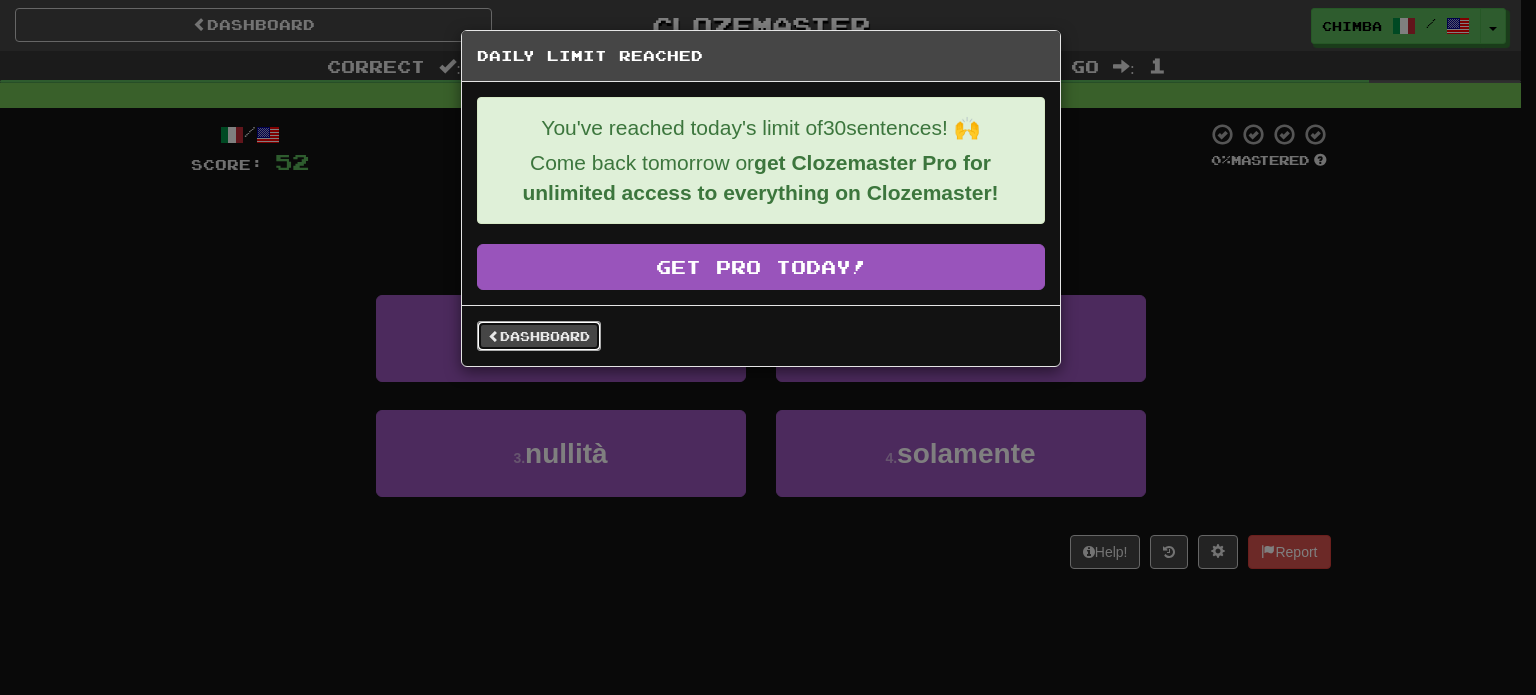 click on "Dashboard" at bounding box center (539, 336) 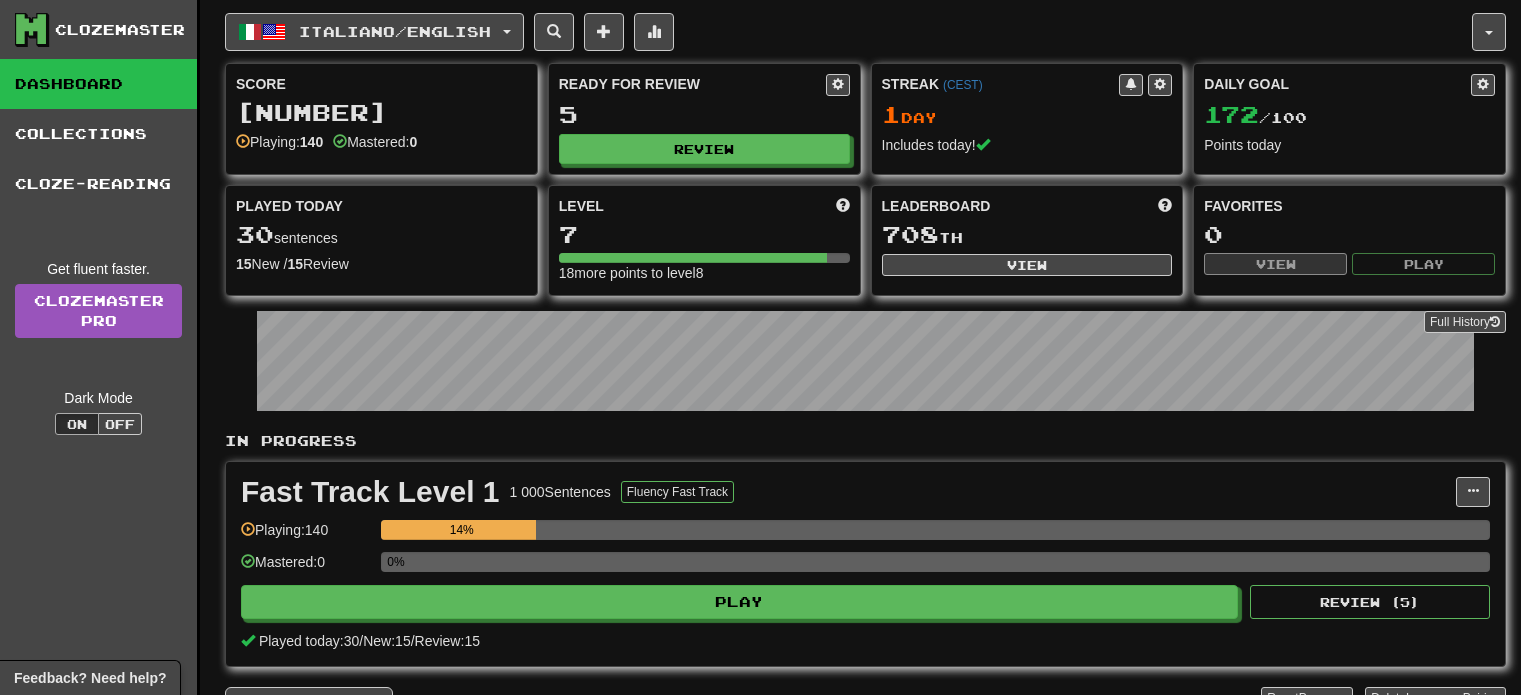 scroll, scrollTop: 0, scrollLeft: 0, axis: both 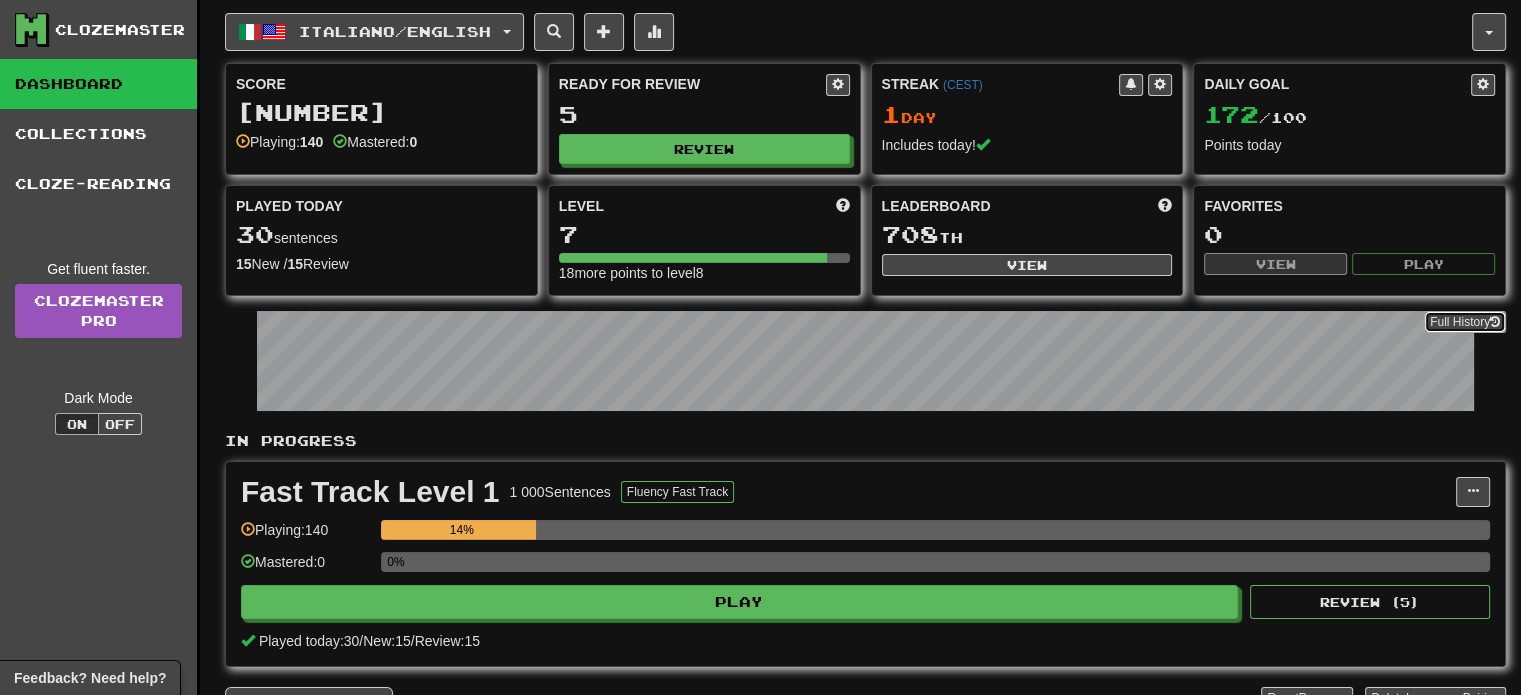 click at bounding box center (1495, 322) 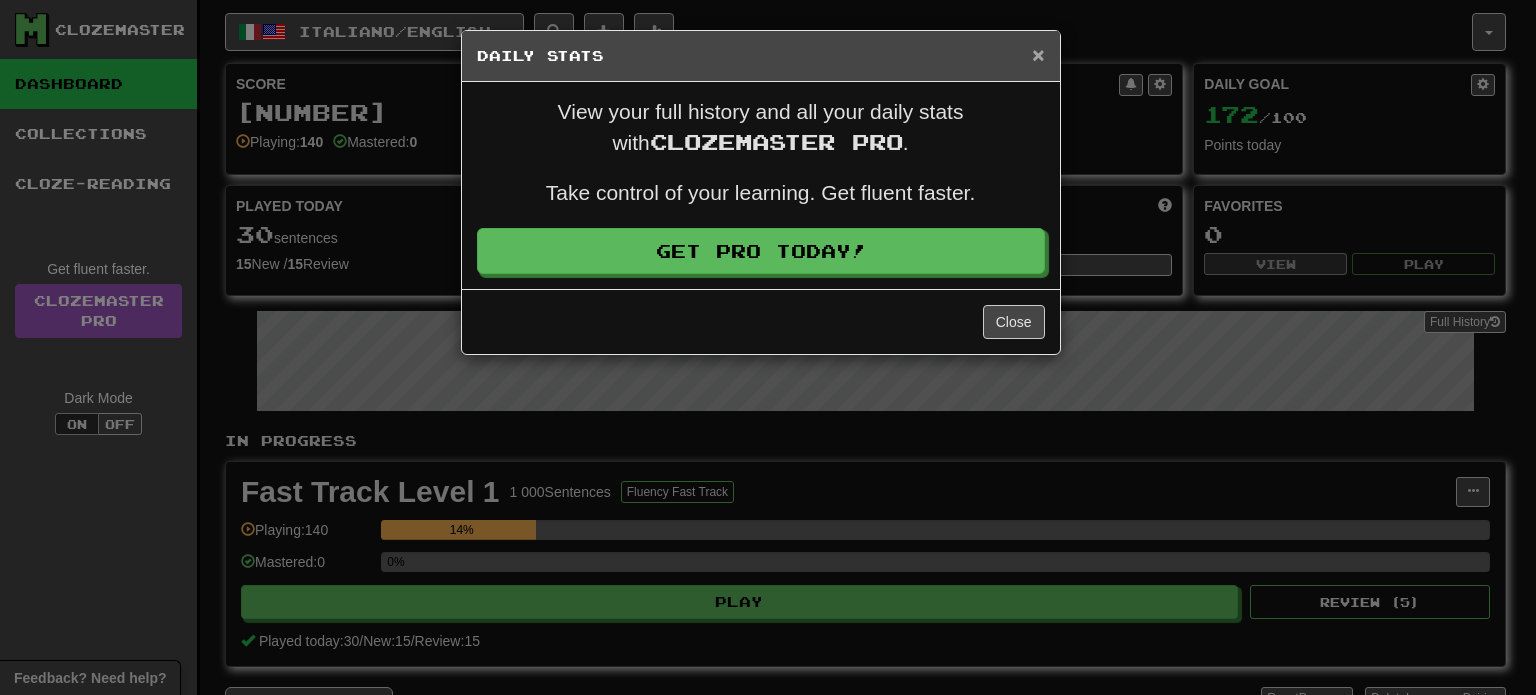 click on "×" at bounding box center (1038, 54) 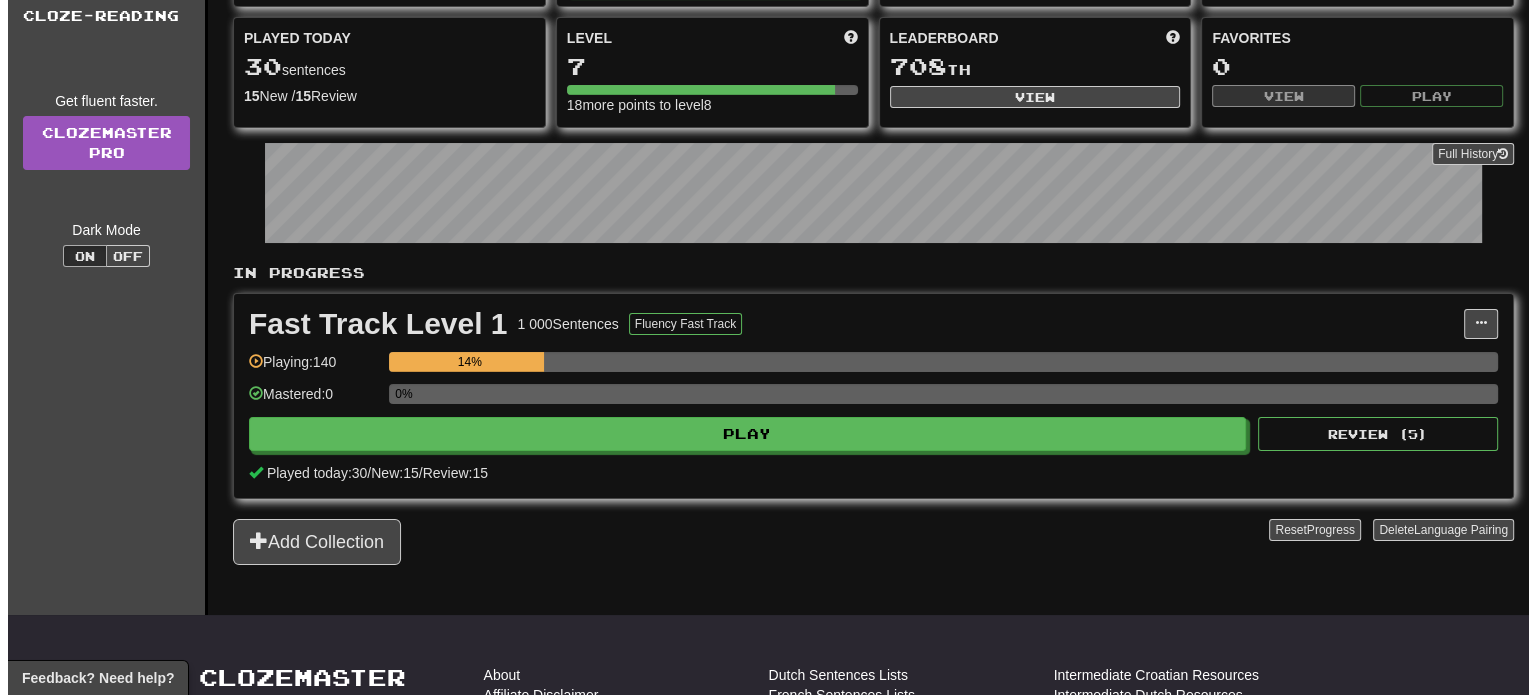 scroll, scrollTop: 200, scrollLeft: 0, axis: vertical 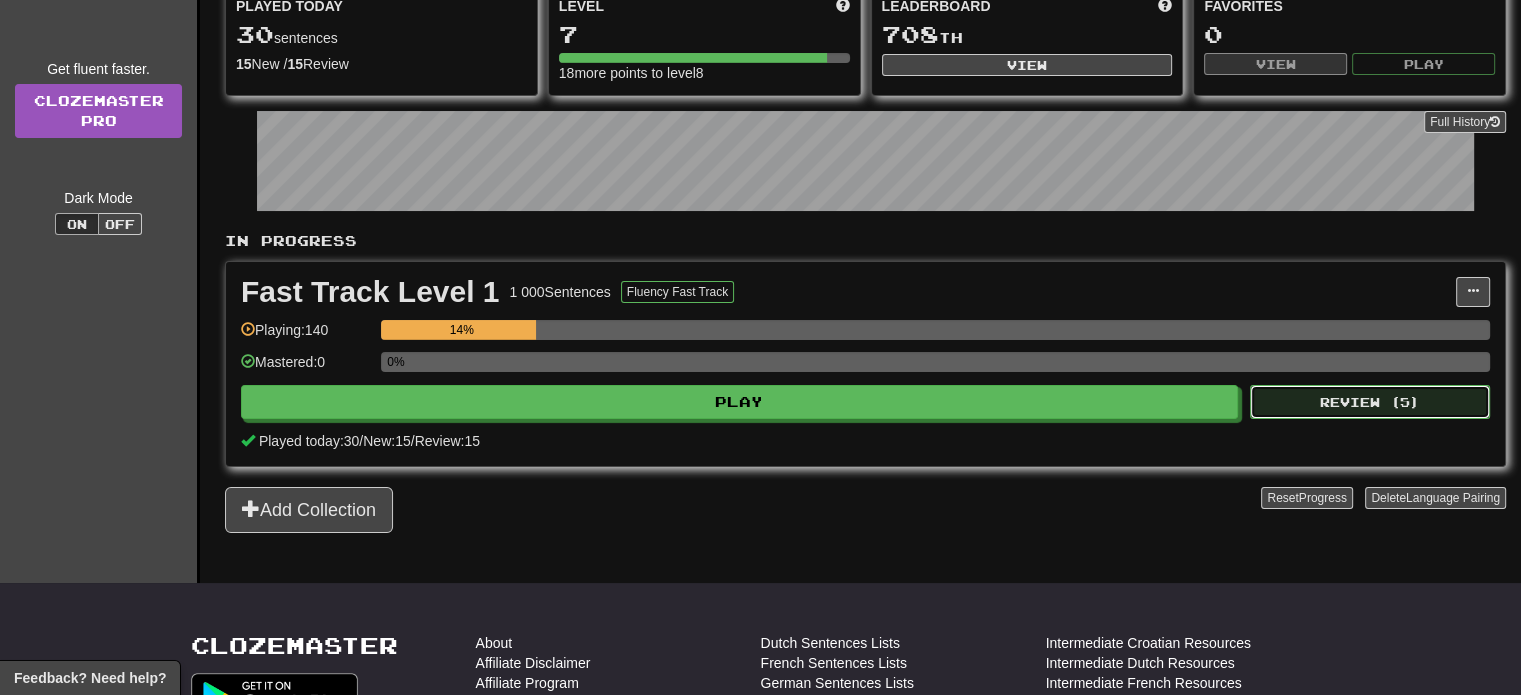 click on "Review ( 5 )" at bounding box center [1370, 402] 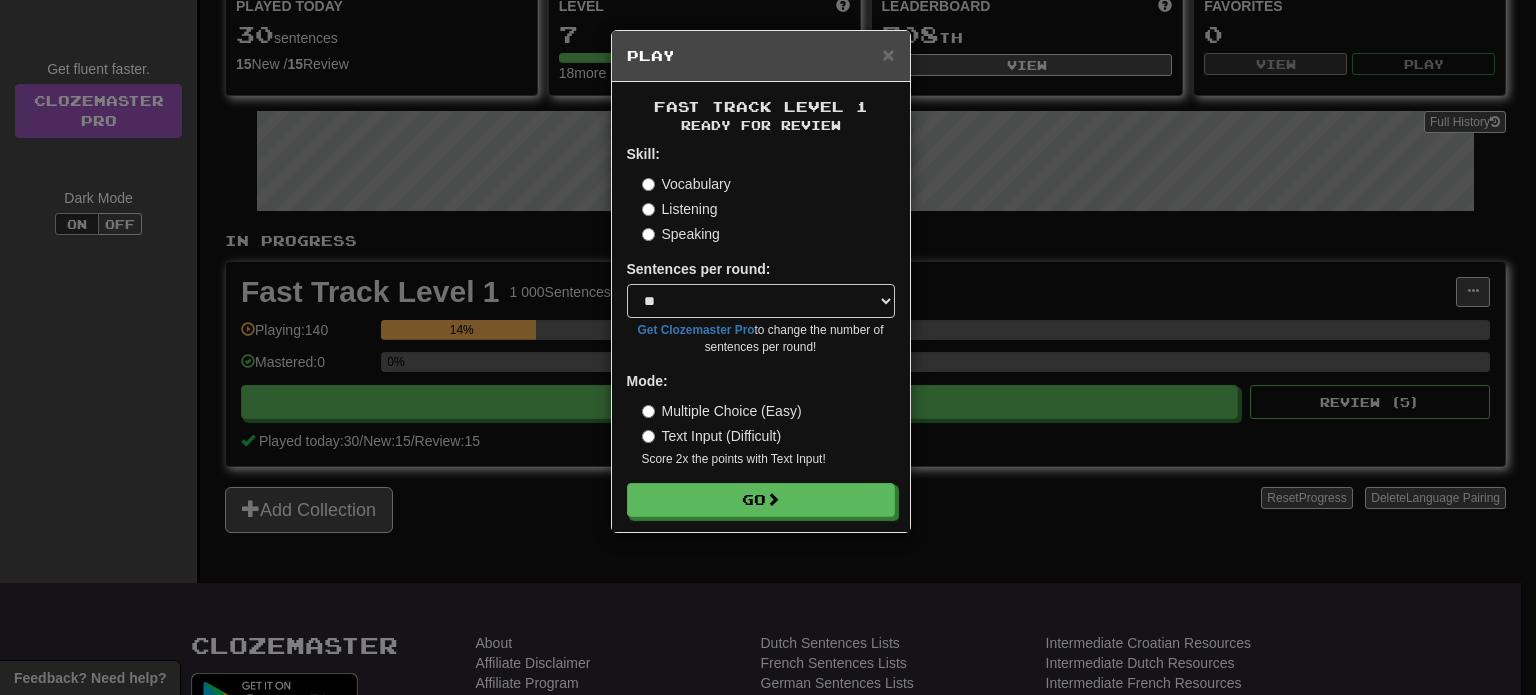 click on "Skill: Vocabulary Listening Speaking Sentences per round: * ** ** ** ** ** *** ******** Get Clozemaster Pro  to change the number of sentences per round! Mode: Multiple Choice (Easy) Text Input (Difficult) Score 2x the points with Text Input ! Go" at bounding box center [761, 330] 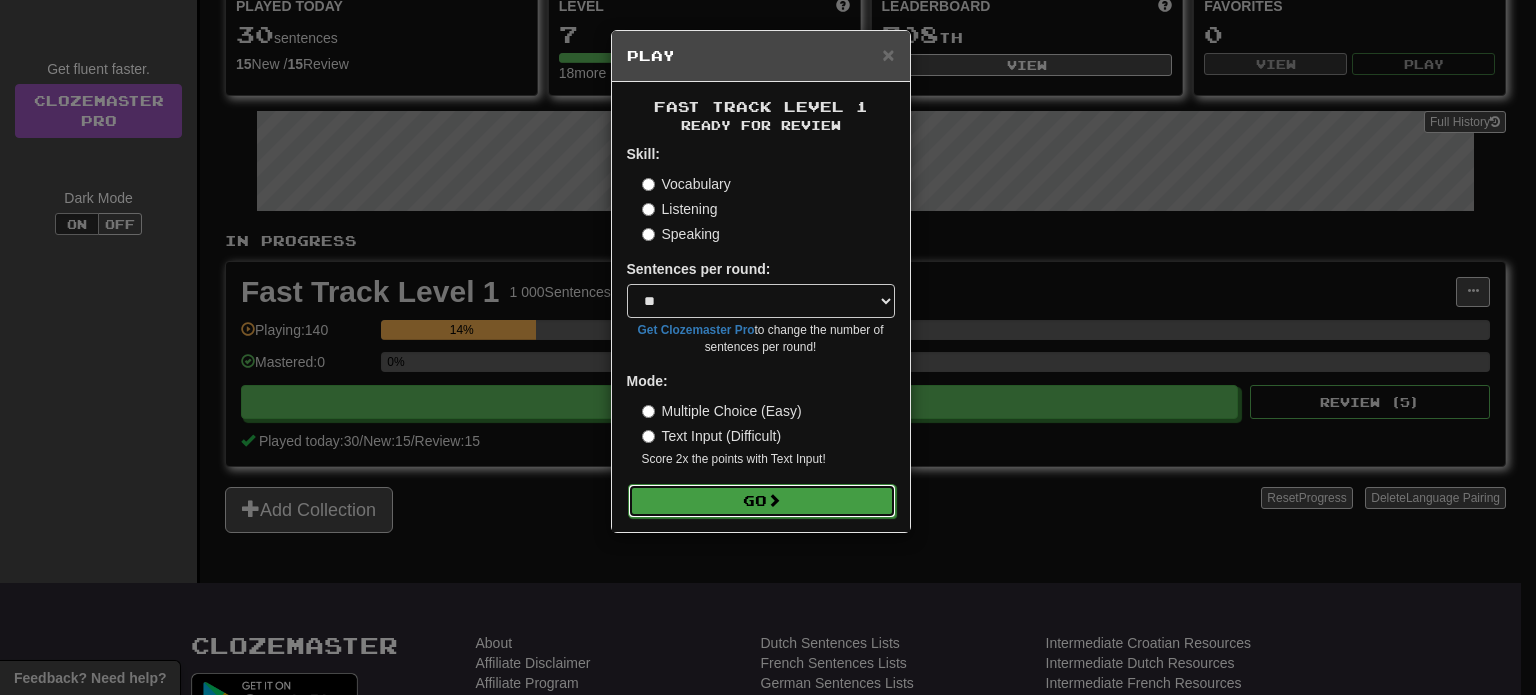 click on "Go" at bounding box center [762, 501] 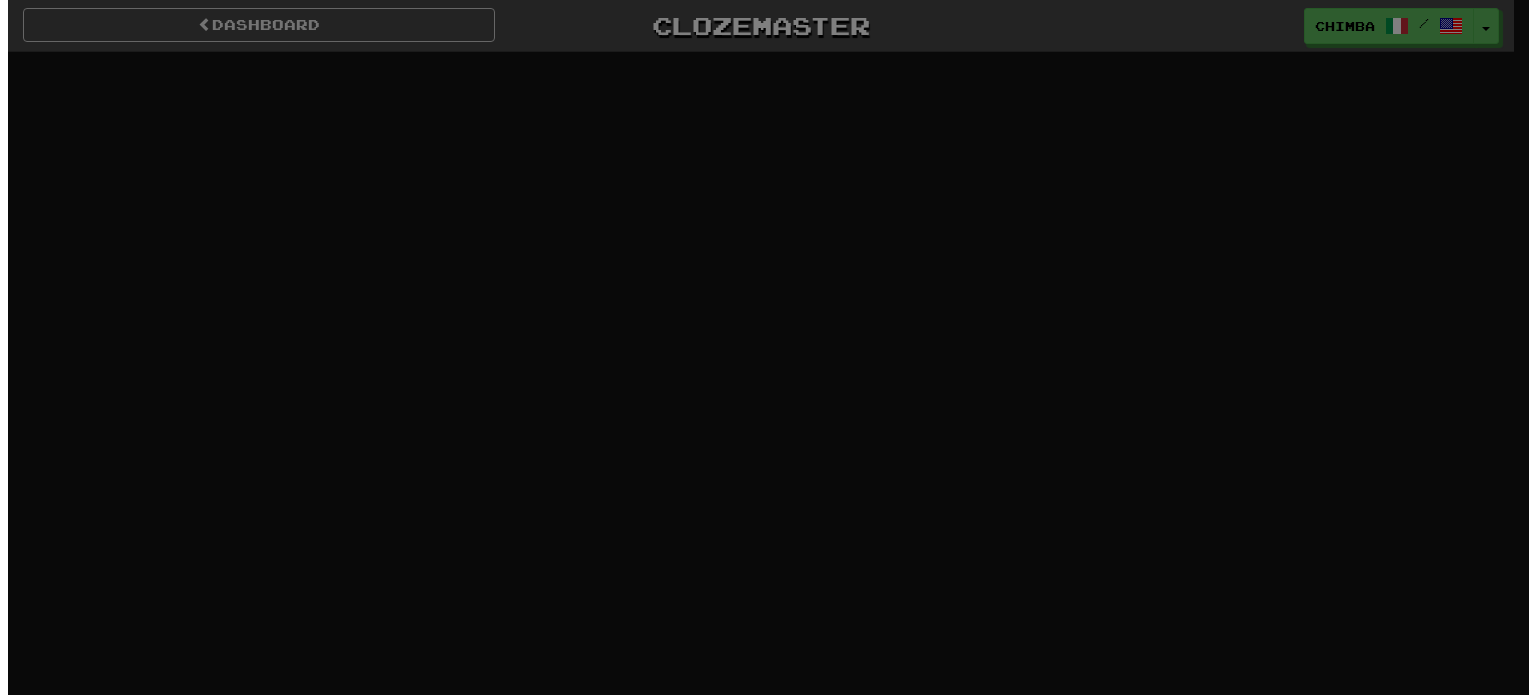 scroll, scrollTop: 0, scrollLeft: 0, axis: both 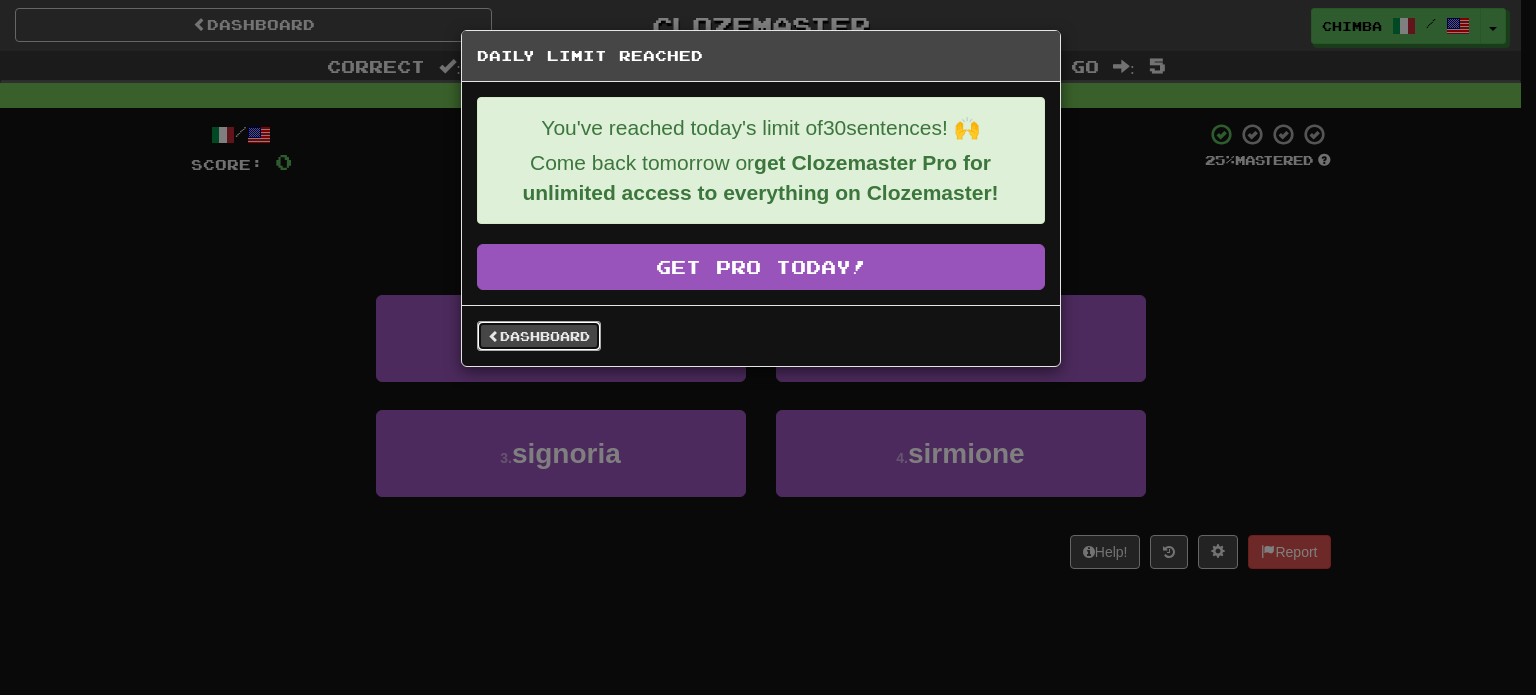 click on "Dashboard" at bounding box center [539, 336] 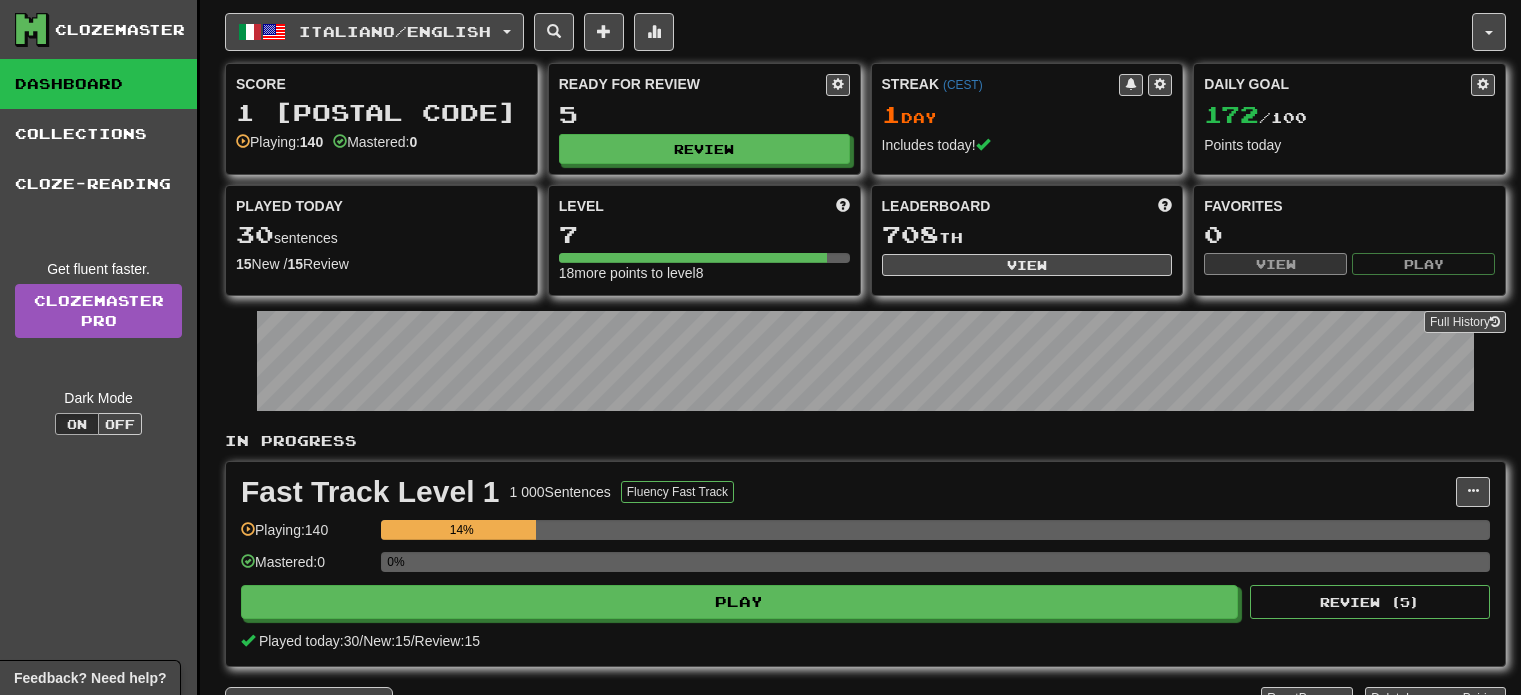 scroll, scrollTop: 0, scrollLeft: 0, axis: both 